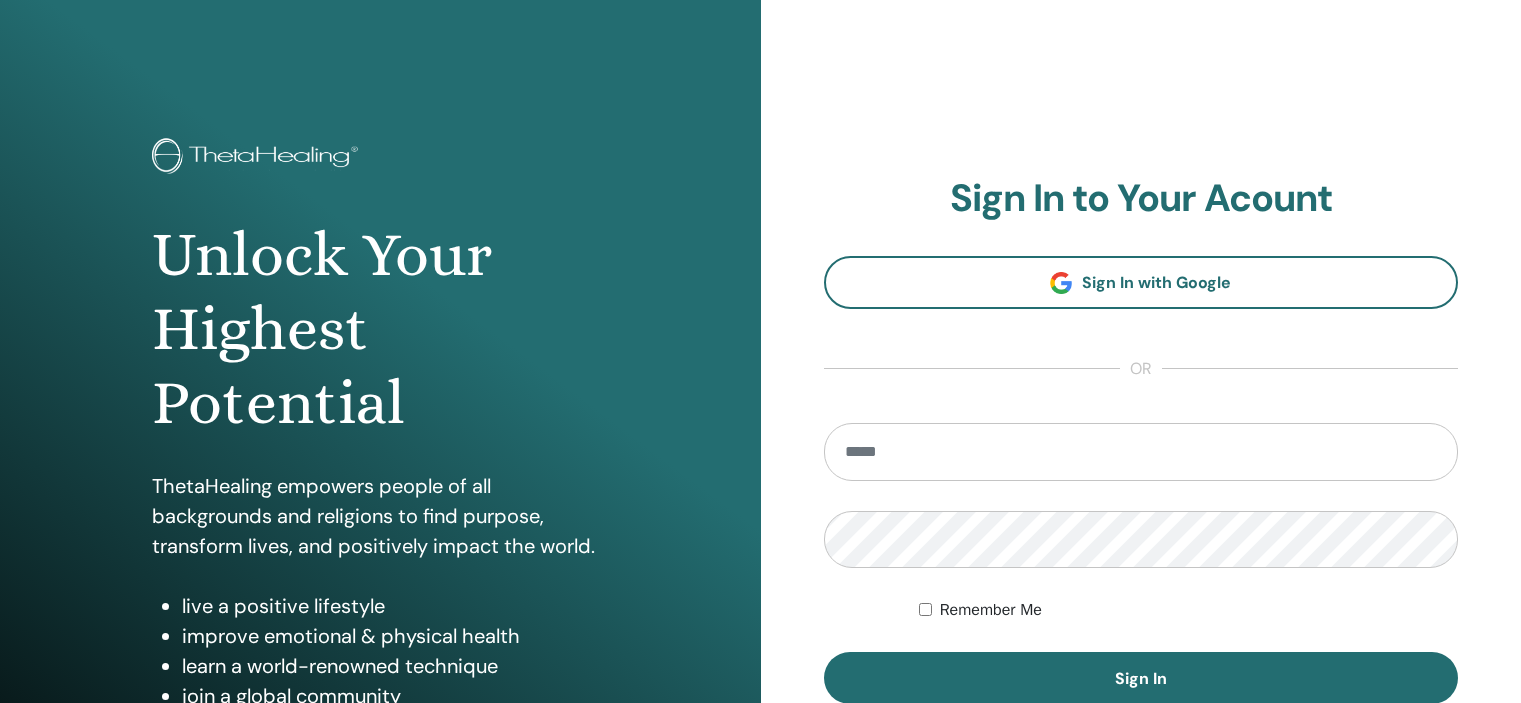 scroll, scrollTop: 0, scrollLeft: 0, axis: both 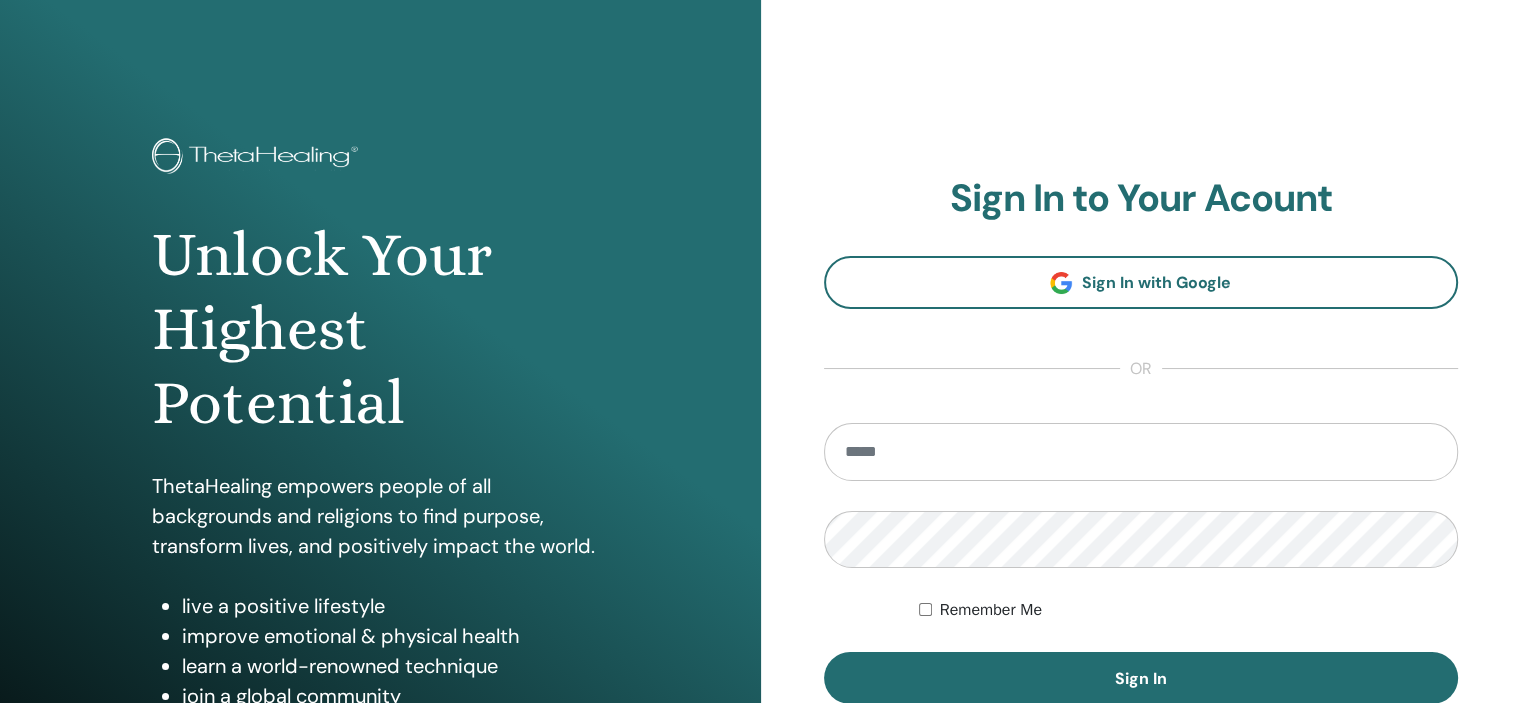click at bounding box center (1141, 452) 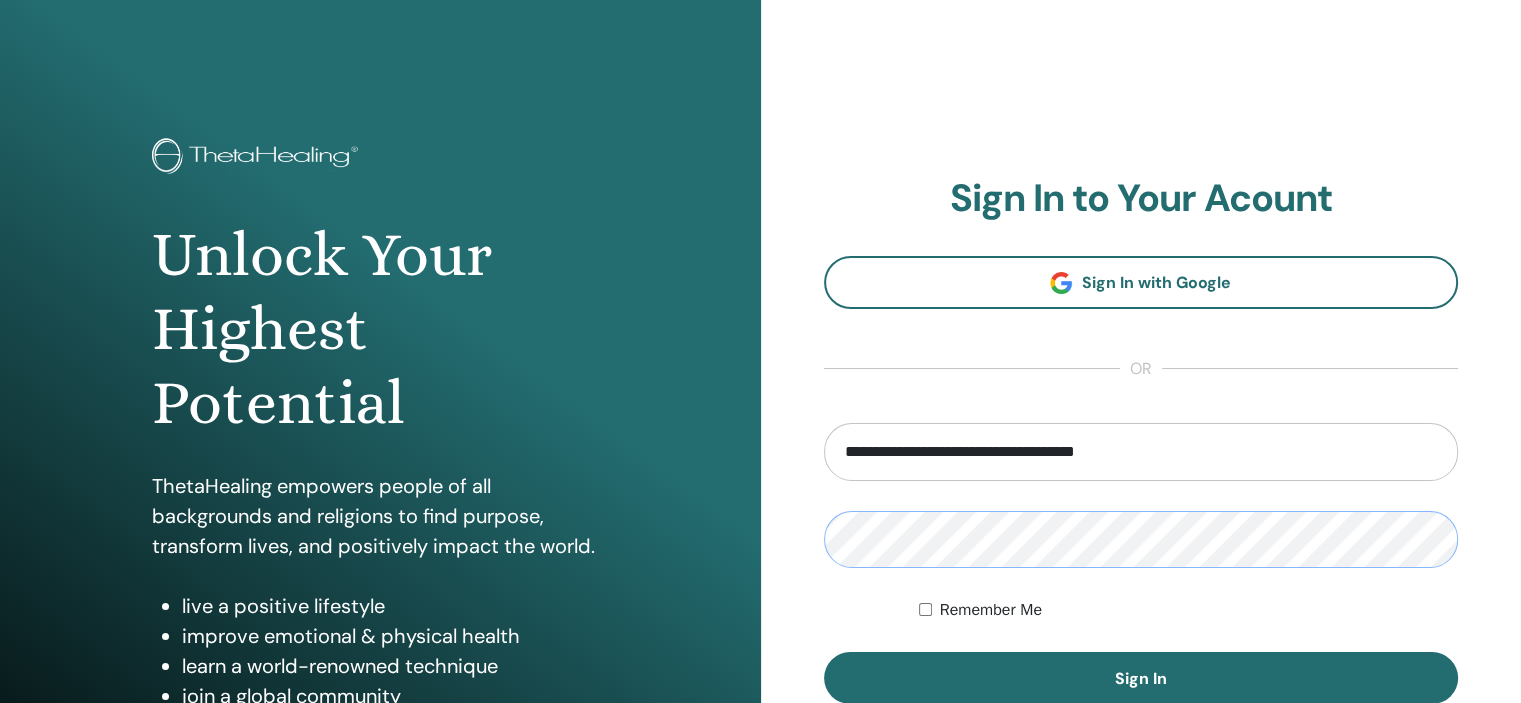 click on "Sign In" at bounding box center [1141, 678] 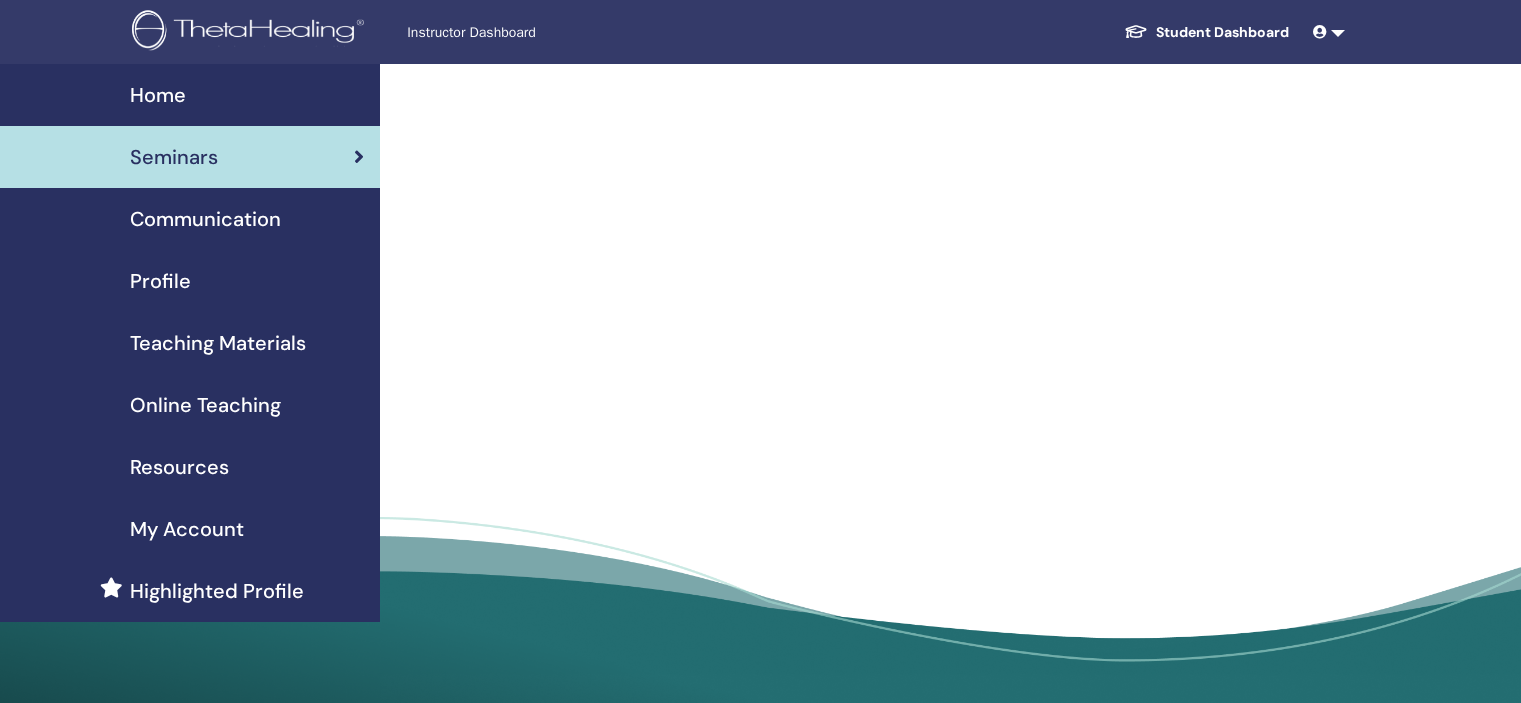 scroll, scrollTop: 0, scrollLeft: 0, axis: both 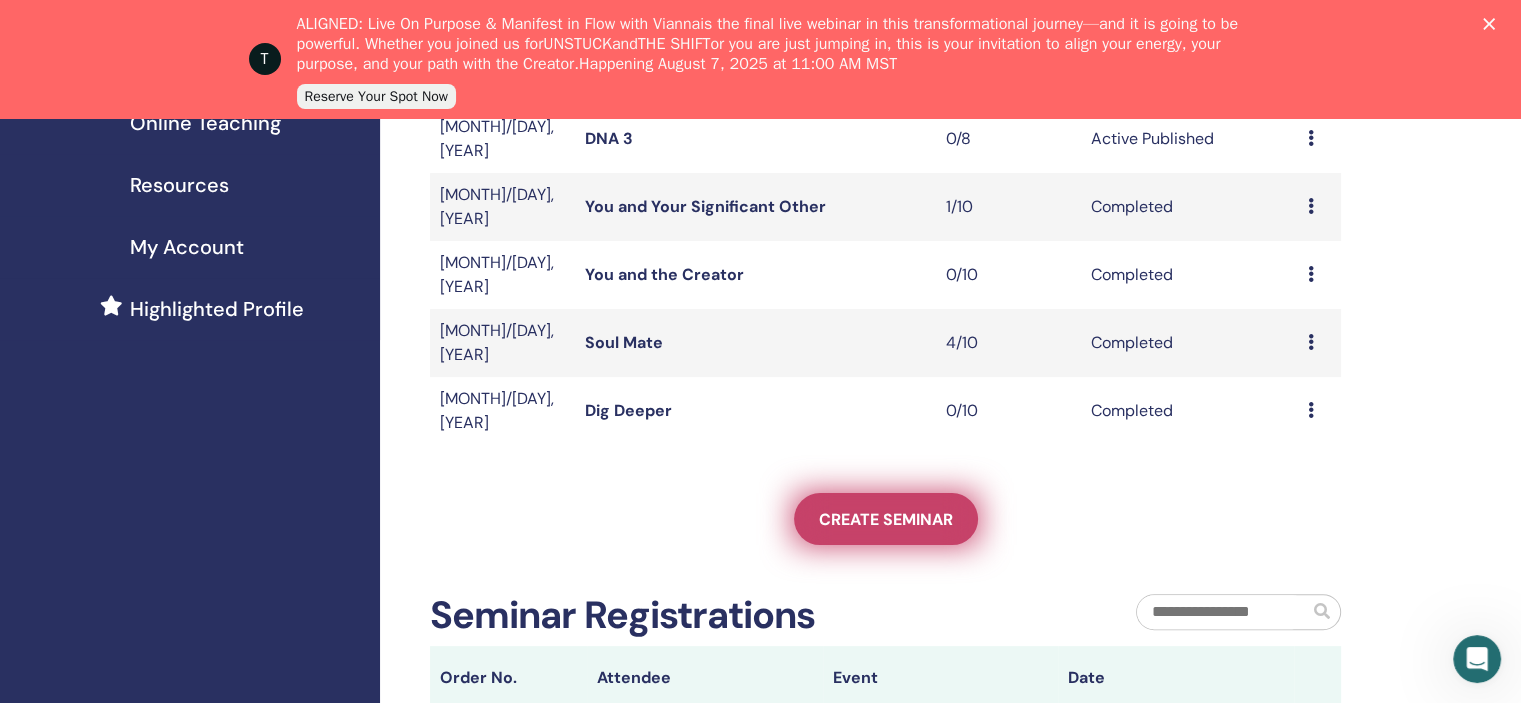 click on "Create seminar" at bounding box center [886, 519] 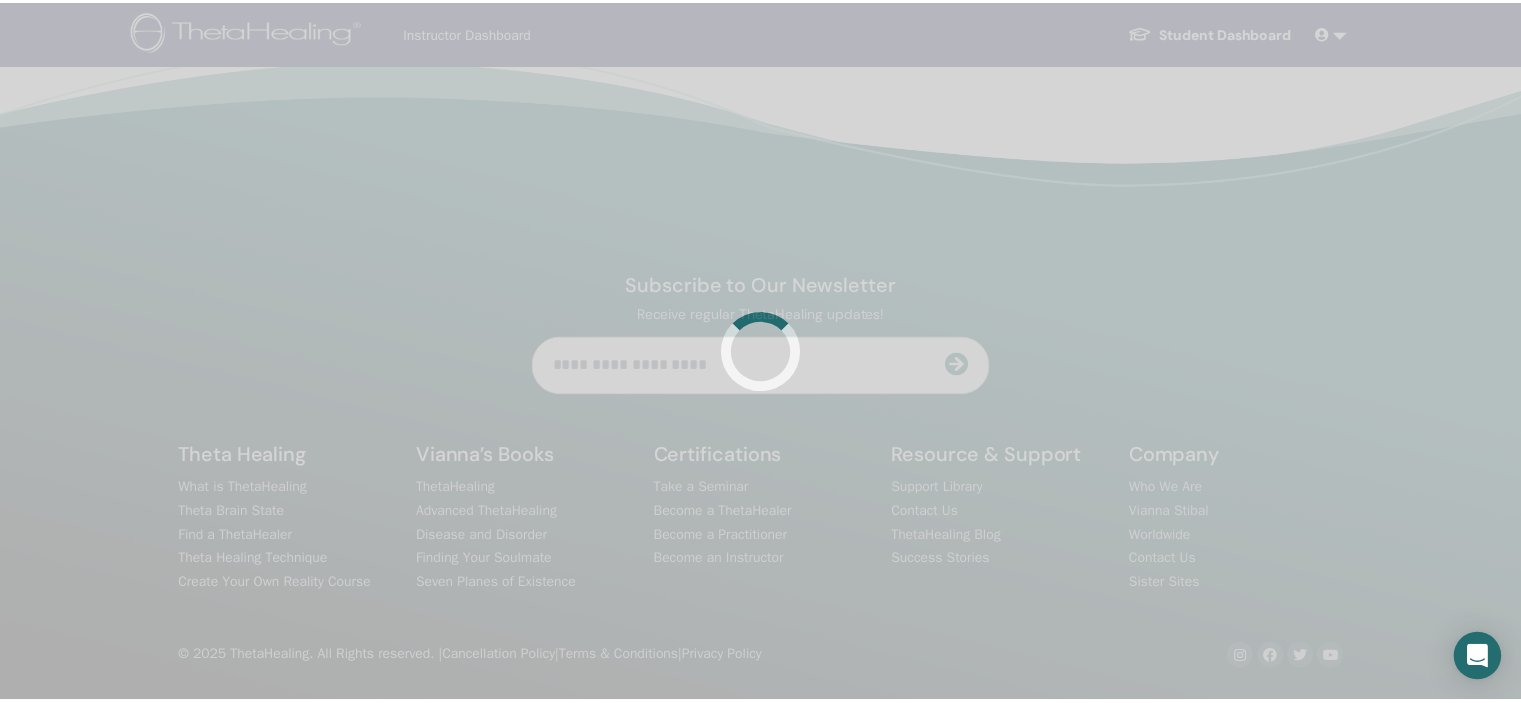 scroll, scrollTop: 0, scrollLeft: 0, axis: both 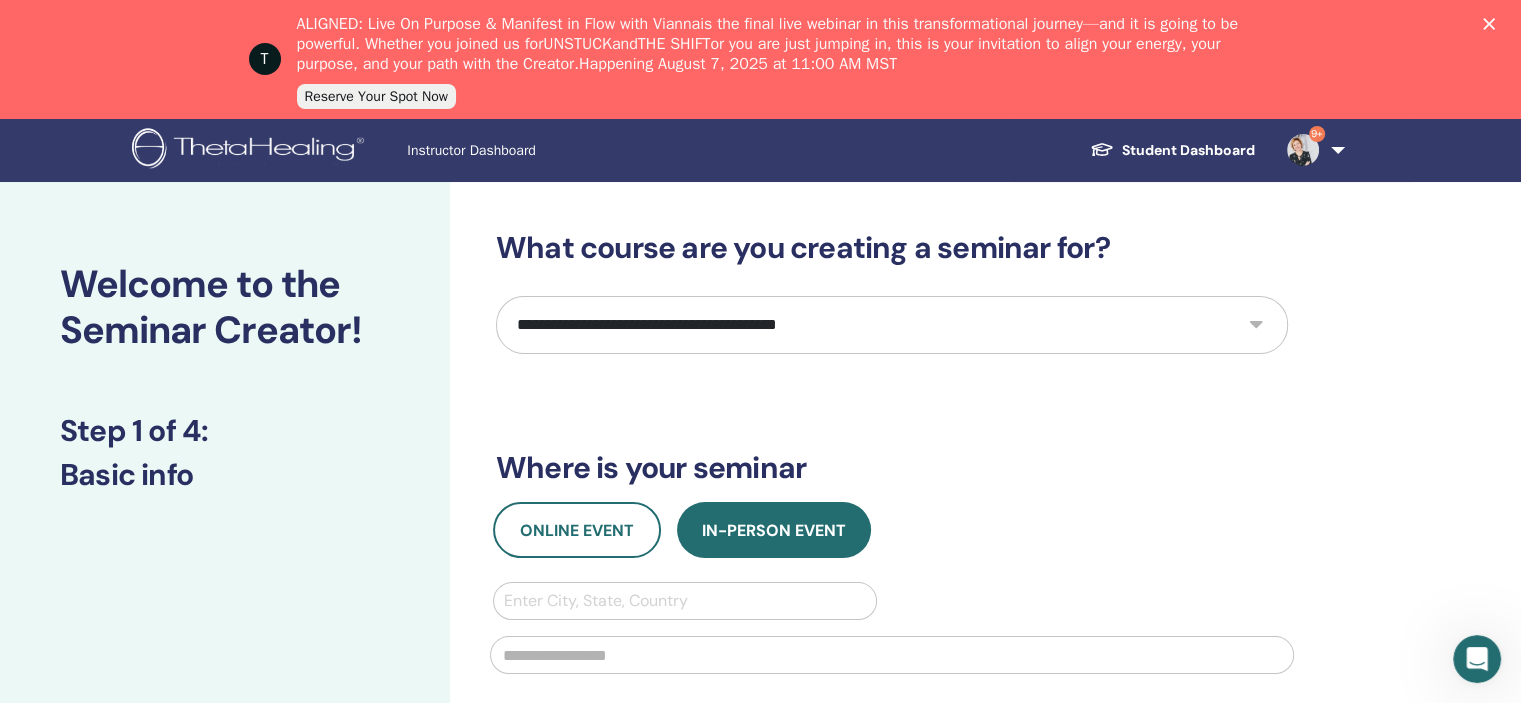 click on "**********" at bounding box center (892, 325) 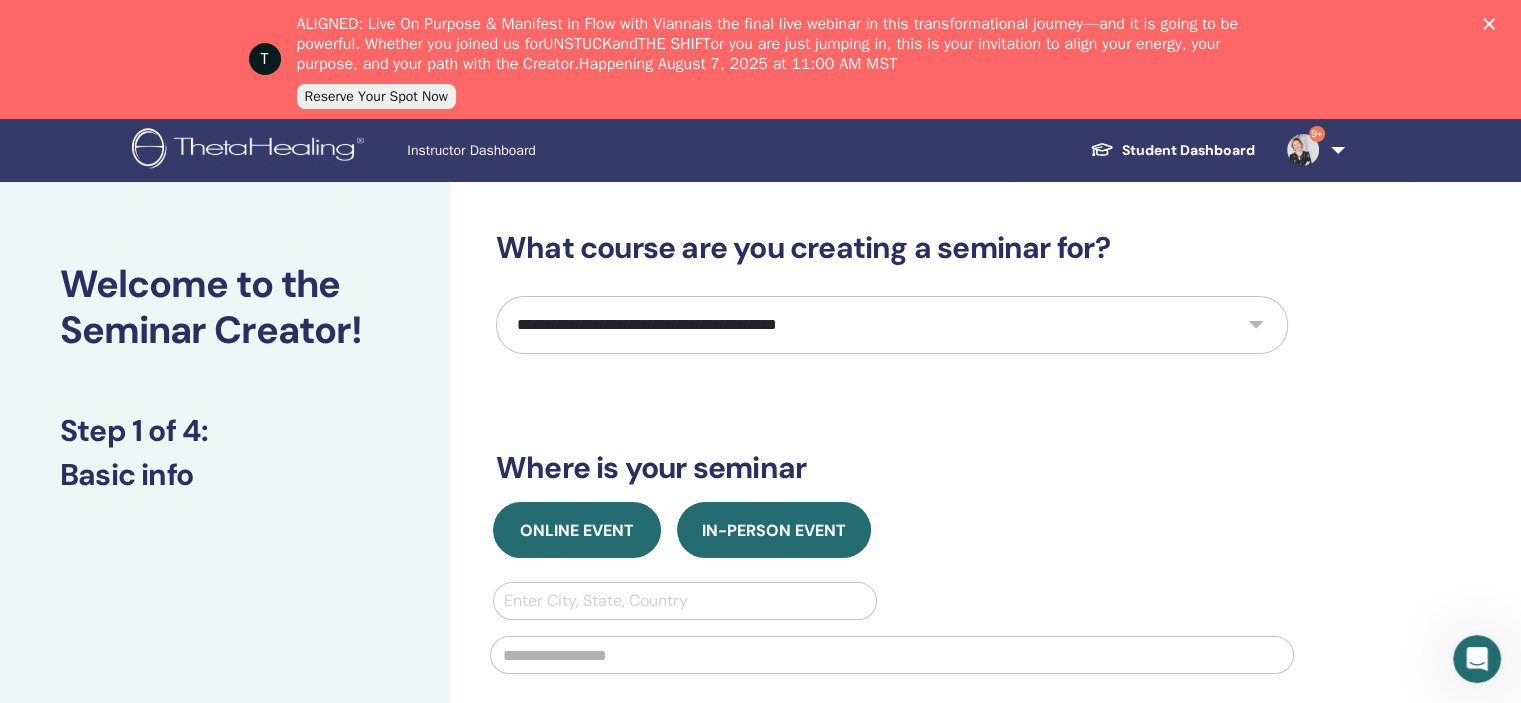 click on "Online Event" at bounding box center [577, 530] 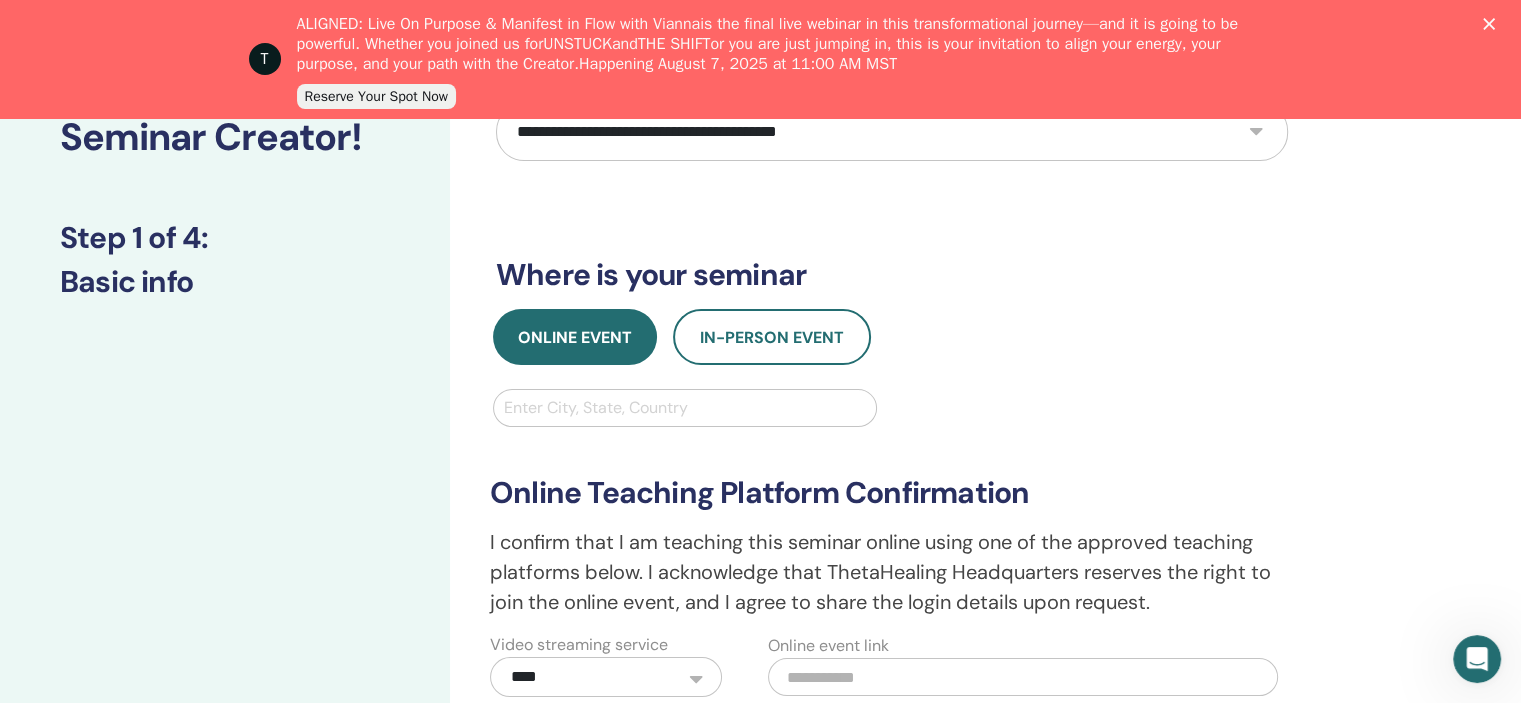 scroll, scrollTop: 200, scrollLeft: 0, axis: vertical 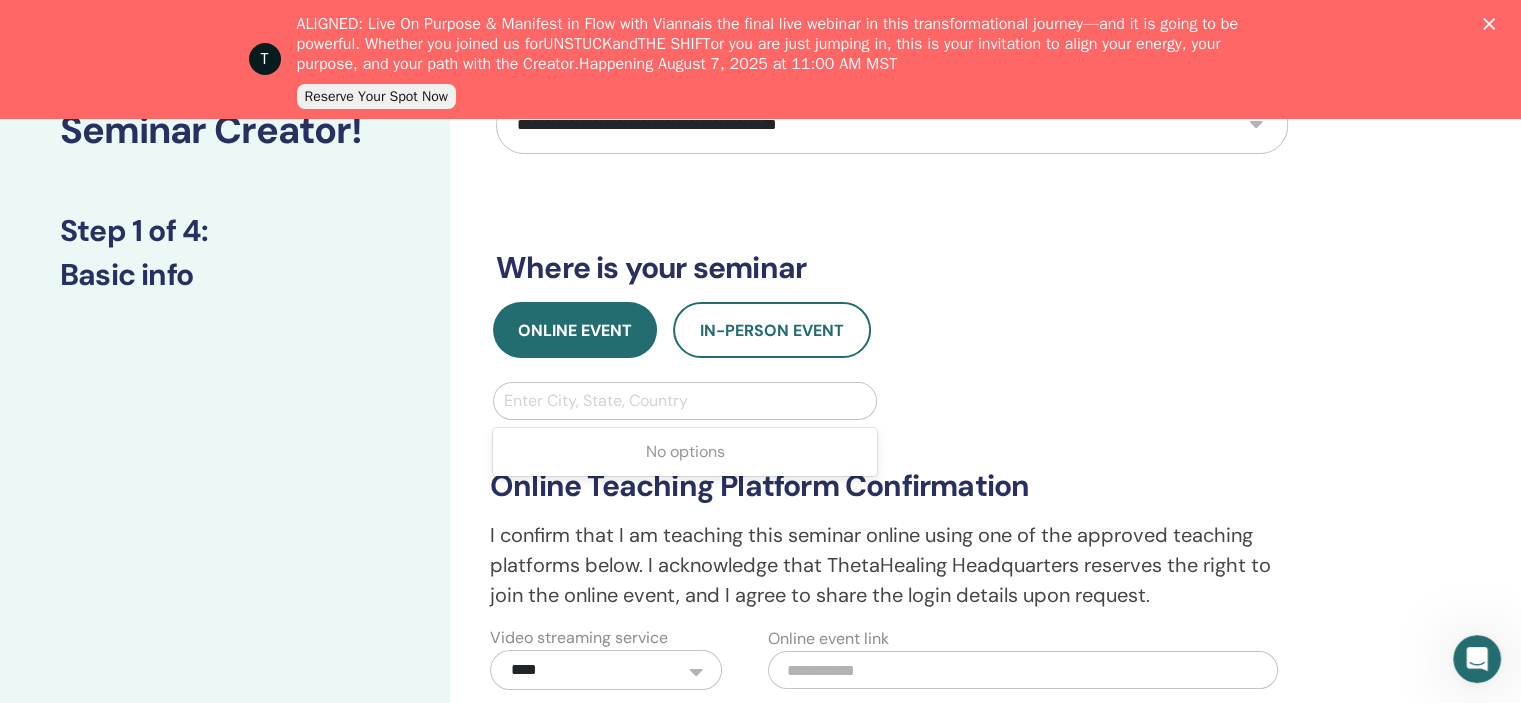 click at bounding box center [685, 401] 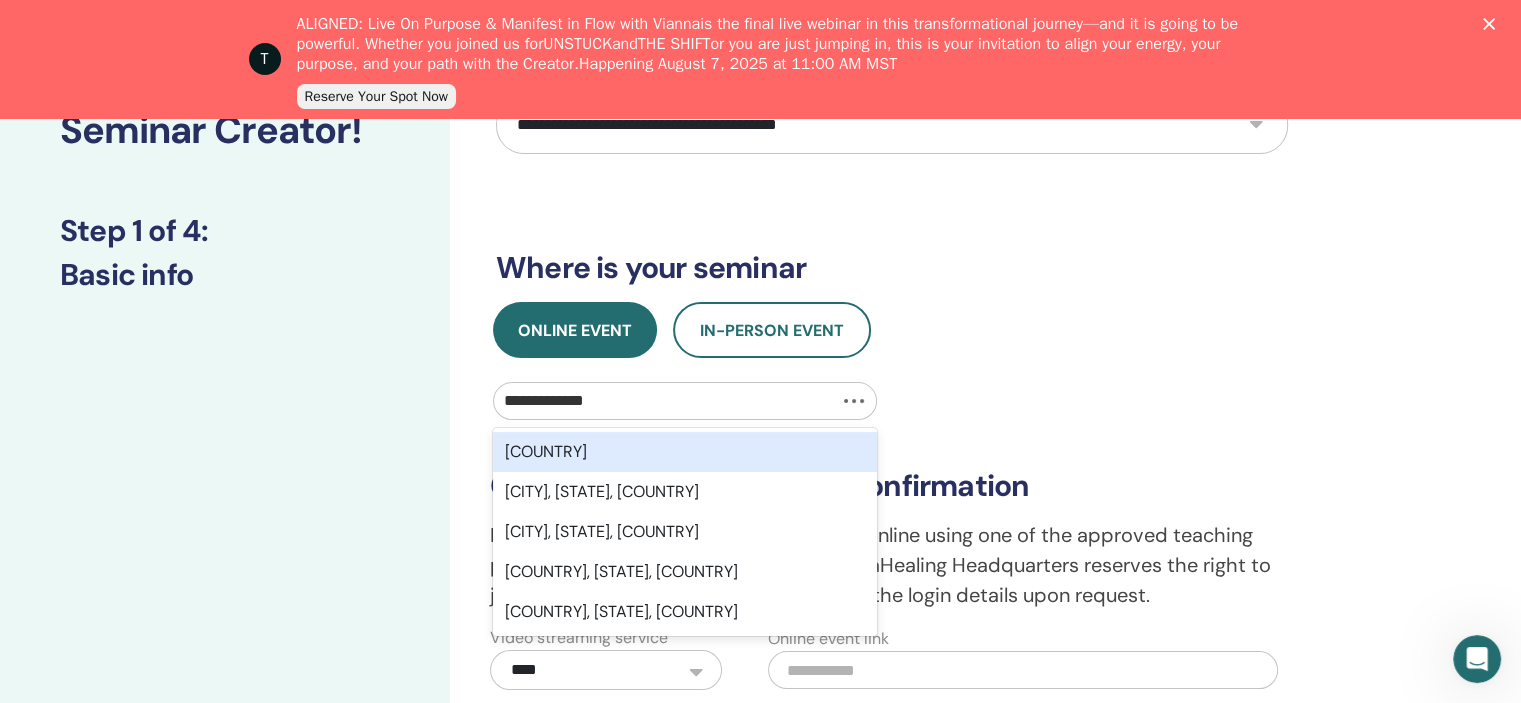 type on "**********" 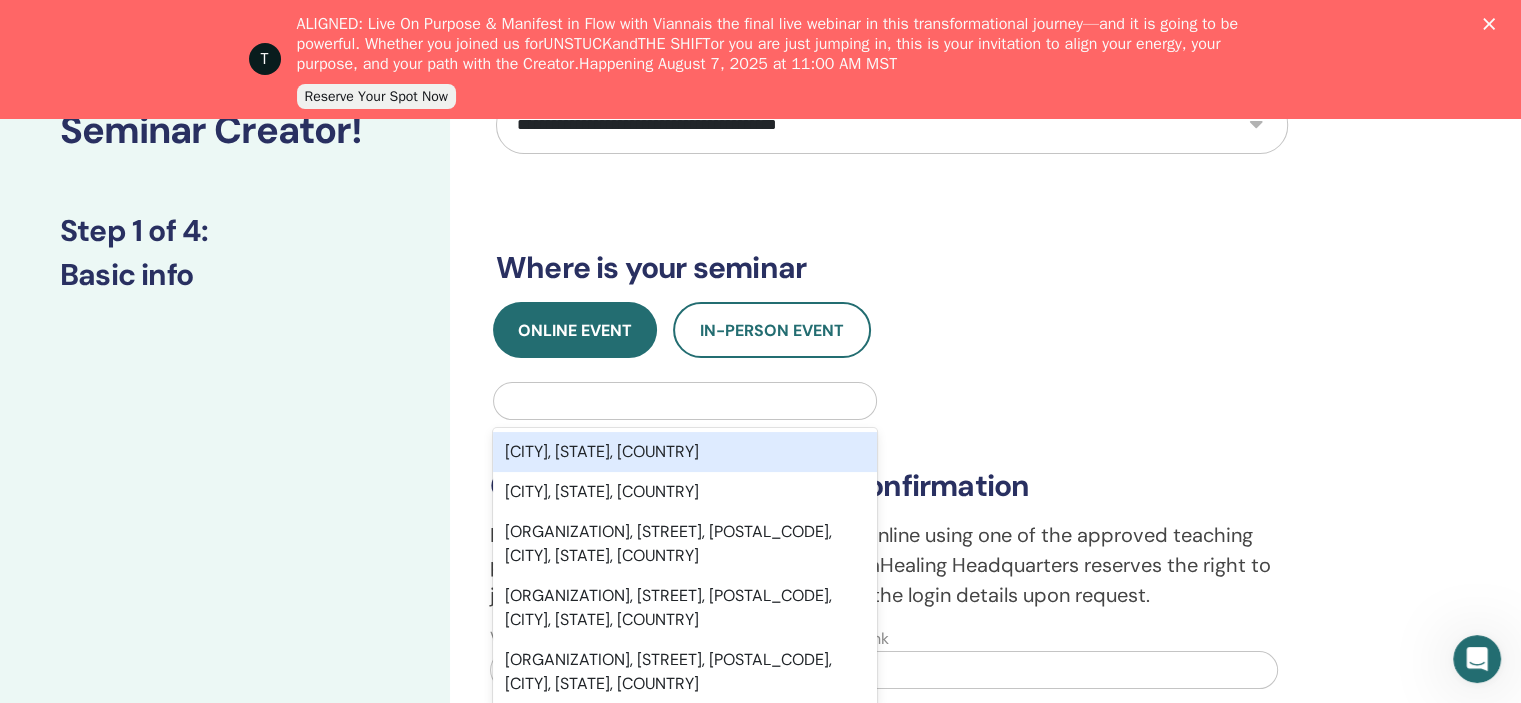 click at bounding box center [685, 401] 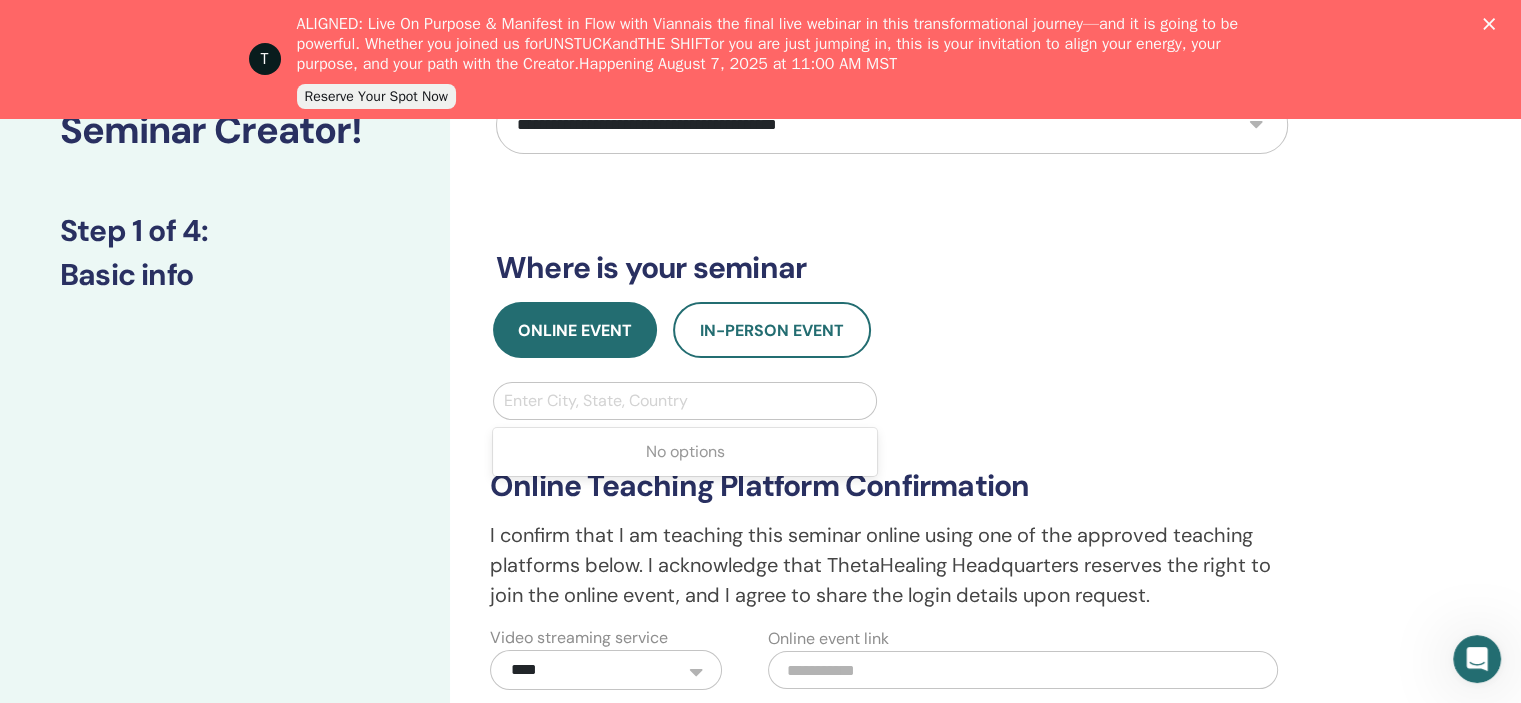 click at bounding box center [685, 401] 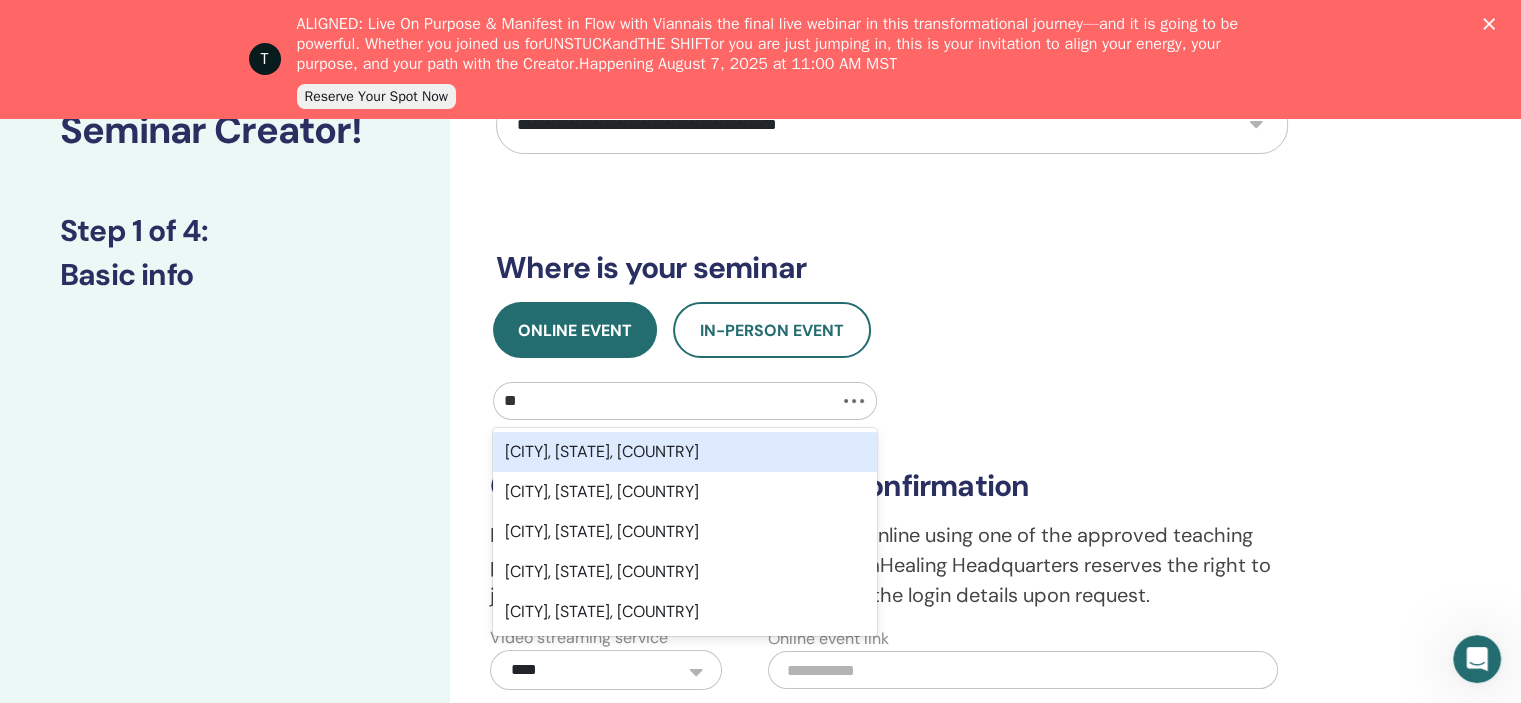 type on "*" 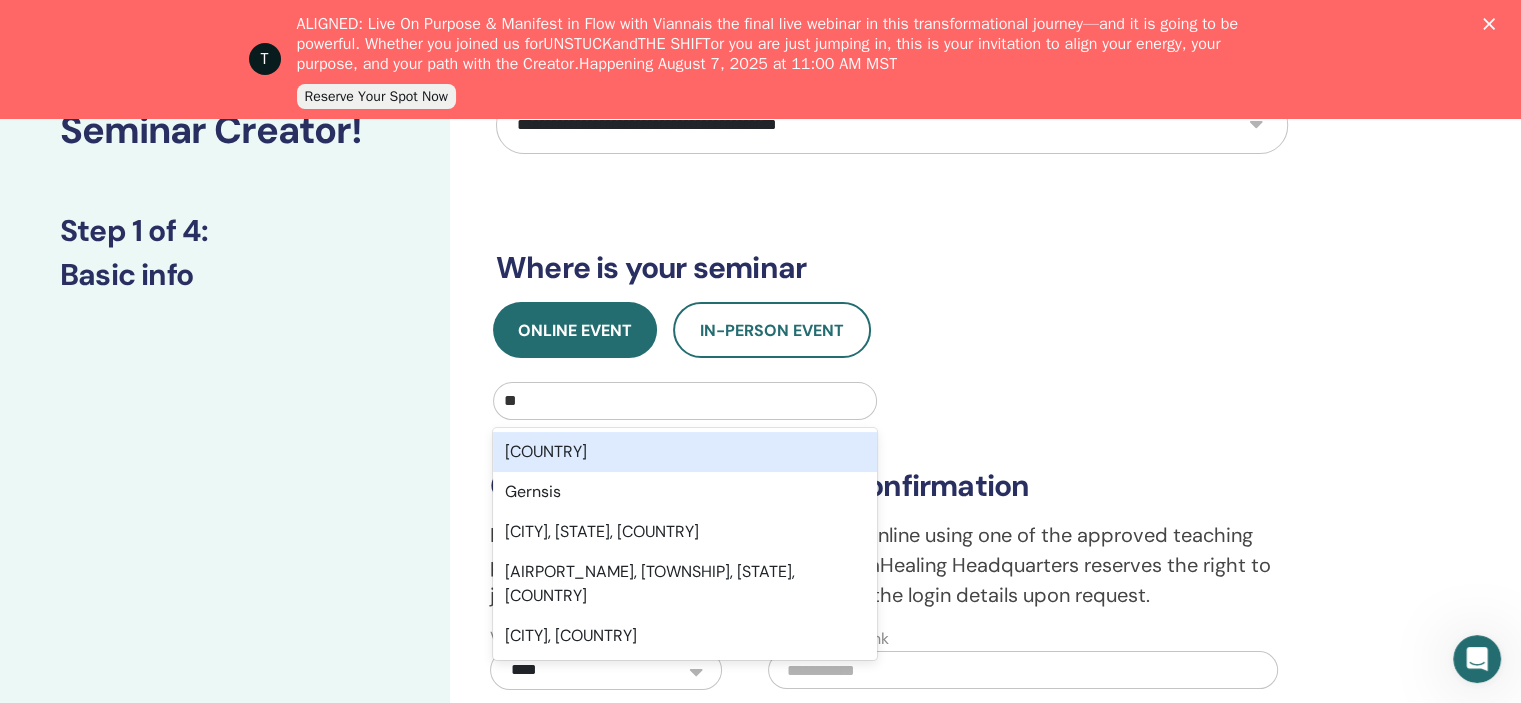 type on "*" 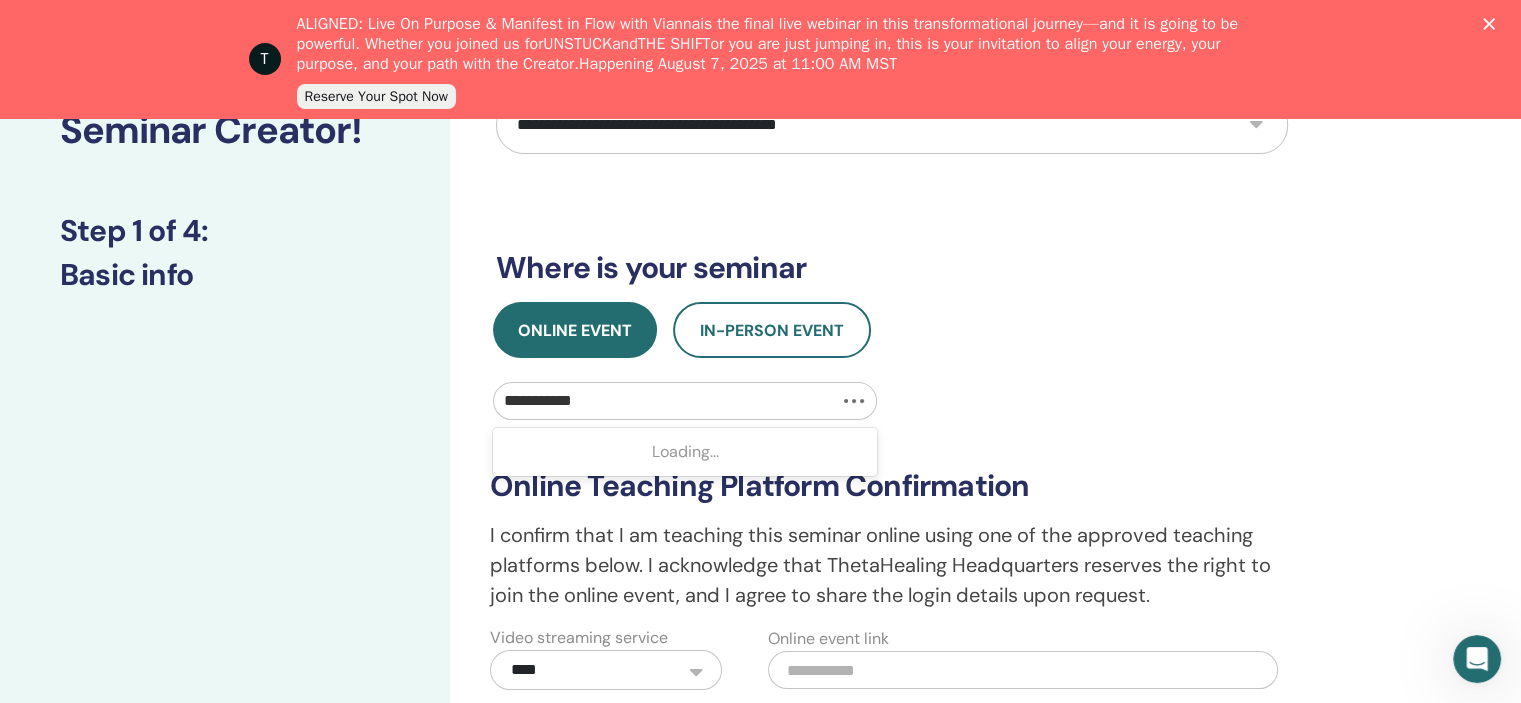 type on "**********" 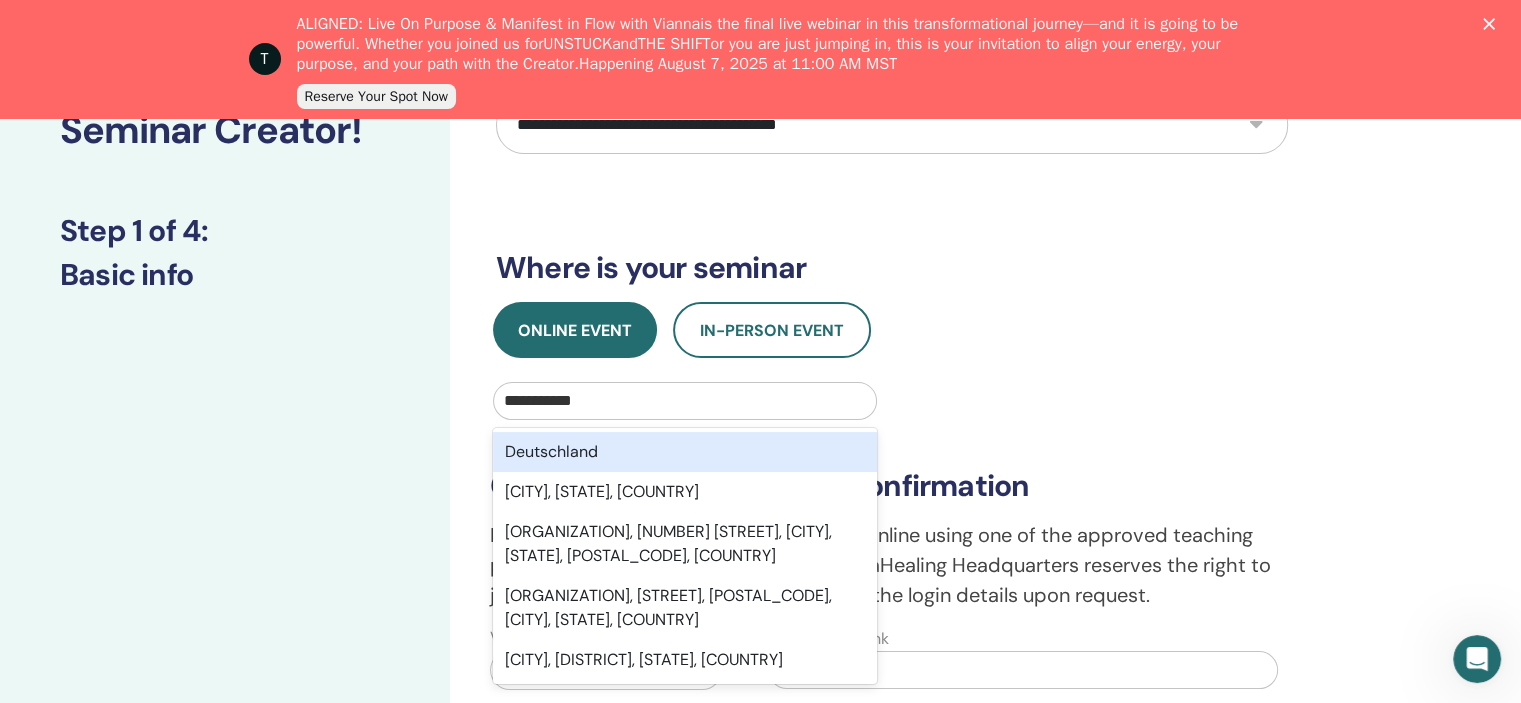 click on "Deutschland" at bounding box center (685, 452) 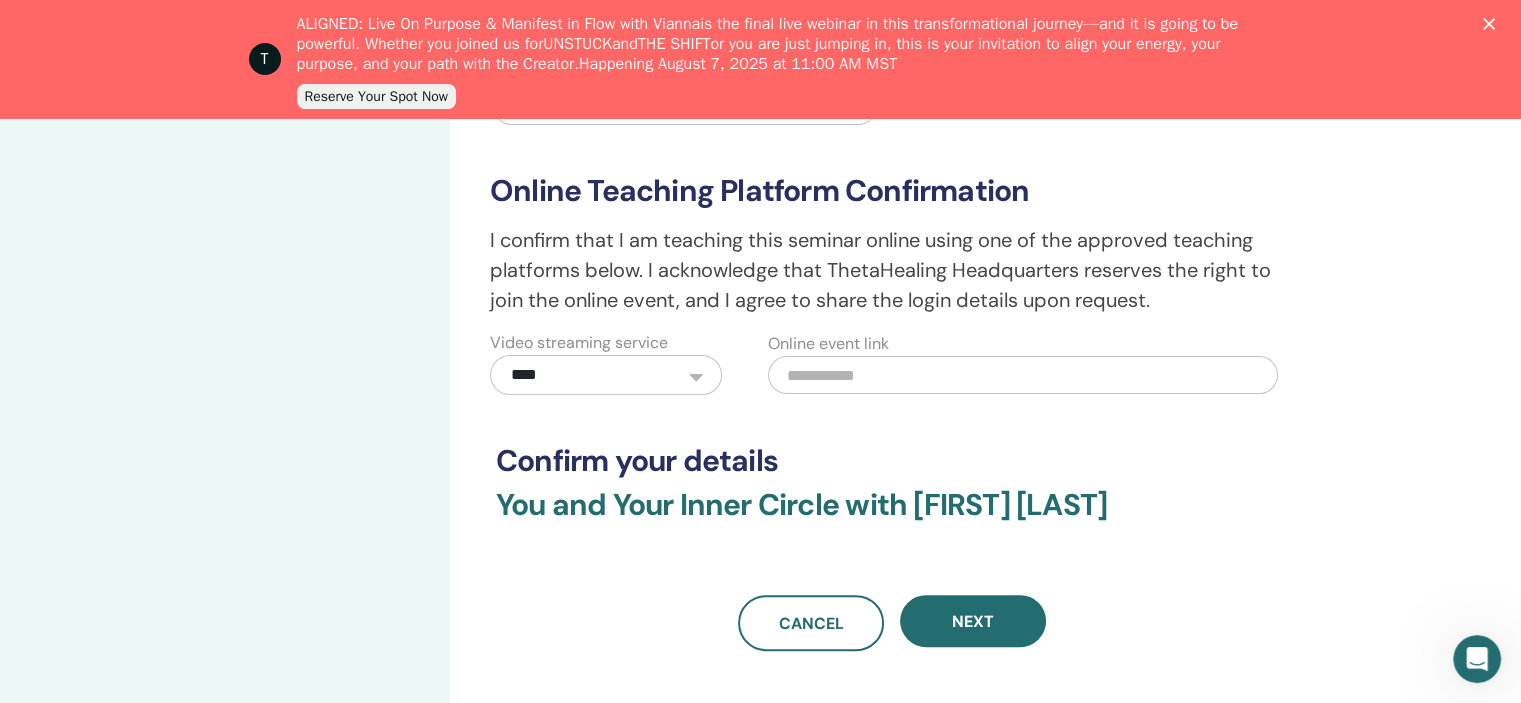 scroll, scrollTop: 500, scrollLeft: 0, axis: vertical 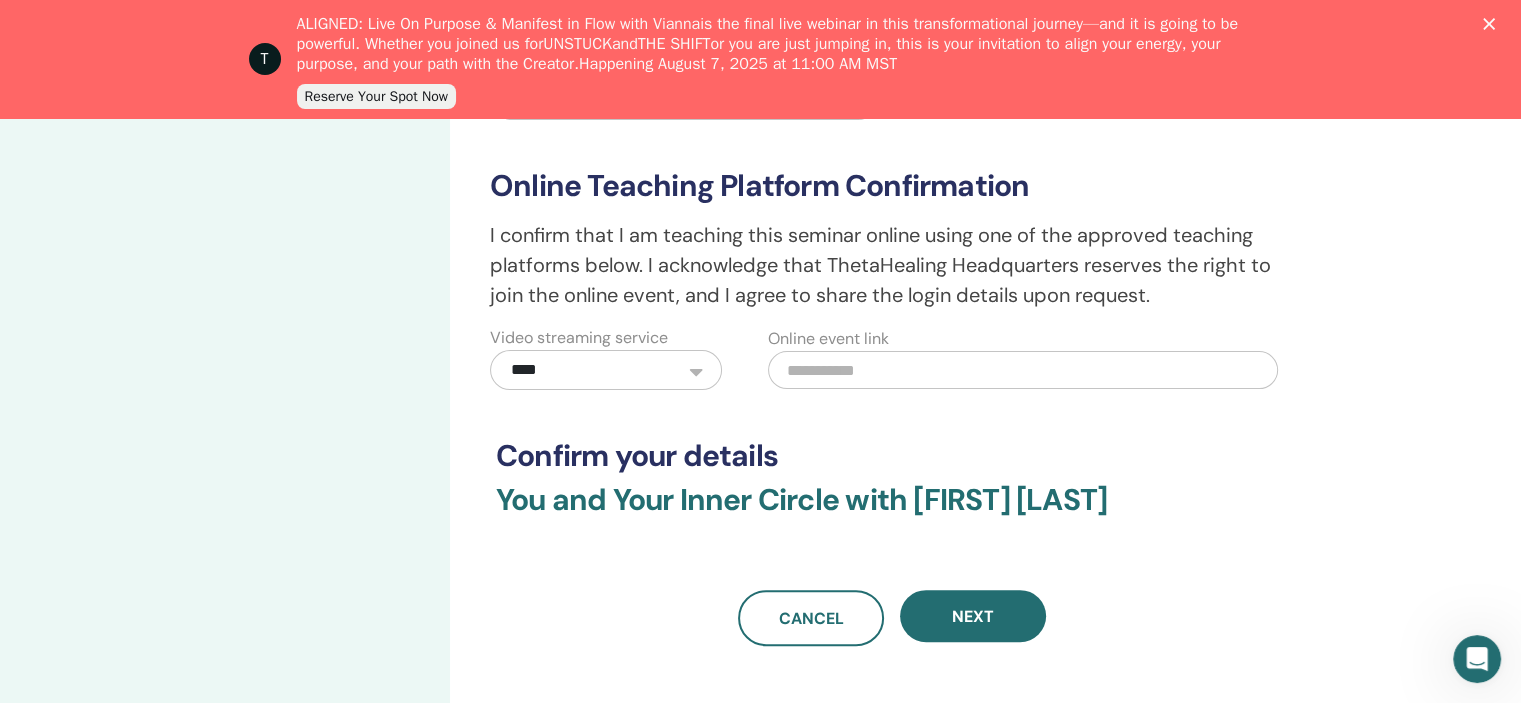 click on "Welcome to the Seminar Creator! Step 1 of 4 : Basic info" at bounding box center (225, 304) 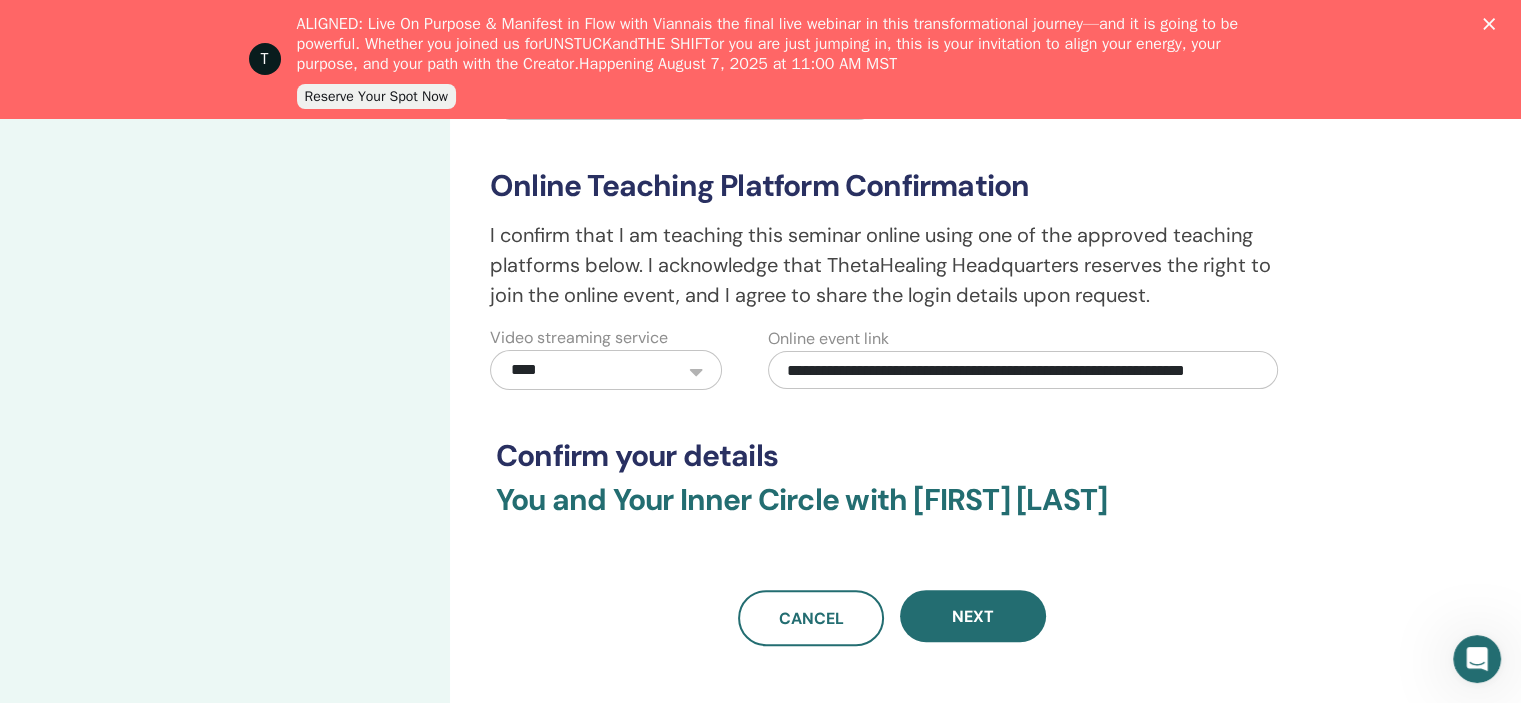 scroll, scrollTop: 0, scrollLeft: 69, axis: horizontal 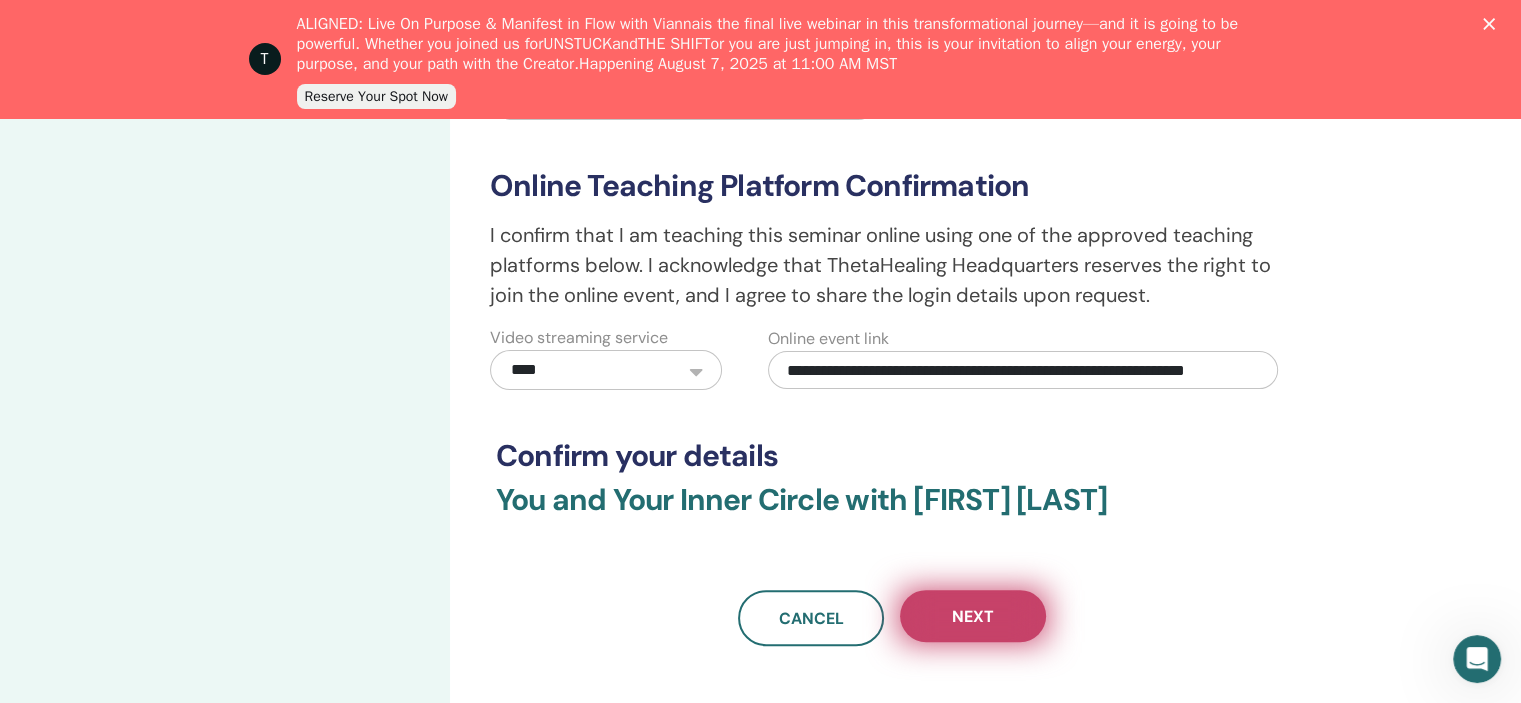 type on "**********" 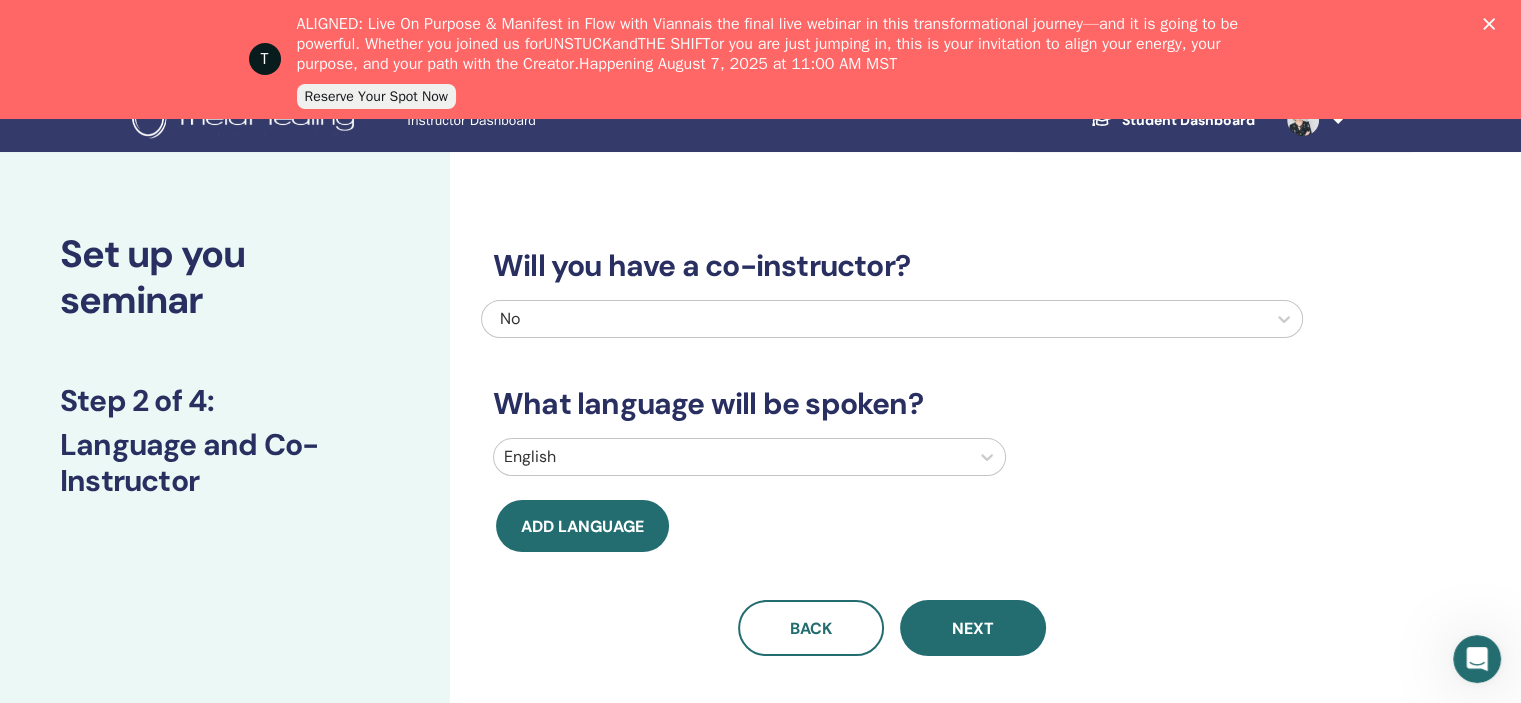 scroll, scrollTop: 0, scrollLeft: 0, axis: both 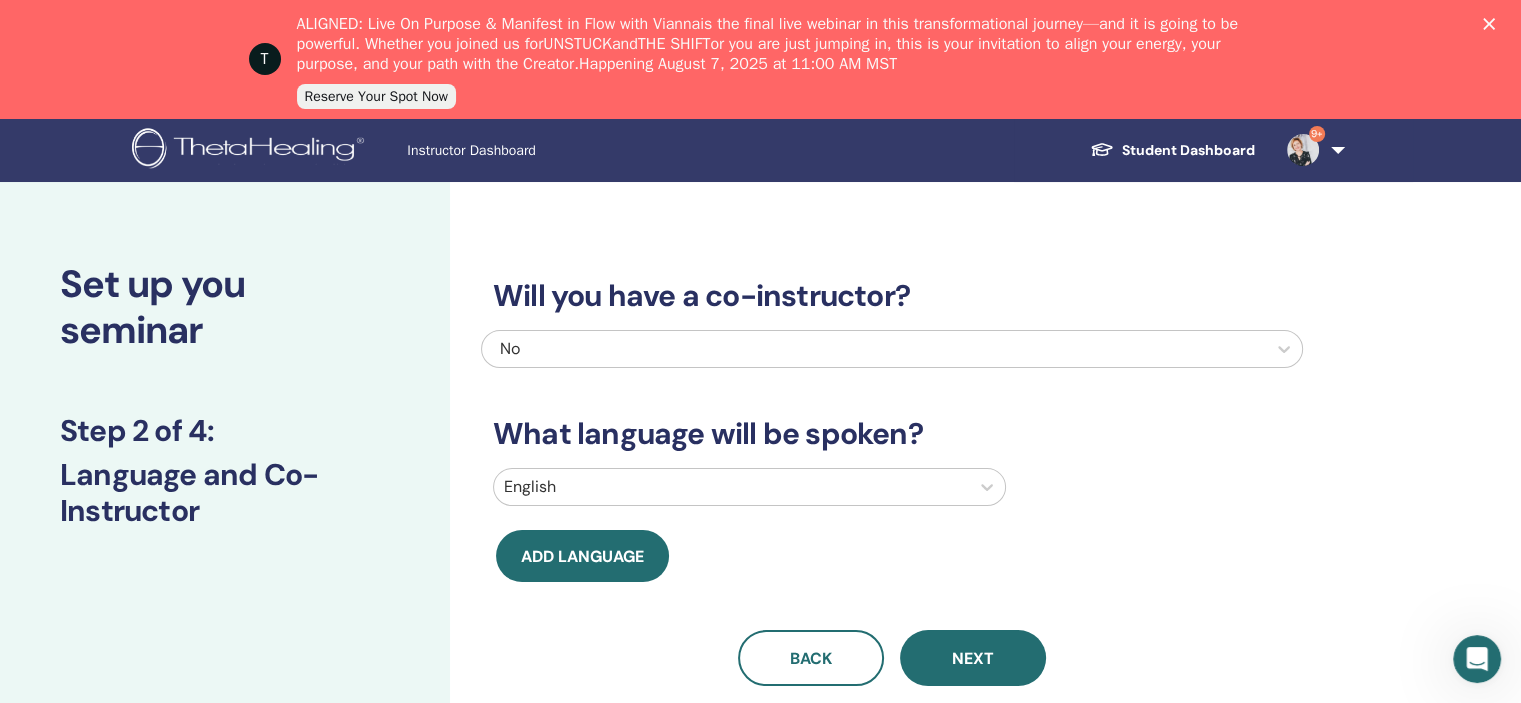 click 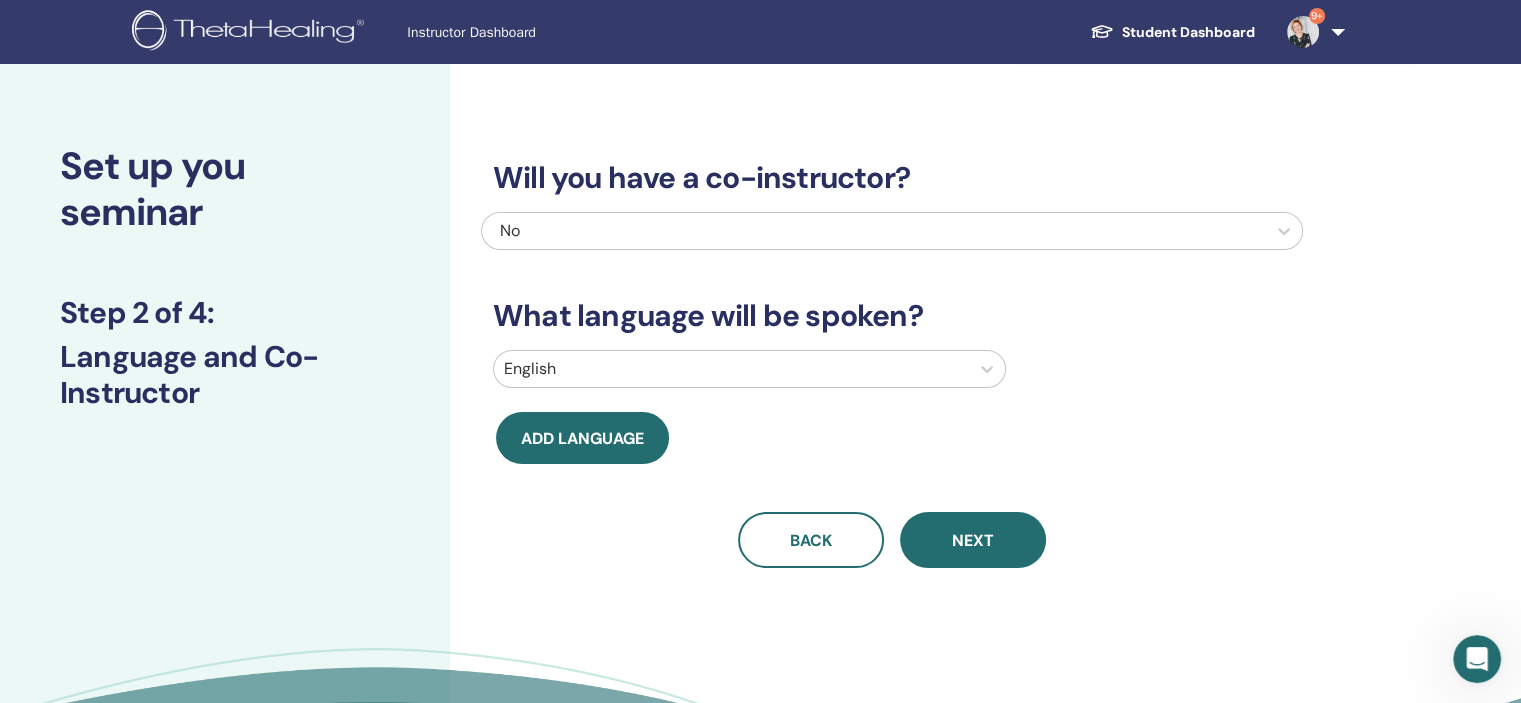 click at bounding box center (731, 369) 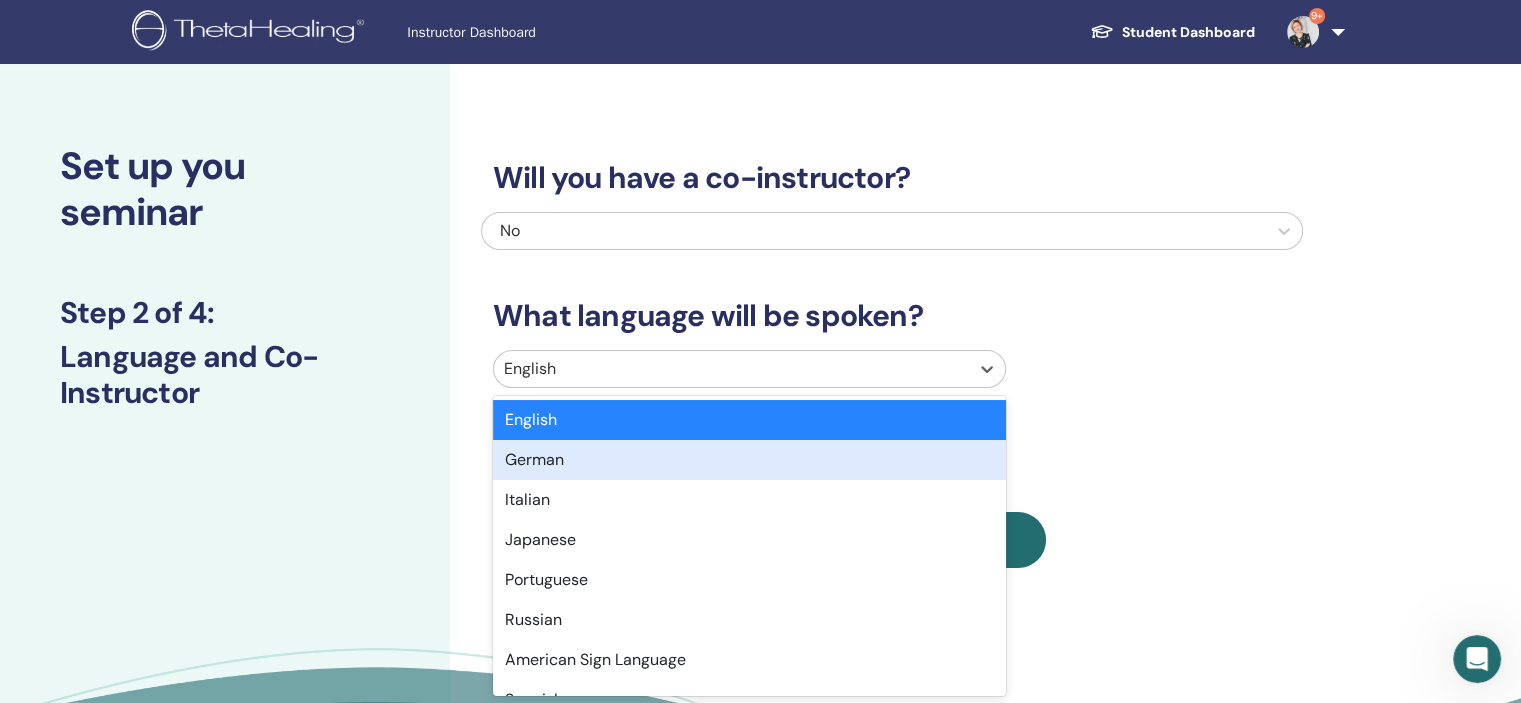 click on "German" at bounding box center (749, 460) 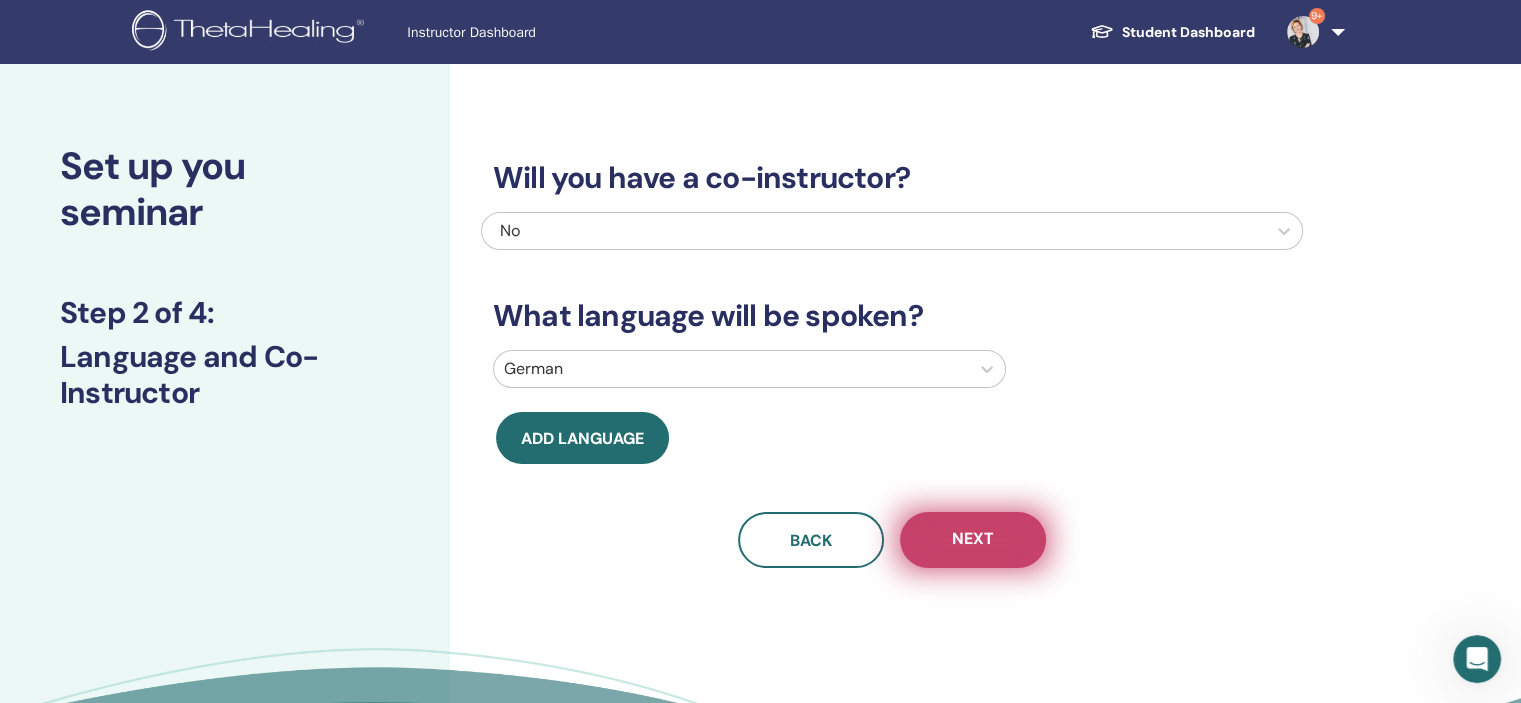 click on "Next" at bounding box center (973, 540) 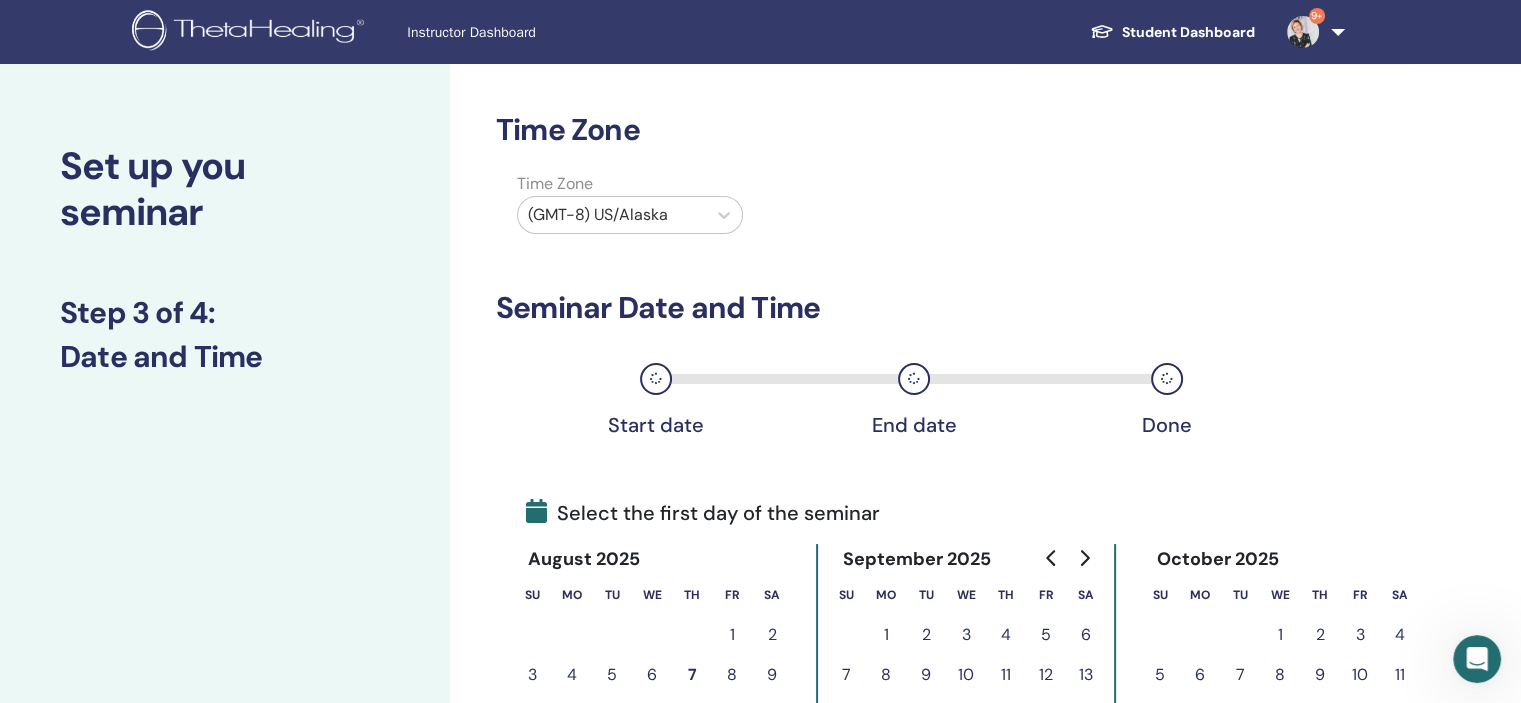 click at bounding box center (612, 215) 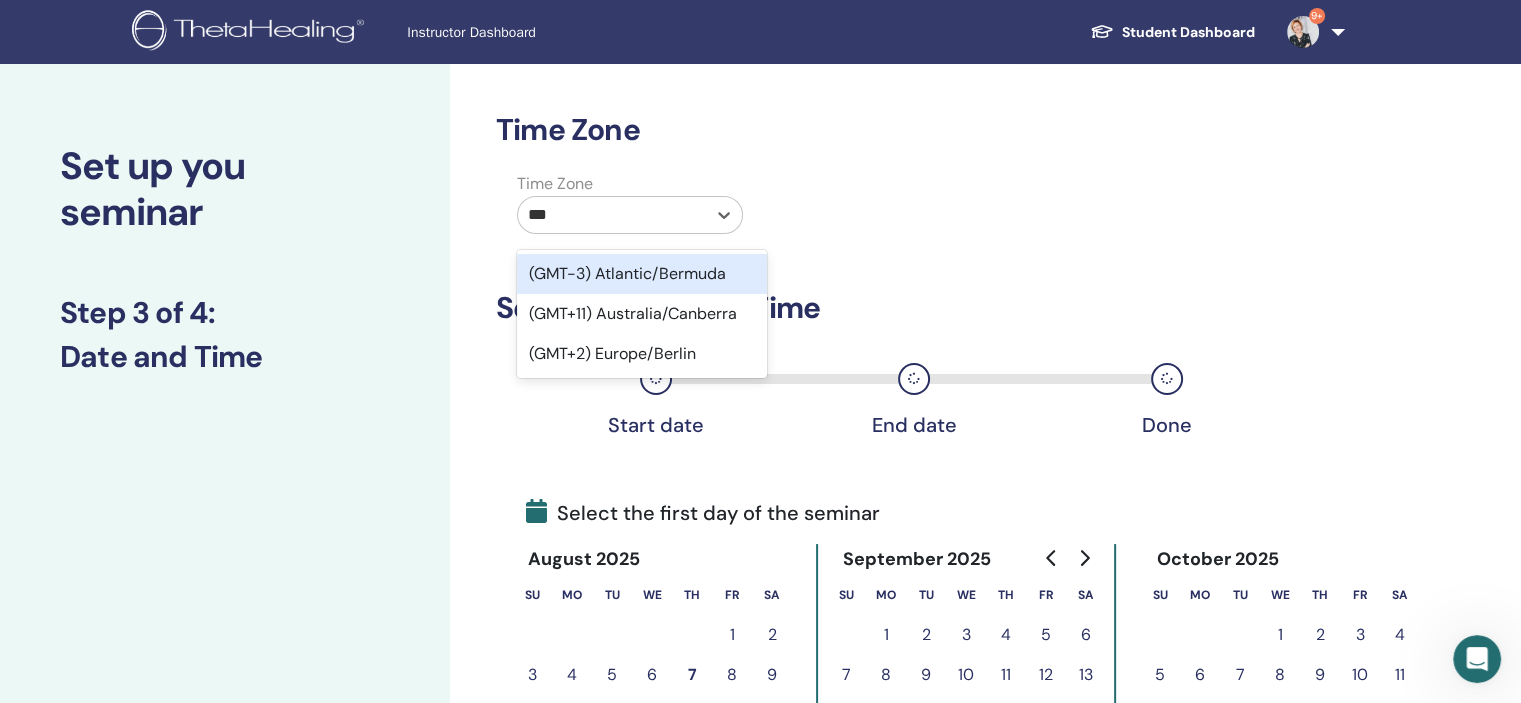 type on "****" 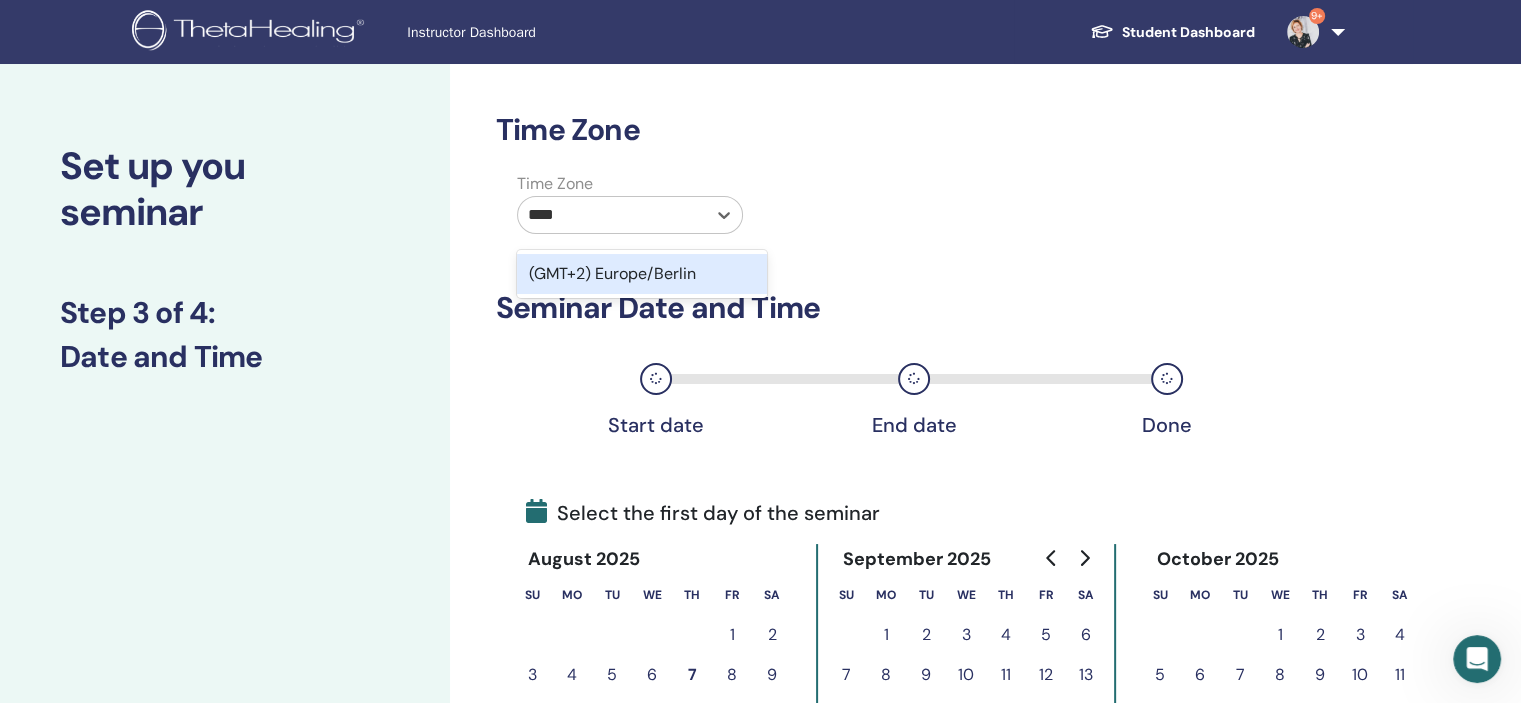 click on "(GMT+2) Europe/Berlin" at bounding box center (642, 274) 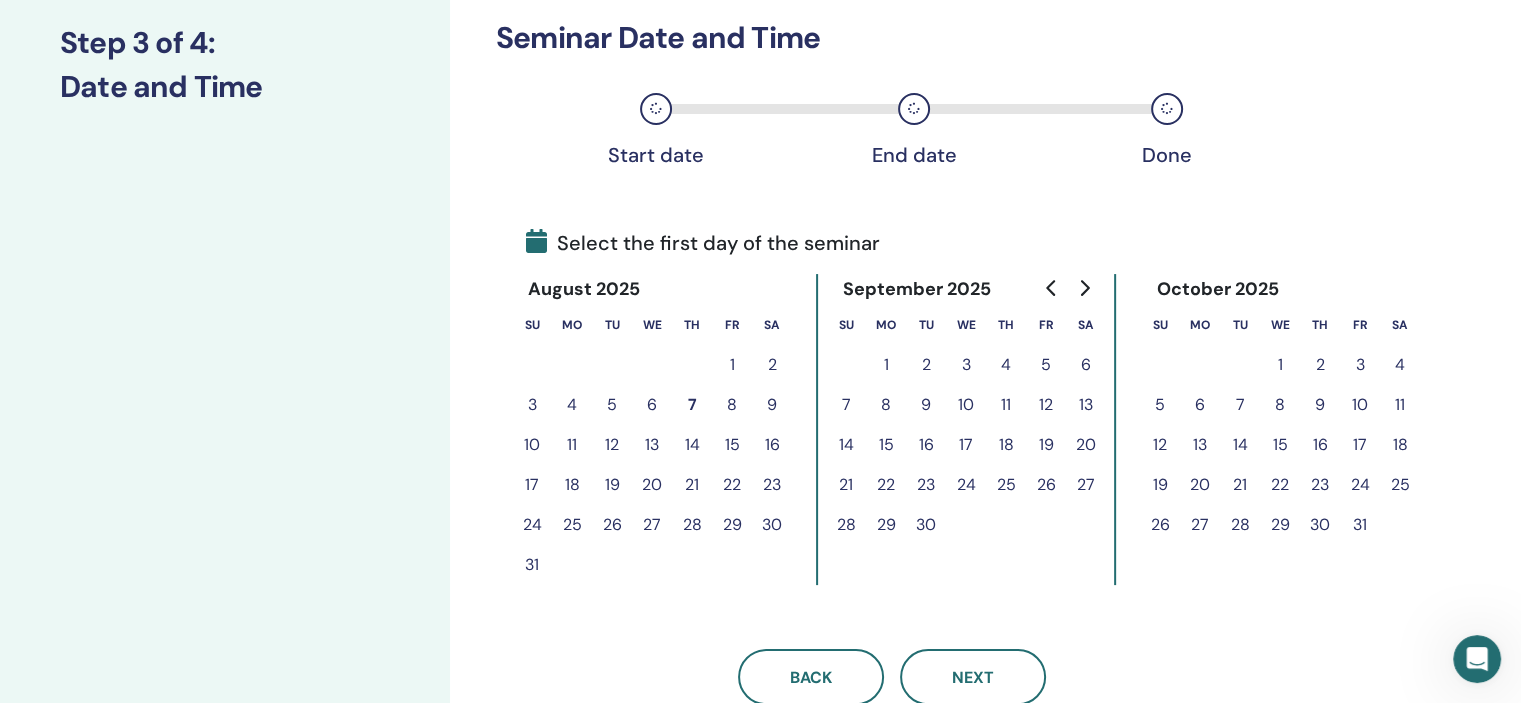 scroll, scrollTop: 300, scrollLeft: 0, axis: vertical 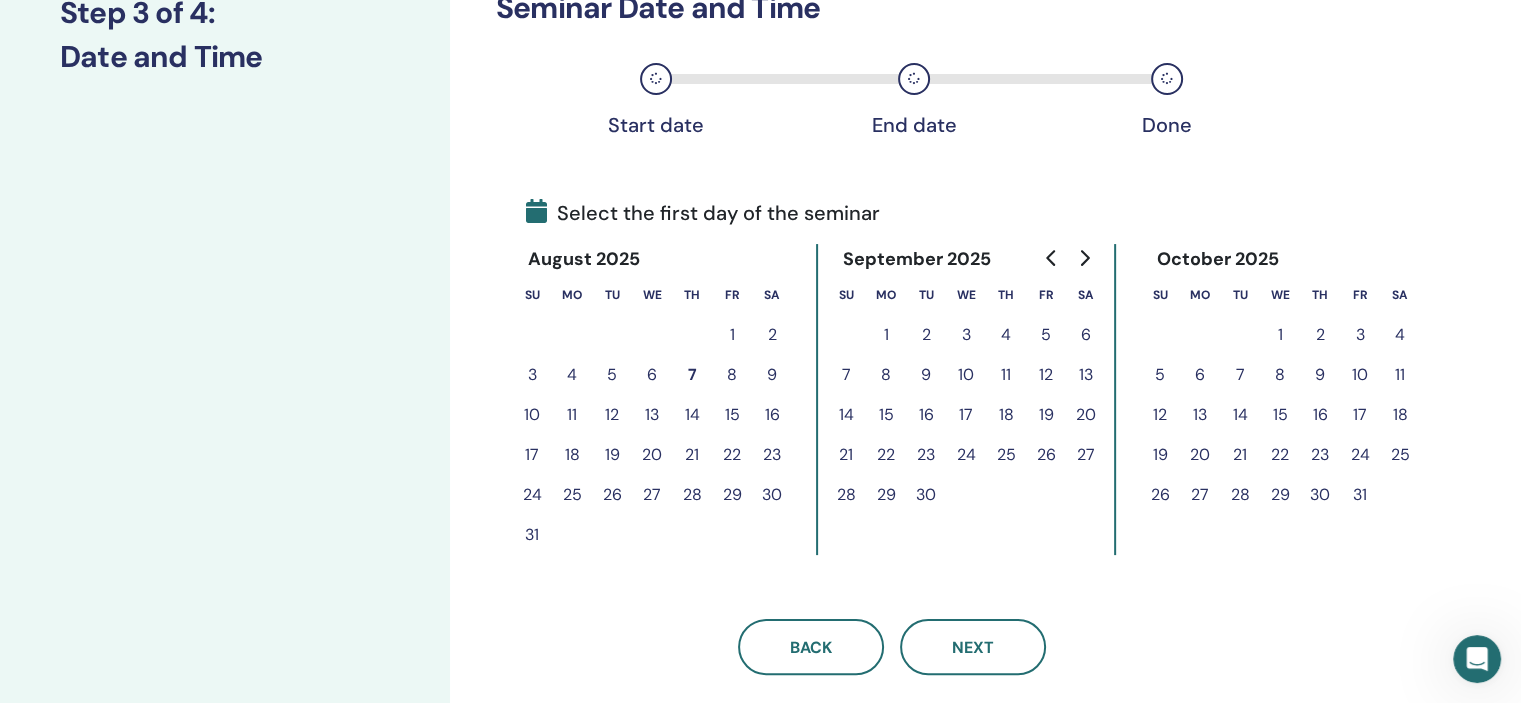 click on "6" at bounding box center [1086, 335] 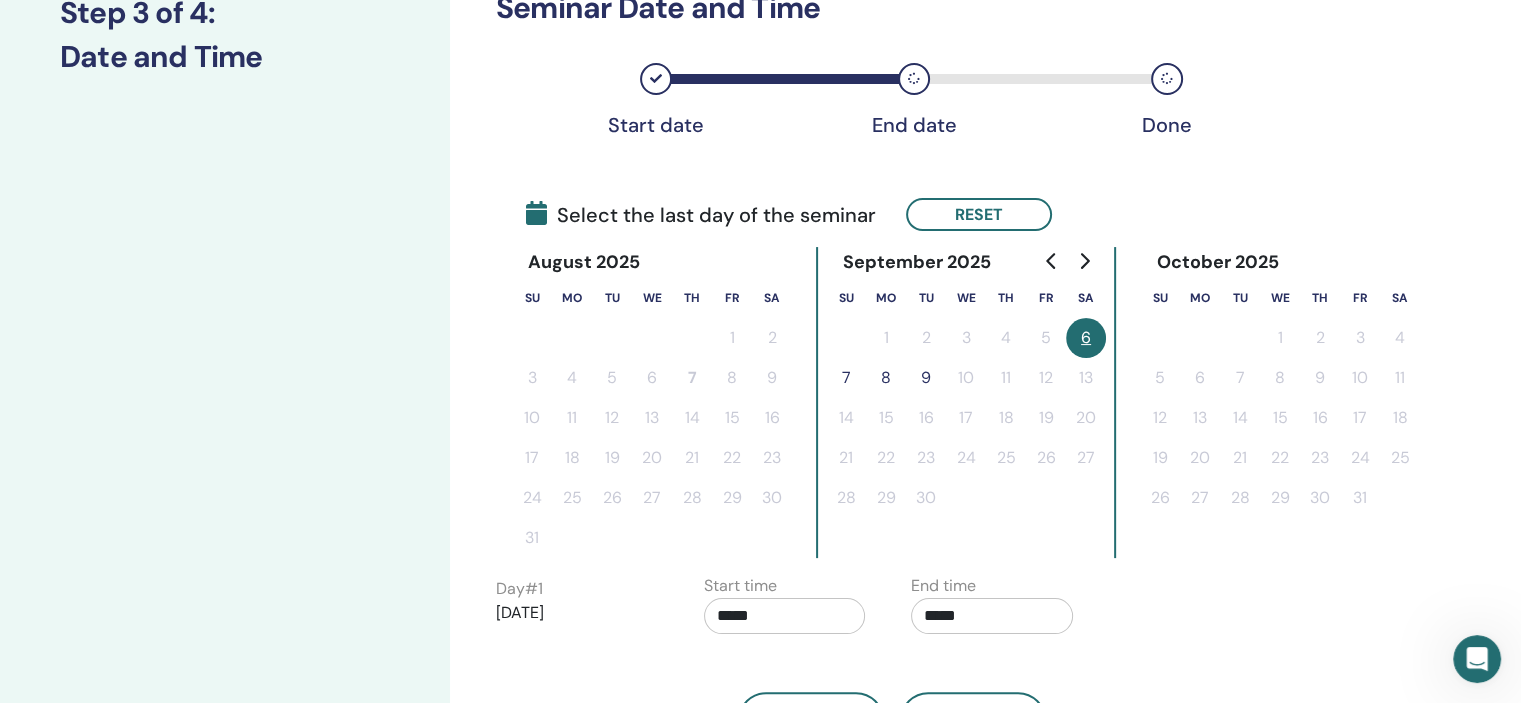 click on "7" at bounding box center (846, 378) 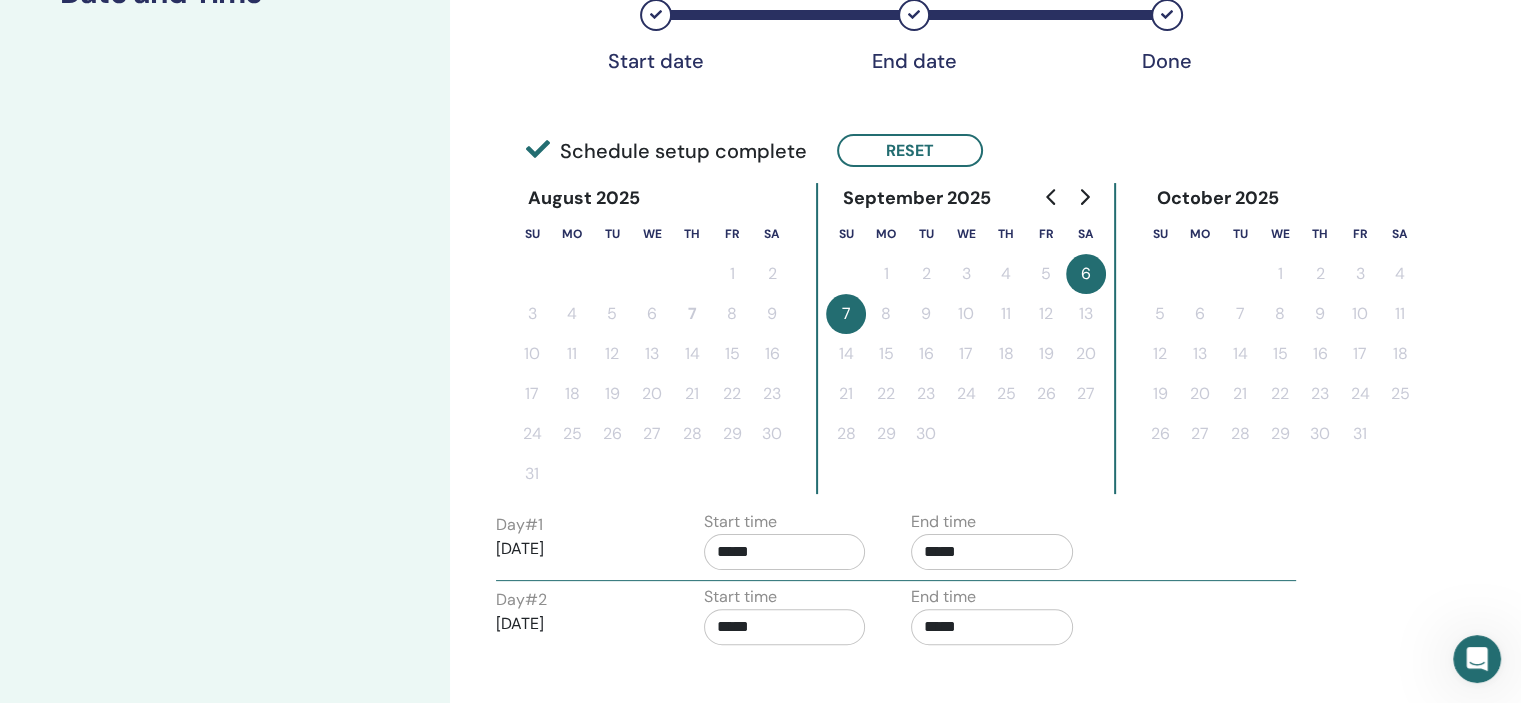 scroll, scrollTop: 400, scrollLeft: 0, axis: vertical 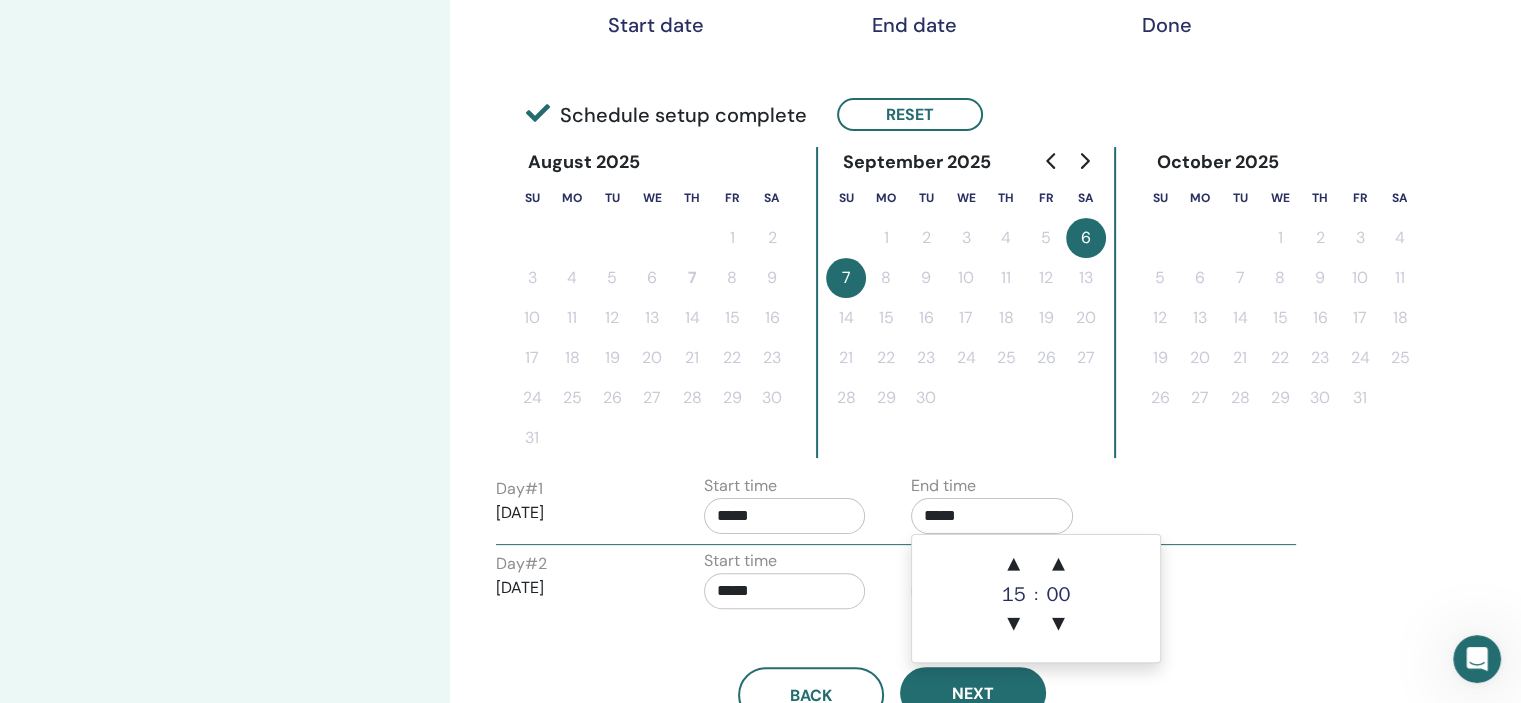 click on "*****" at bounding box center (992, 516) 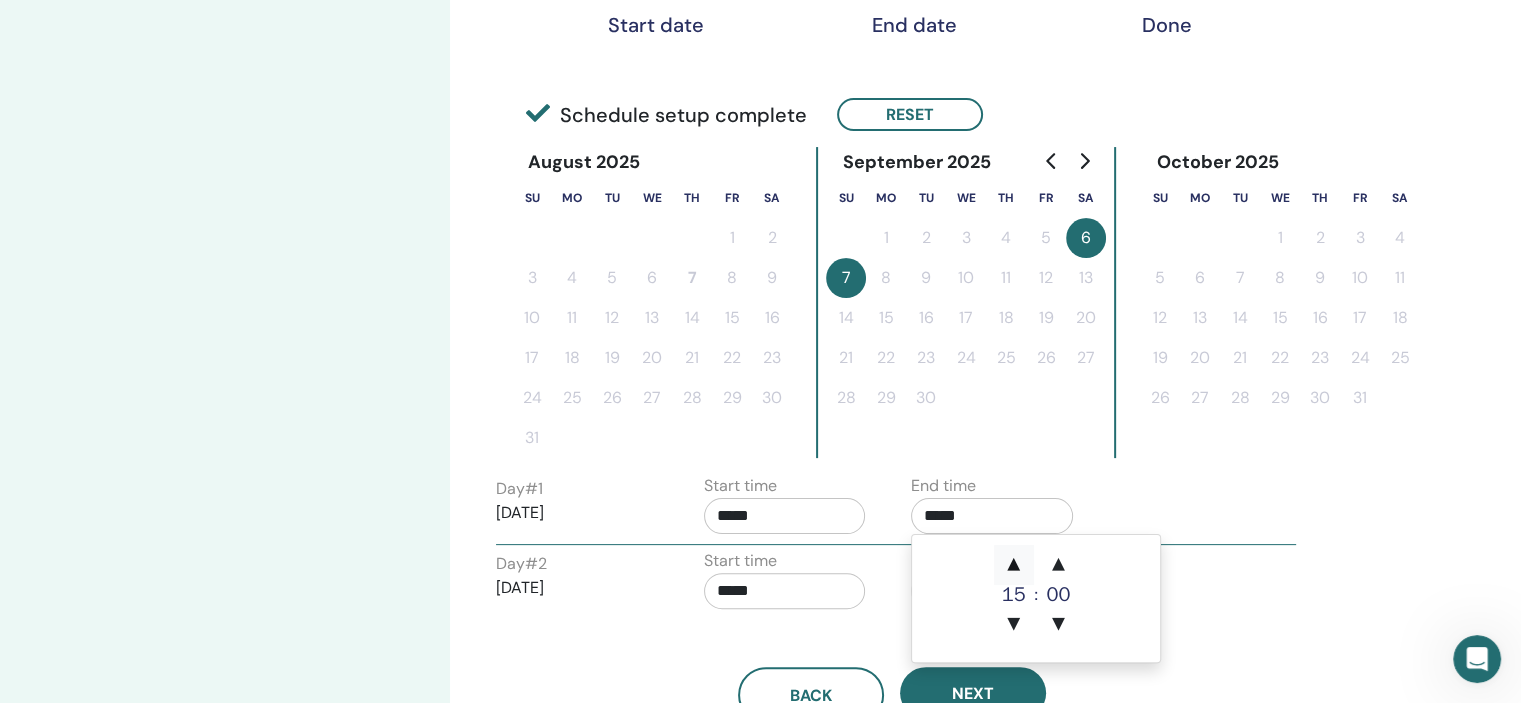 click on "▲" at bounding box center (1014, 565) 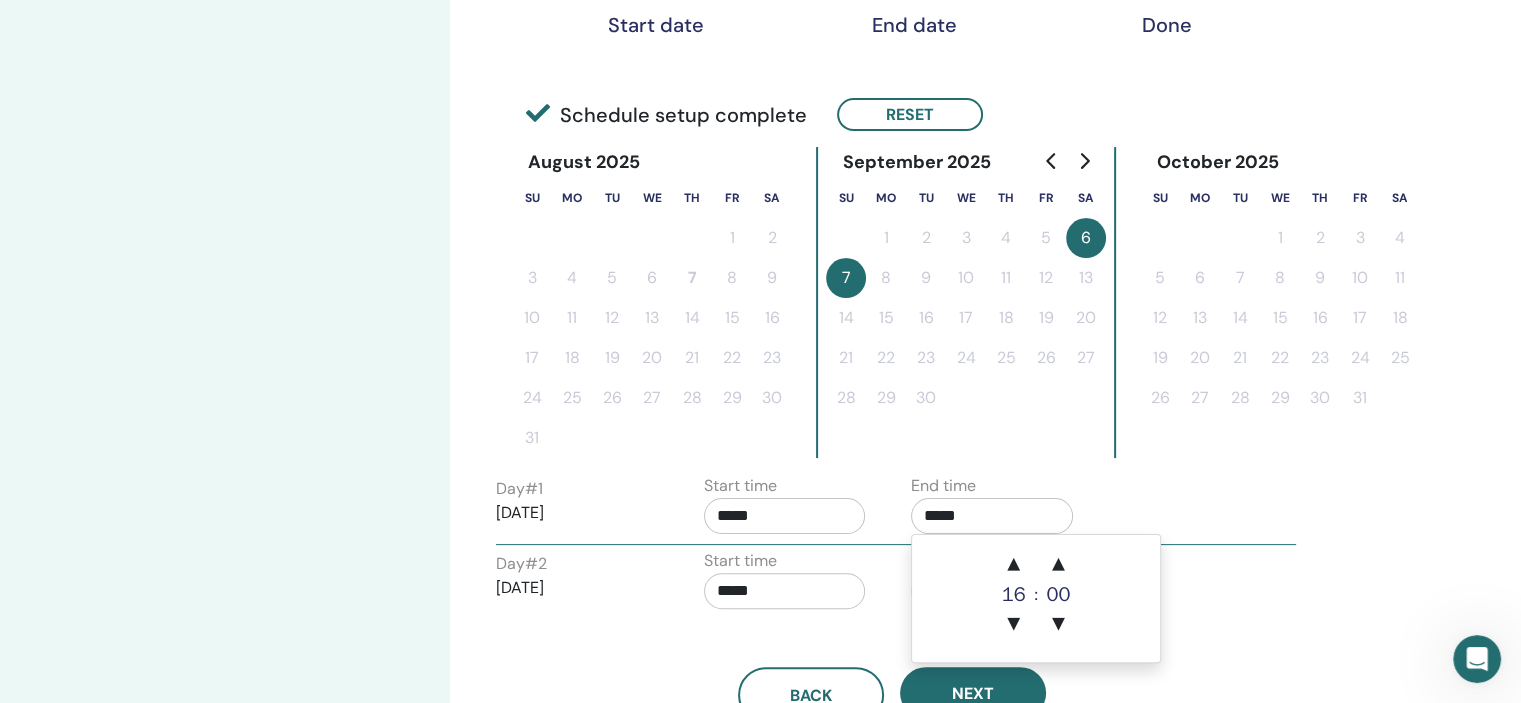click on "Day  # 2 2025/09/07 Start time ***** End time *****" at bounding box center (896, 584) 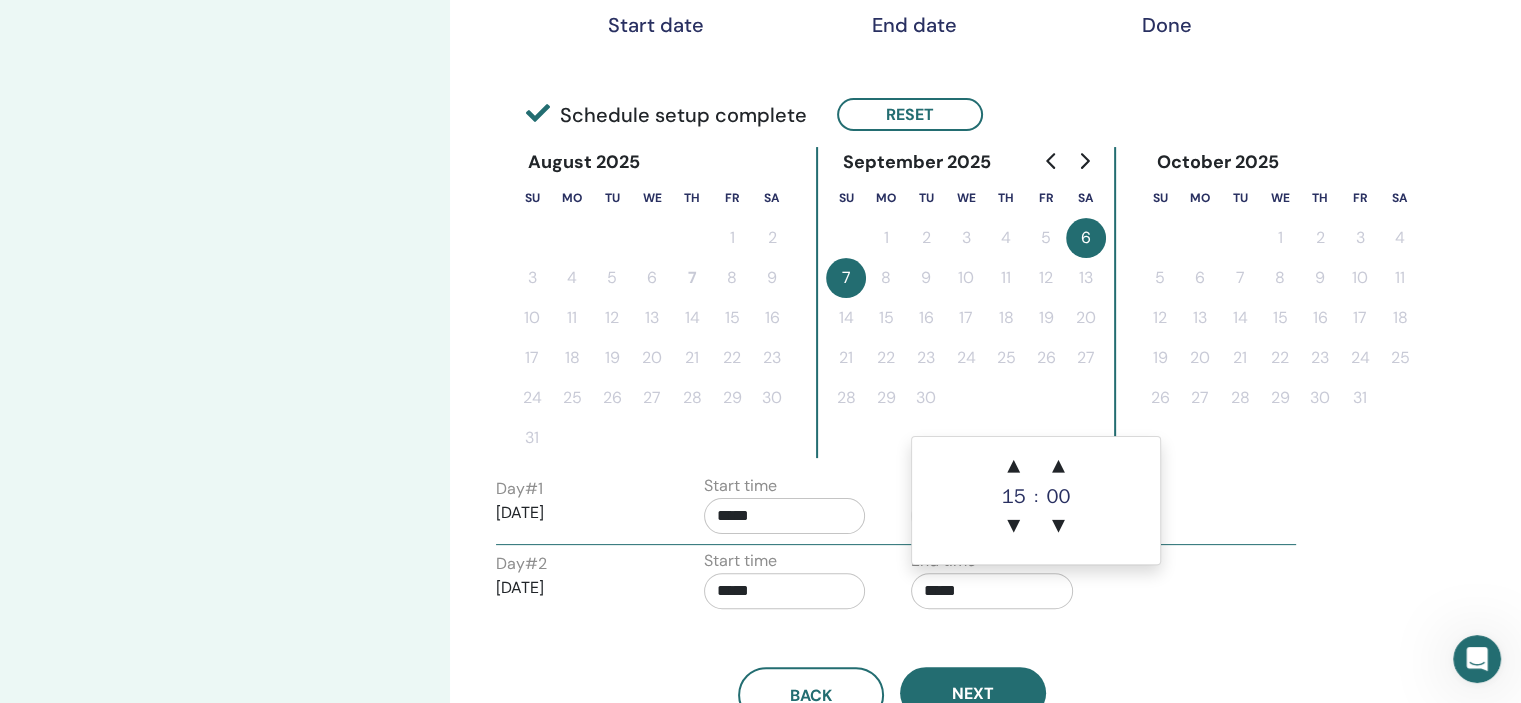 click on "*****" at bounding box center (992, 591) 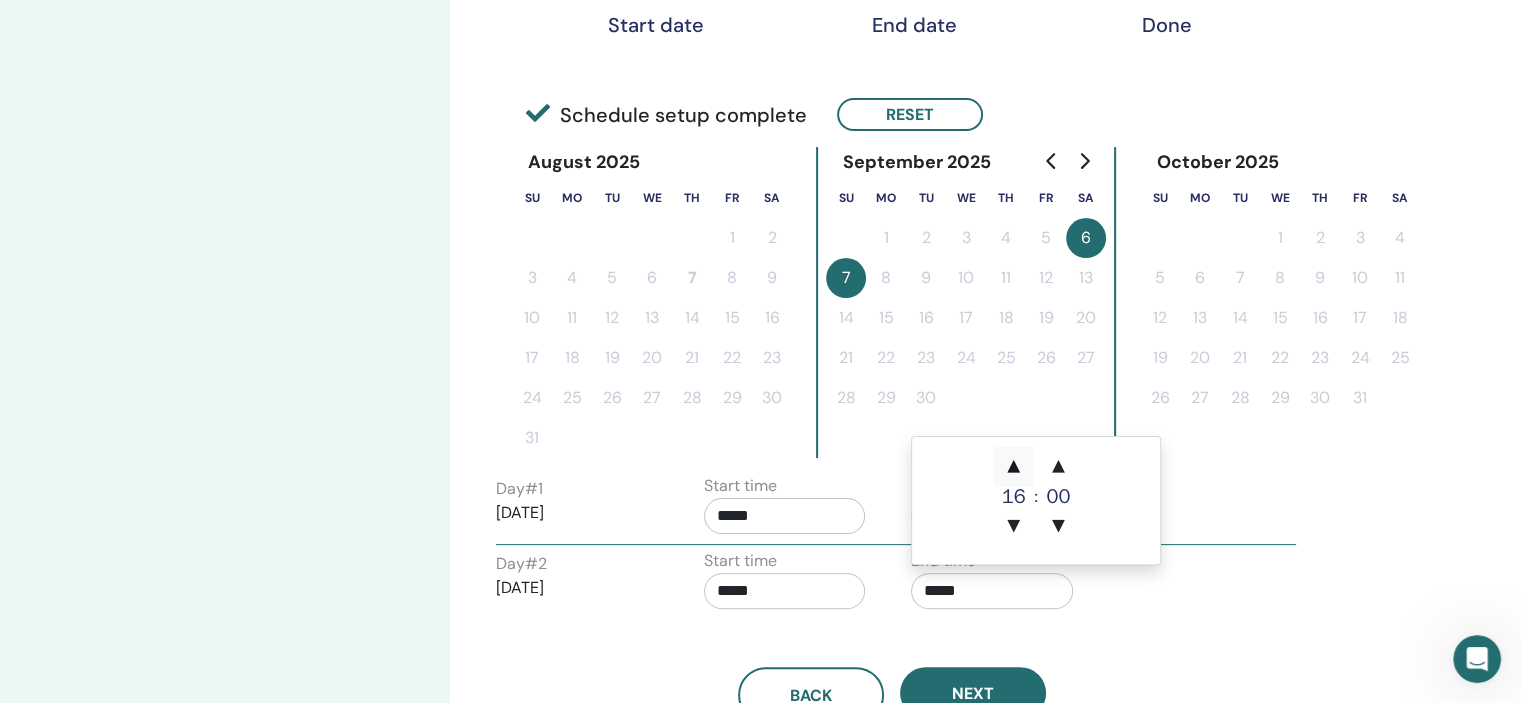 click on "▲" at bounding box center (1014, 467) 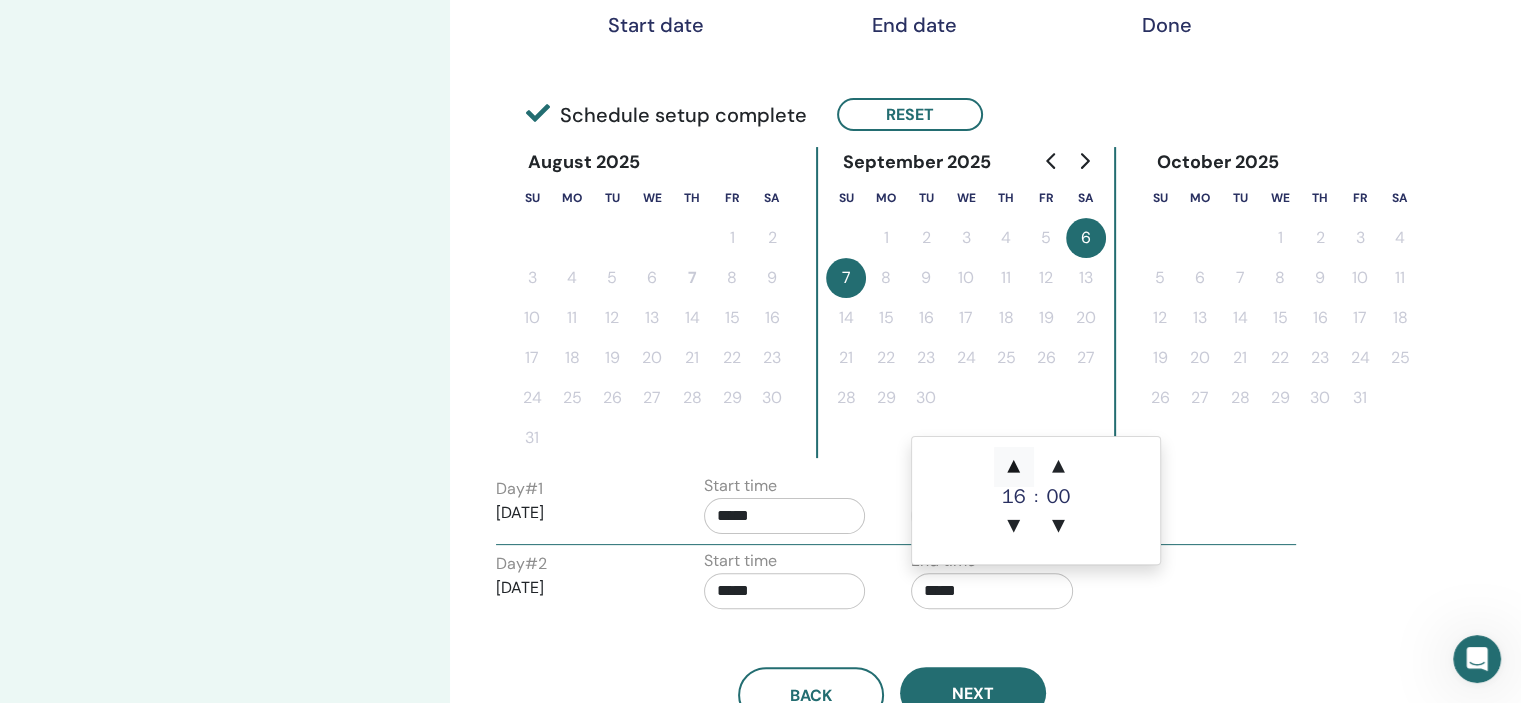 type on "*****" 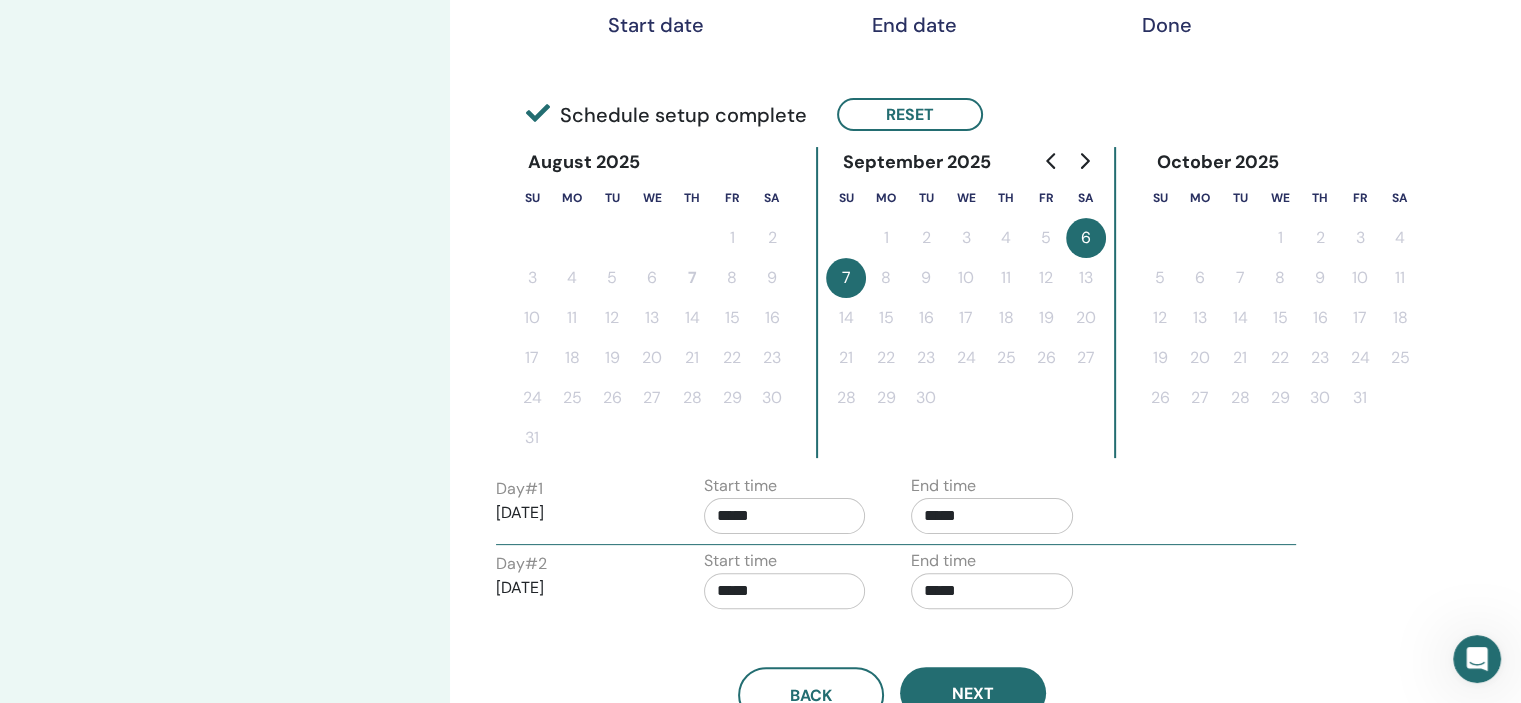 drag, startPoint x: 1245, startPoint y: 637, endPoint x: 1157, endPoint y: 484, distance: 176.50212 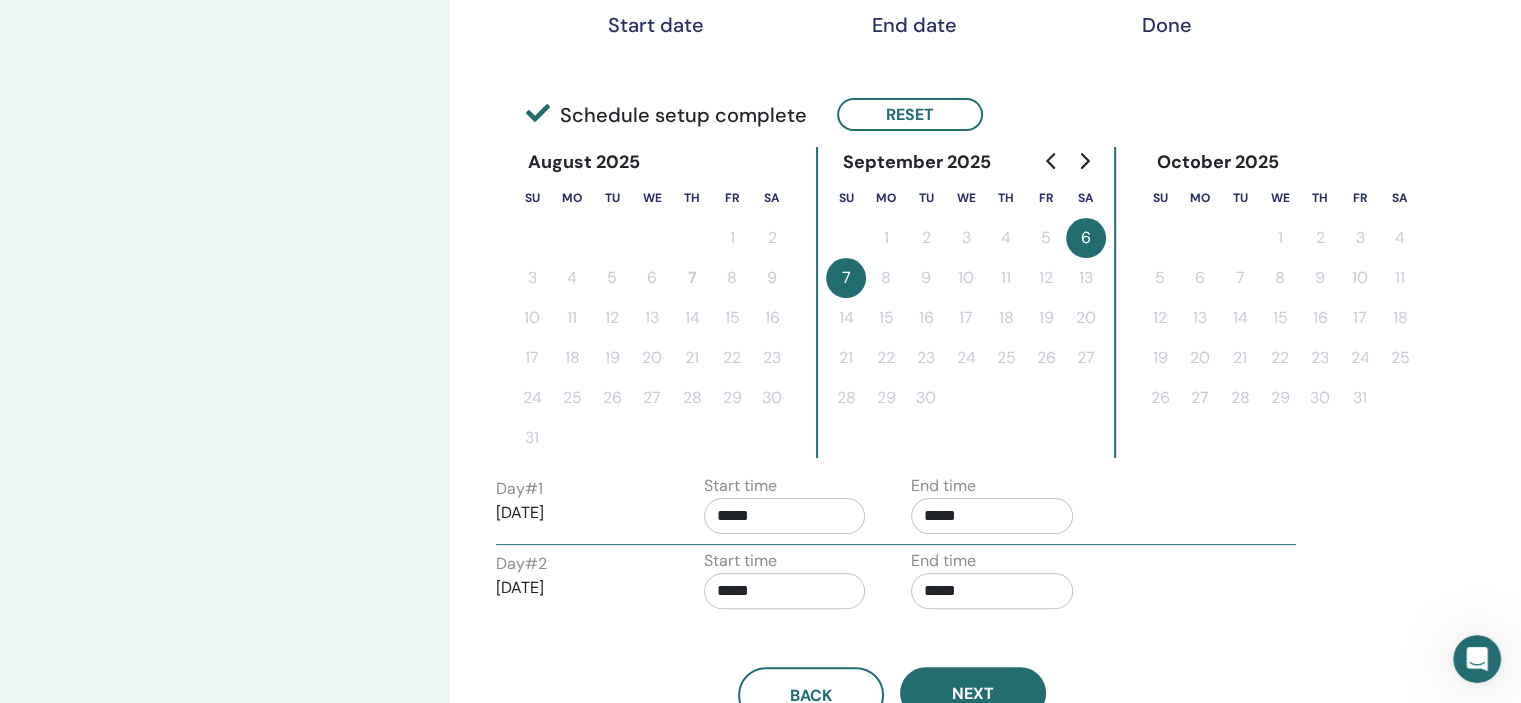 click on "Back Next" at bounding box center [892, 671] 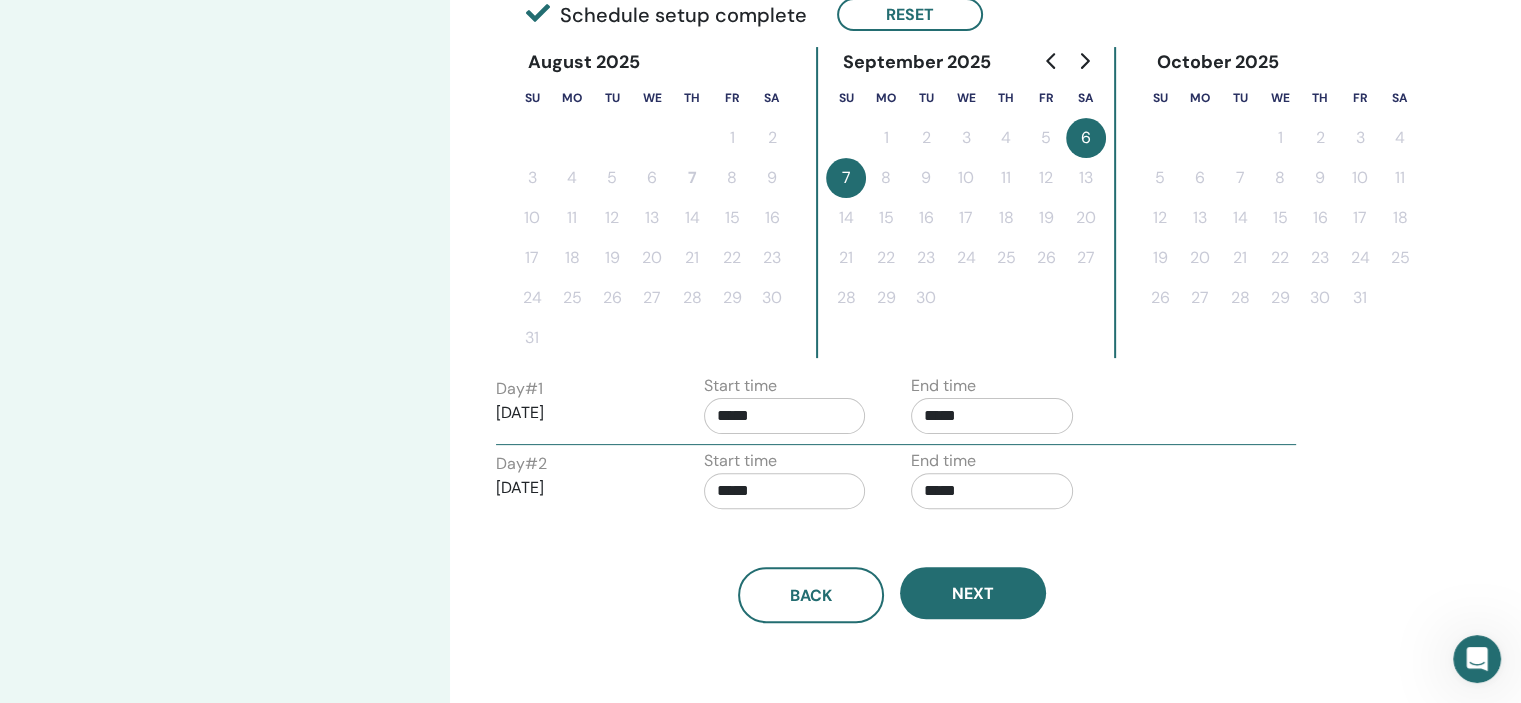 scroll, scrollTop: 700, scrollLeft: 0, axis: vertical 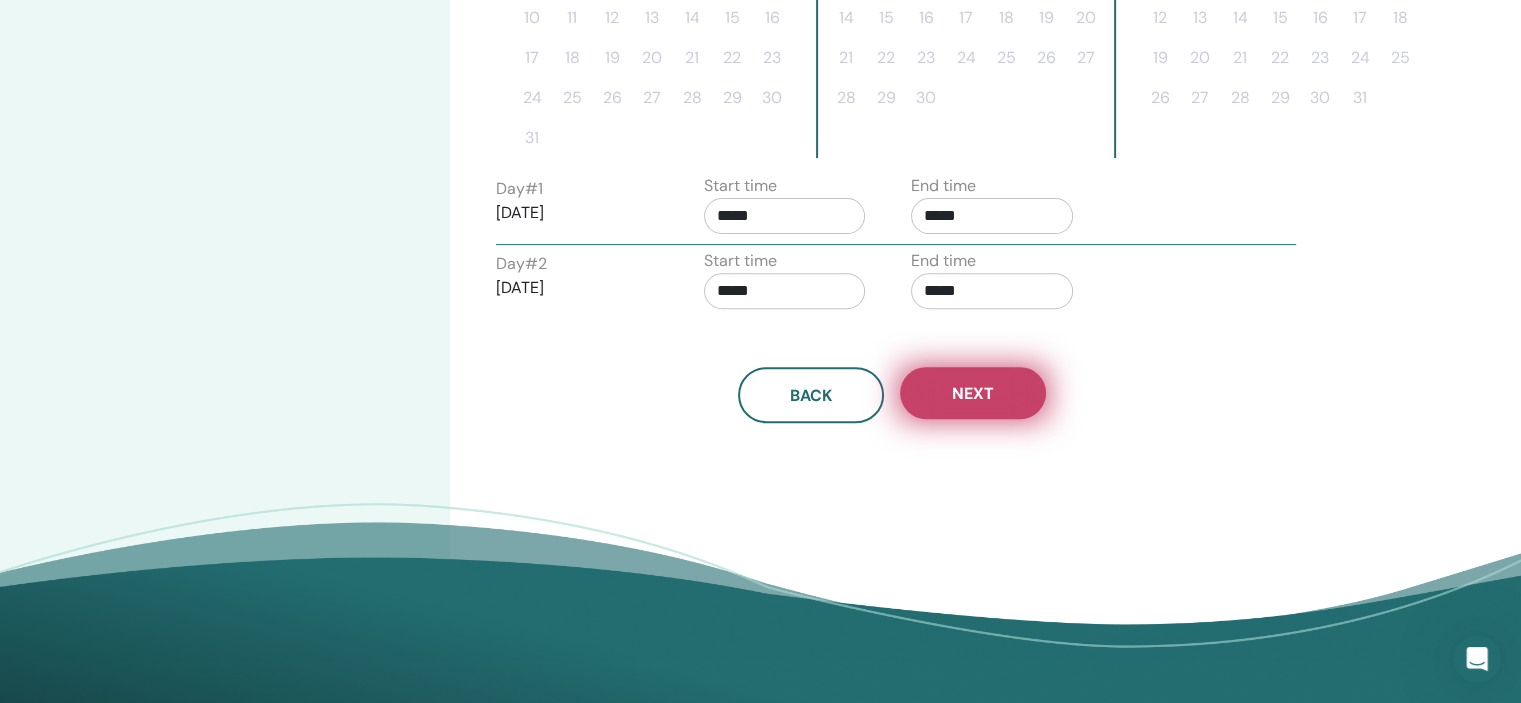 click on "Next" at bounding box center (973, 393) 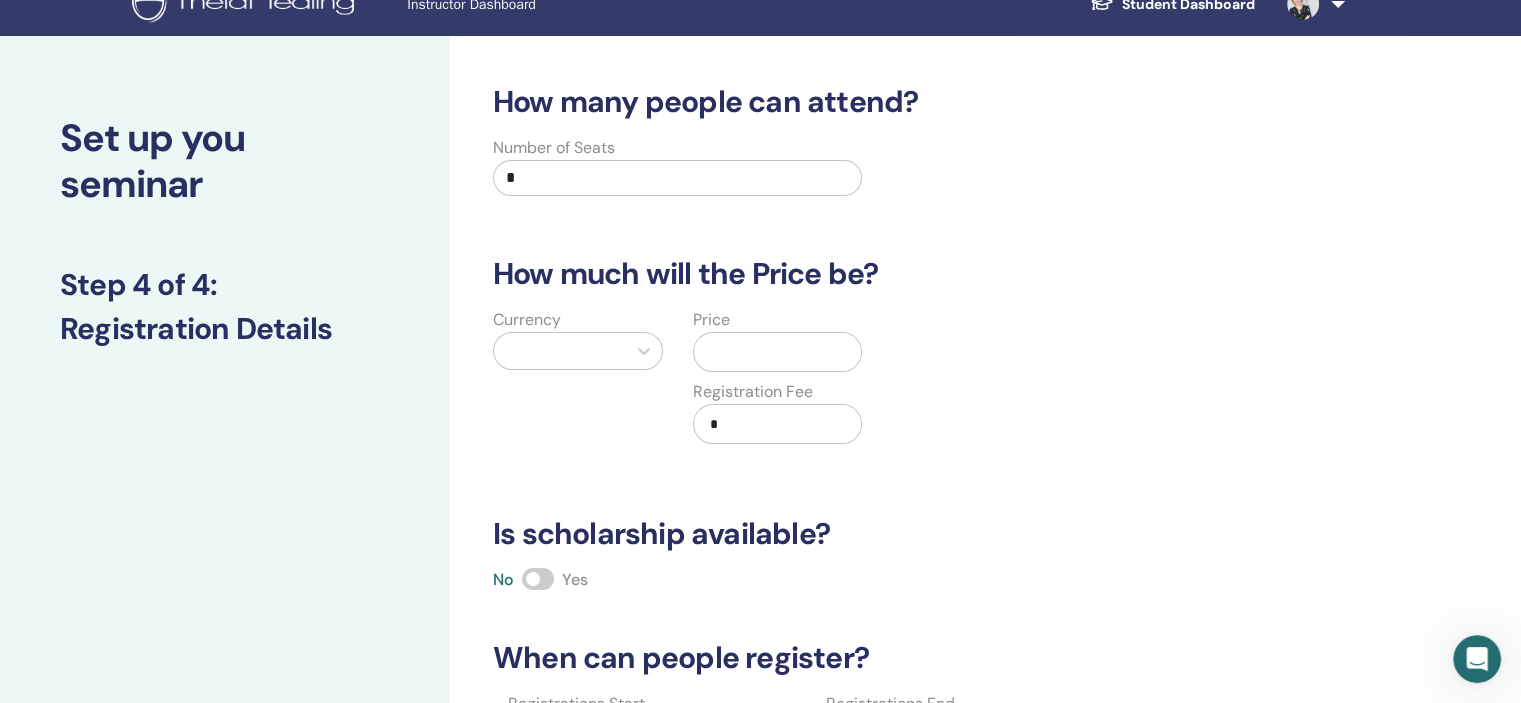 scroll, scrollTop: 0, scrollLeft: 0, axis: both 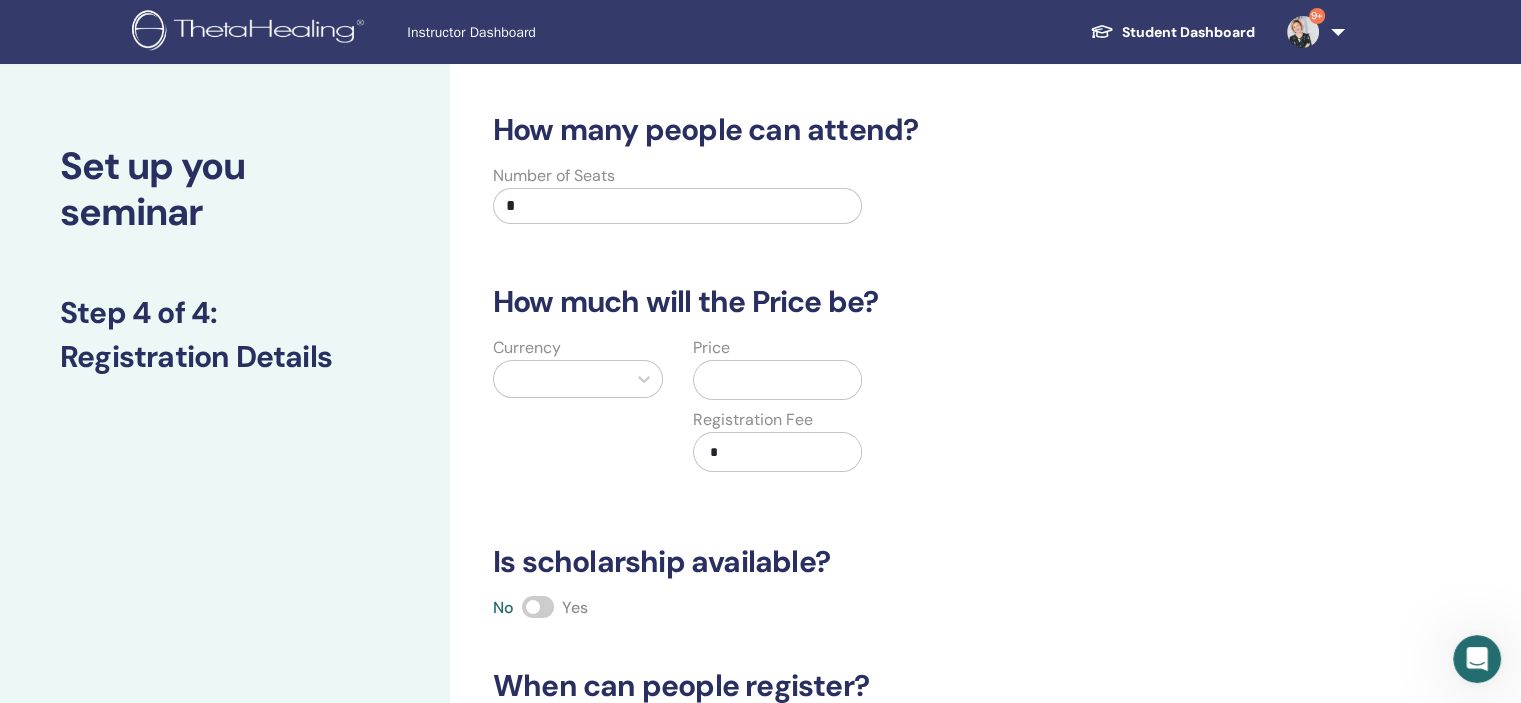 click on "*" at bounding box center [677, 206] 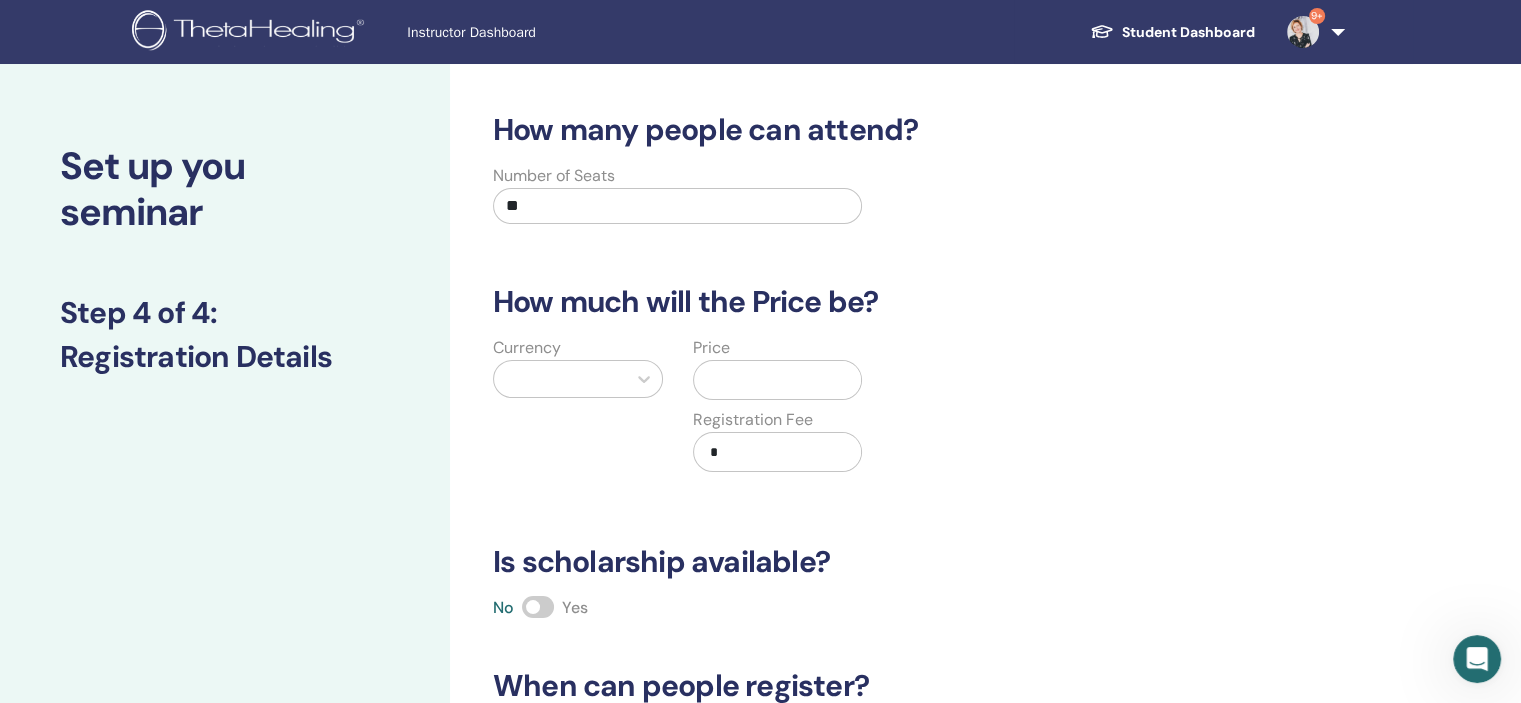 type on "**" 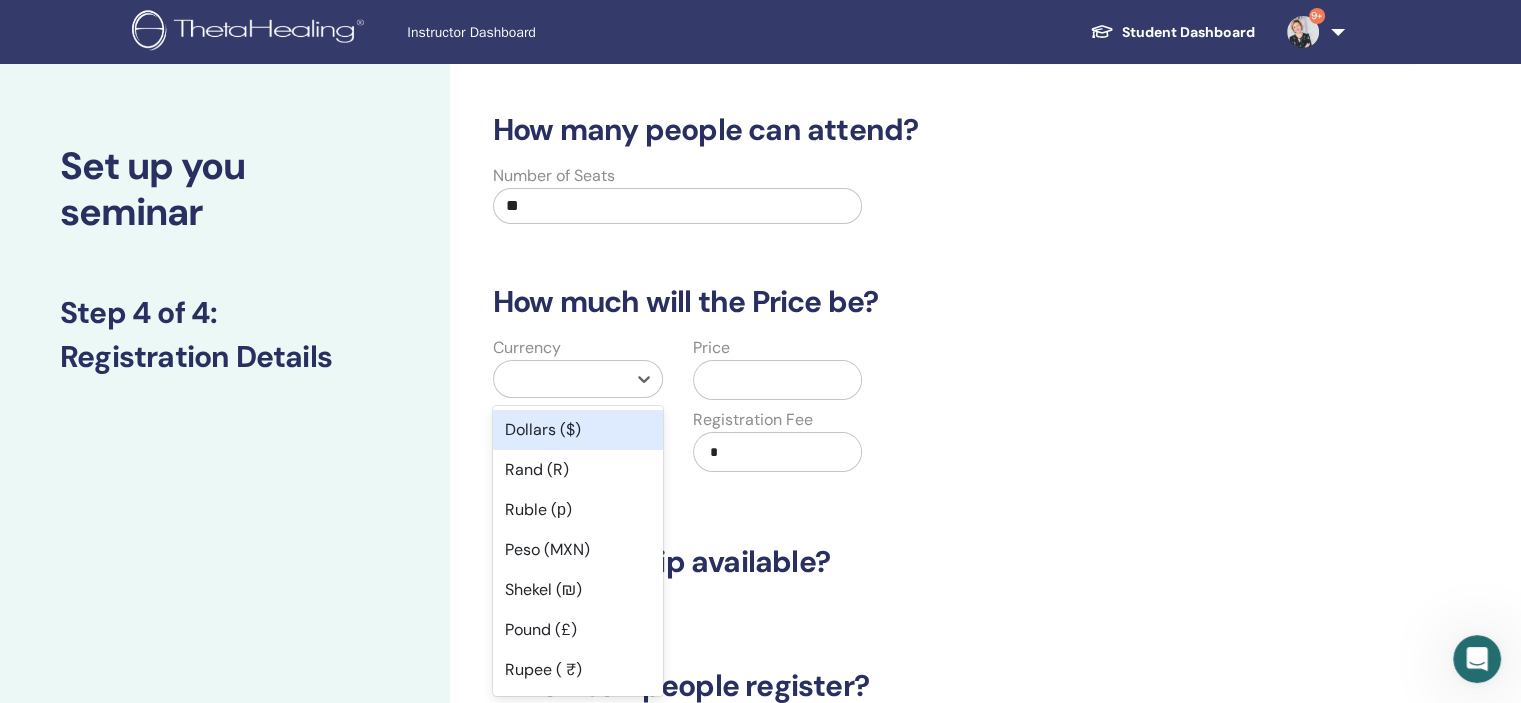 click at bounding box center [560, 379] 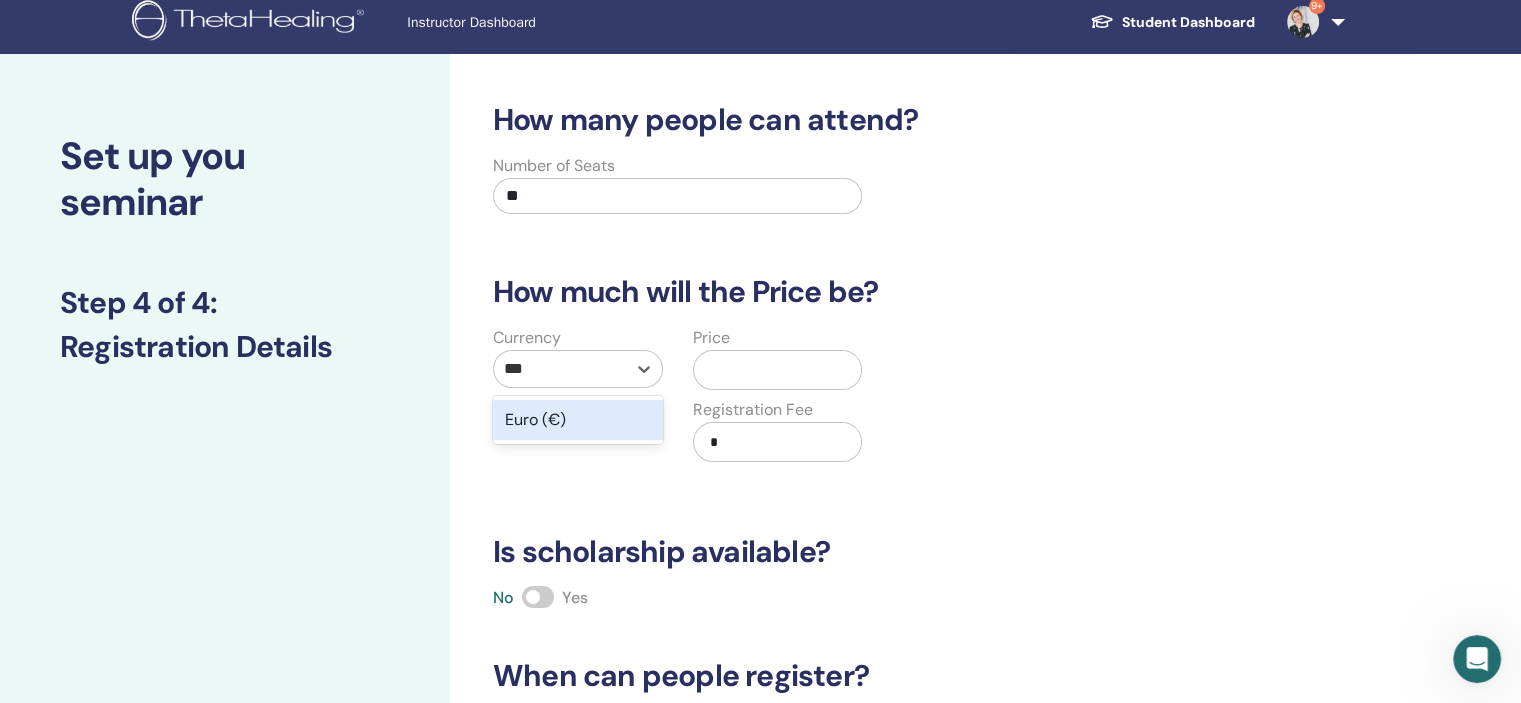 type on "****" 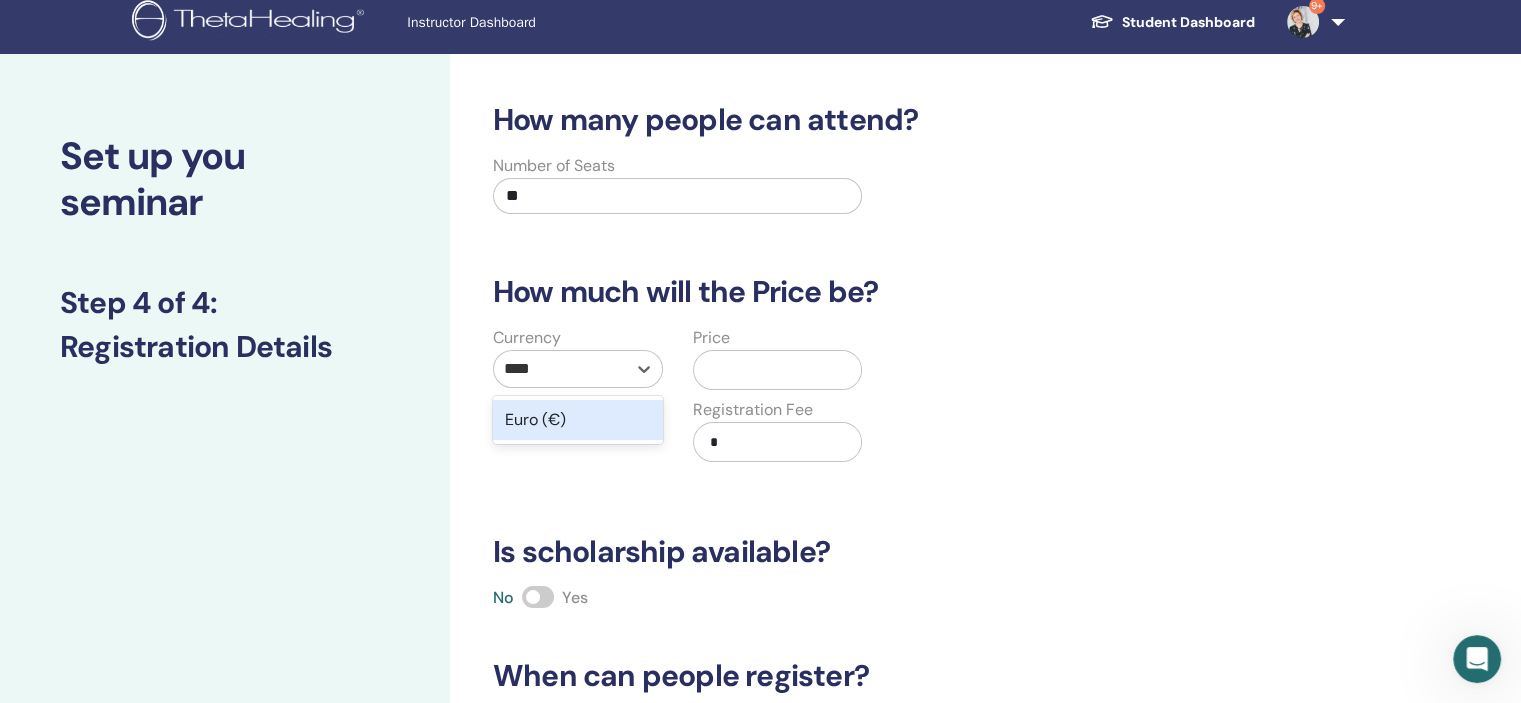 click on "Euro (€)" at bounding box center [578, 420] 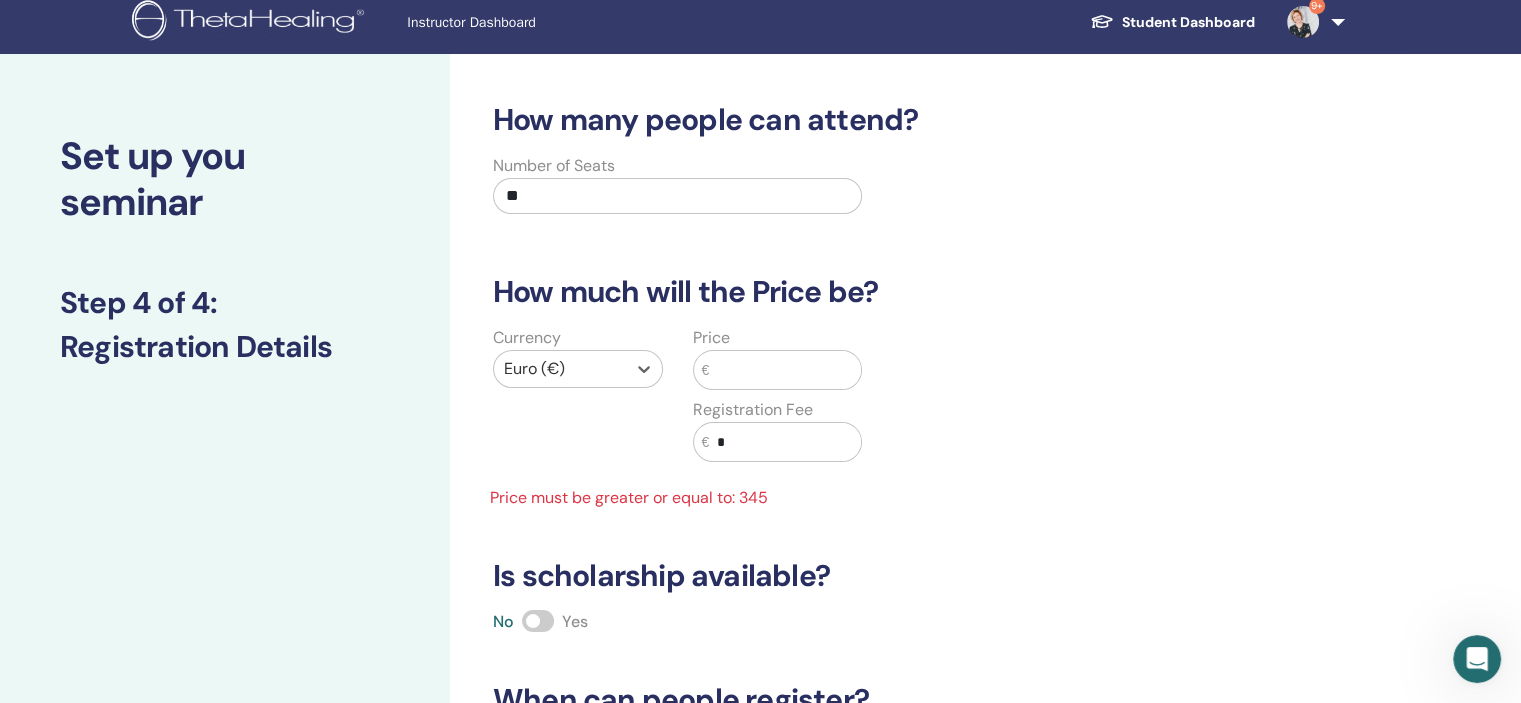click at bounding box center [785, 370] 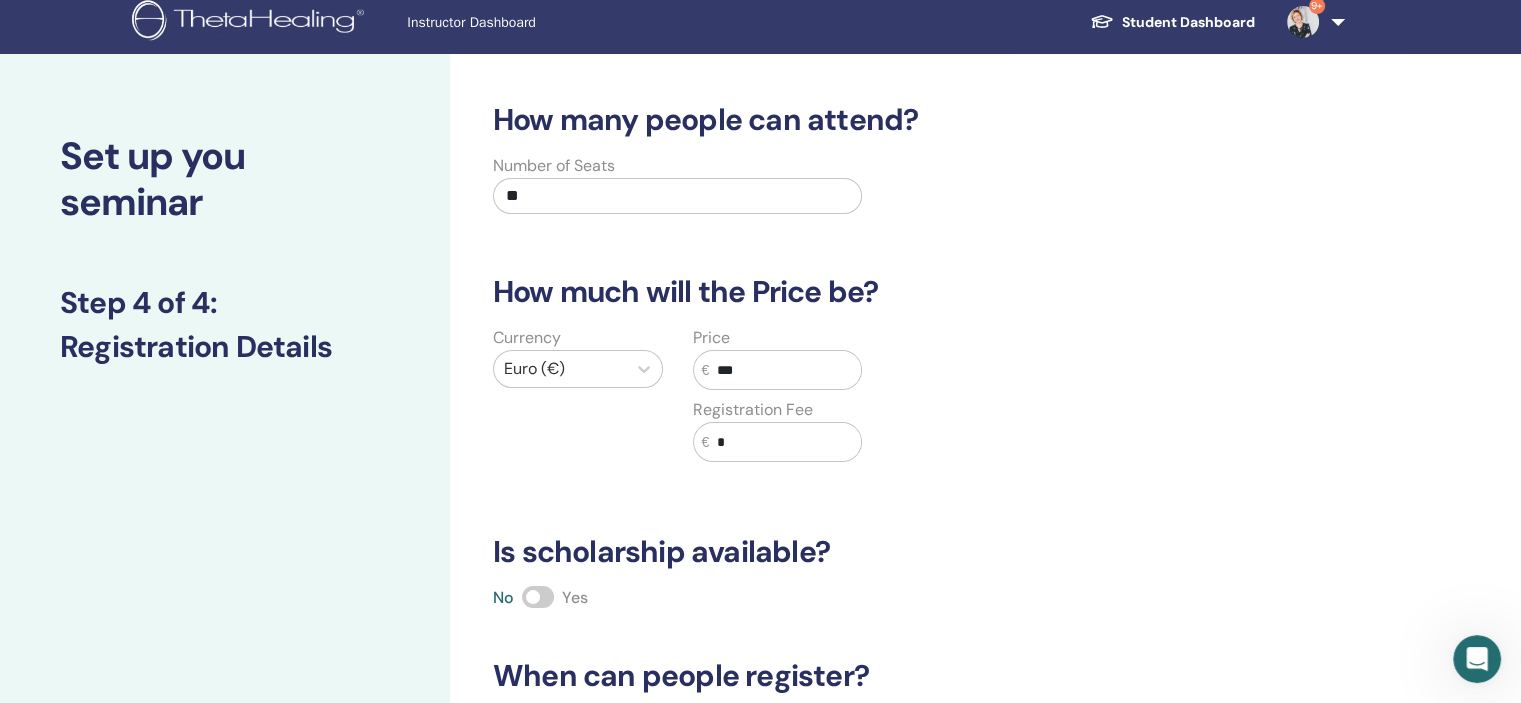 type on "***" 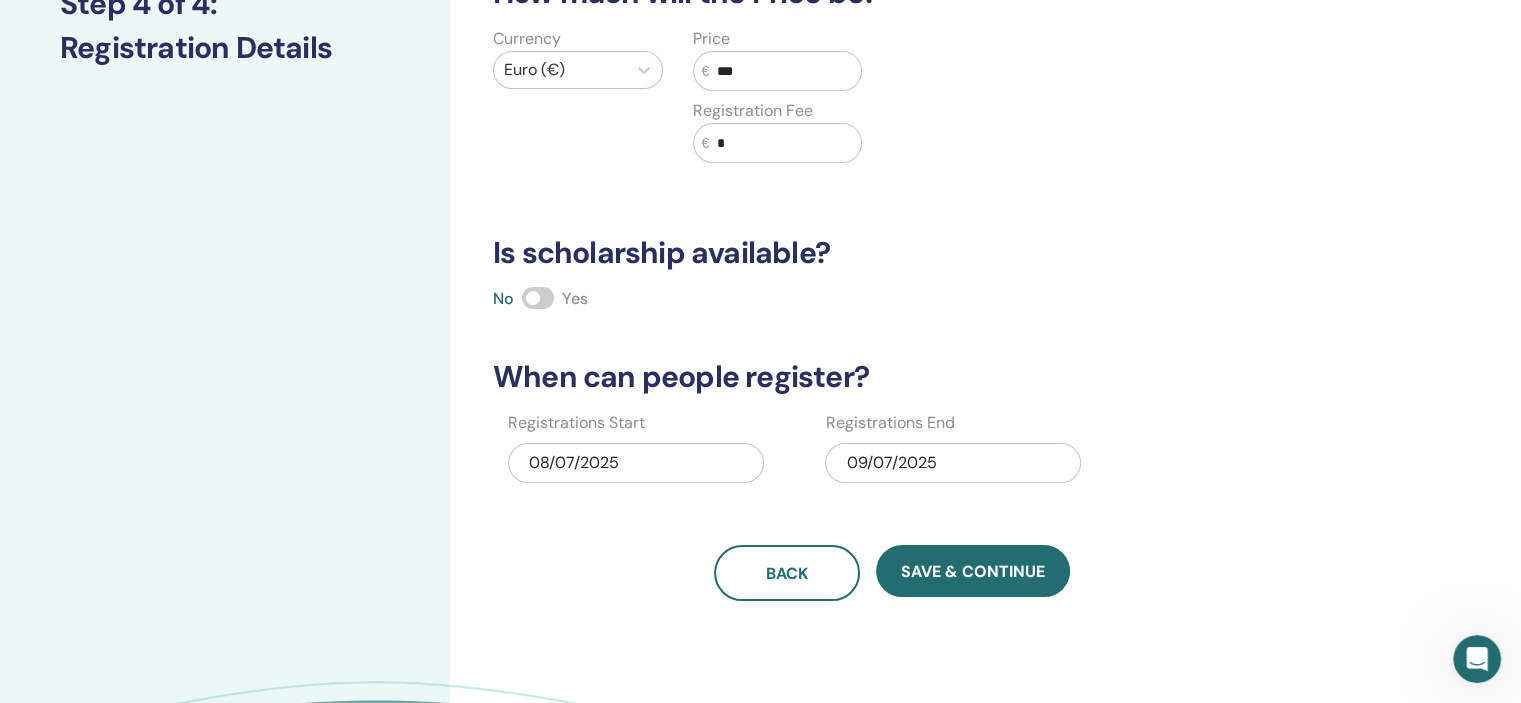 scroll, scrollTop: 310, scrollLeft: 0, axis: vertical 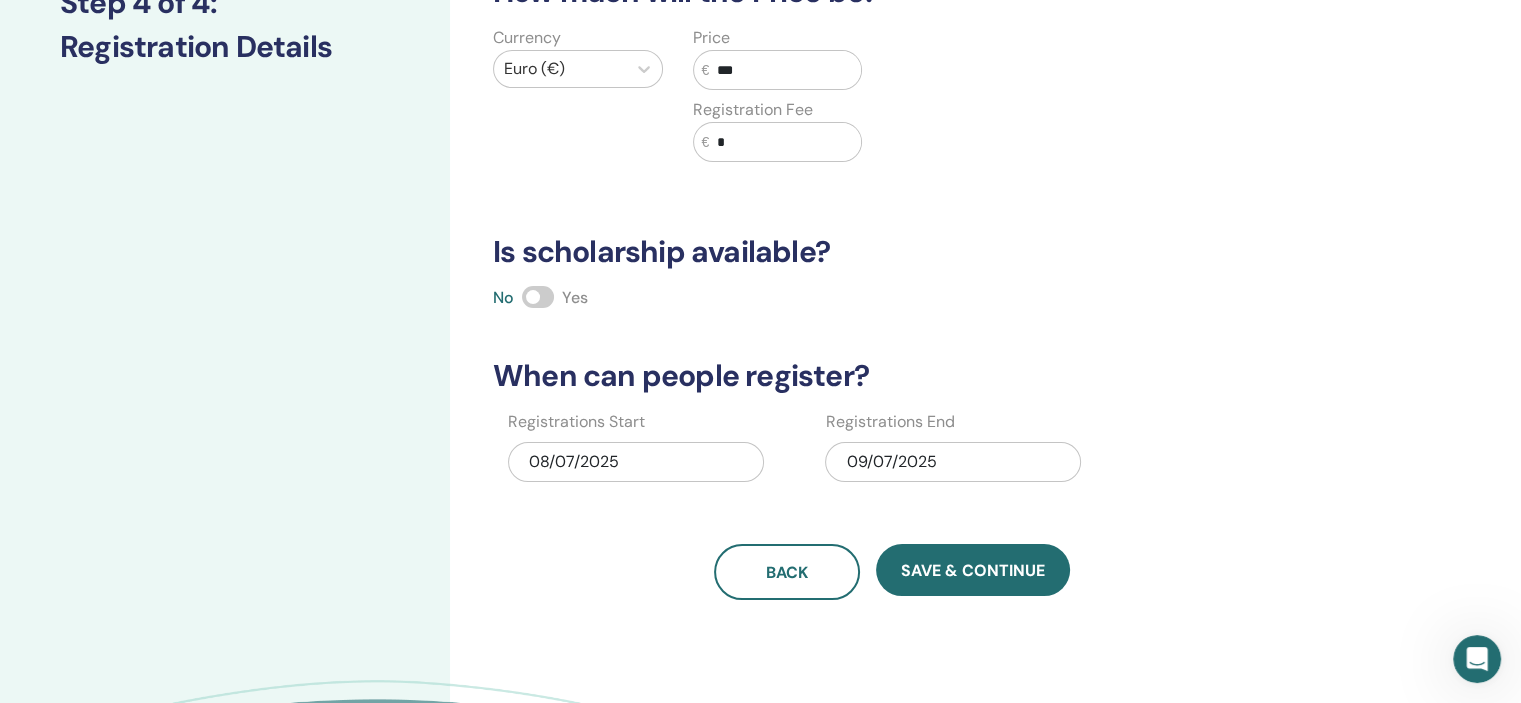 click at bounding box center (538, 297) 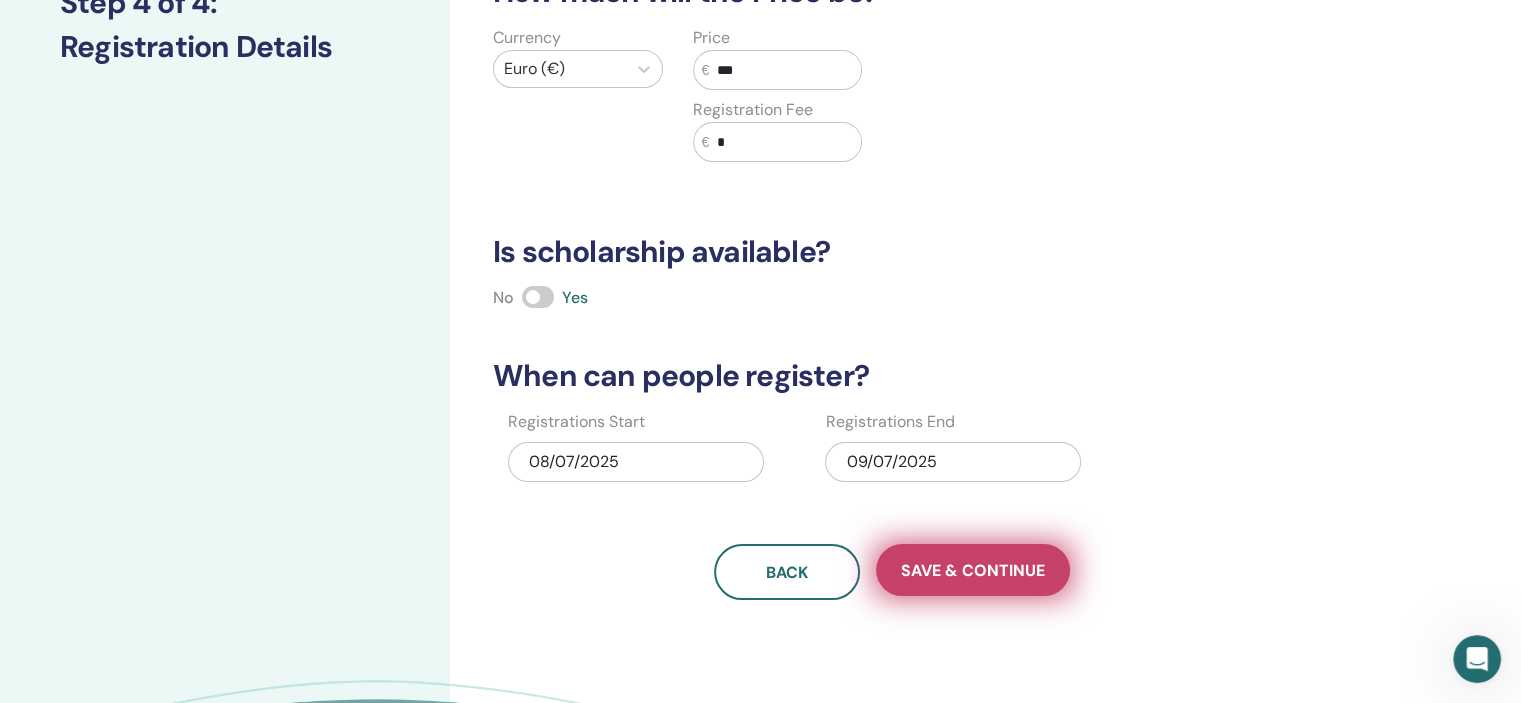 click on "Save & Continue" at bounding box center (973, 570) 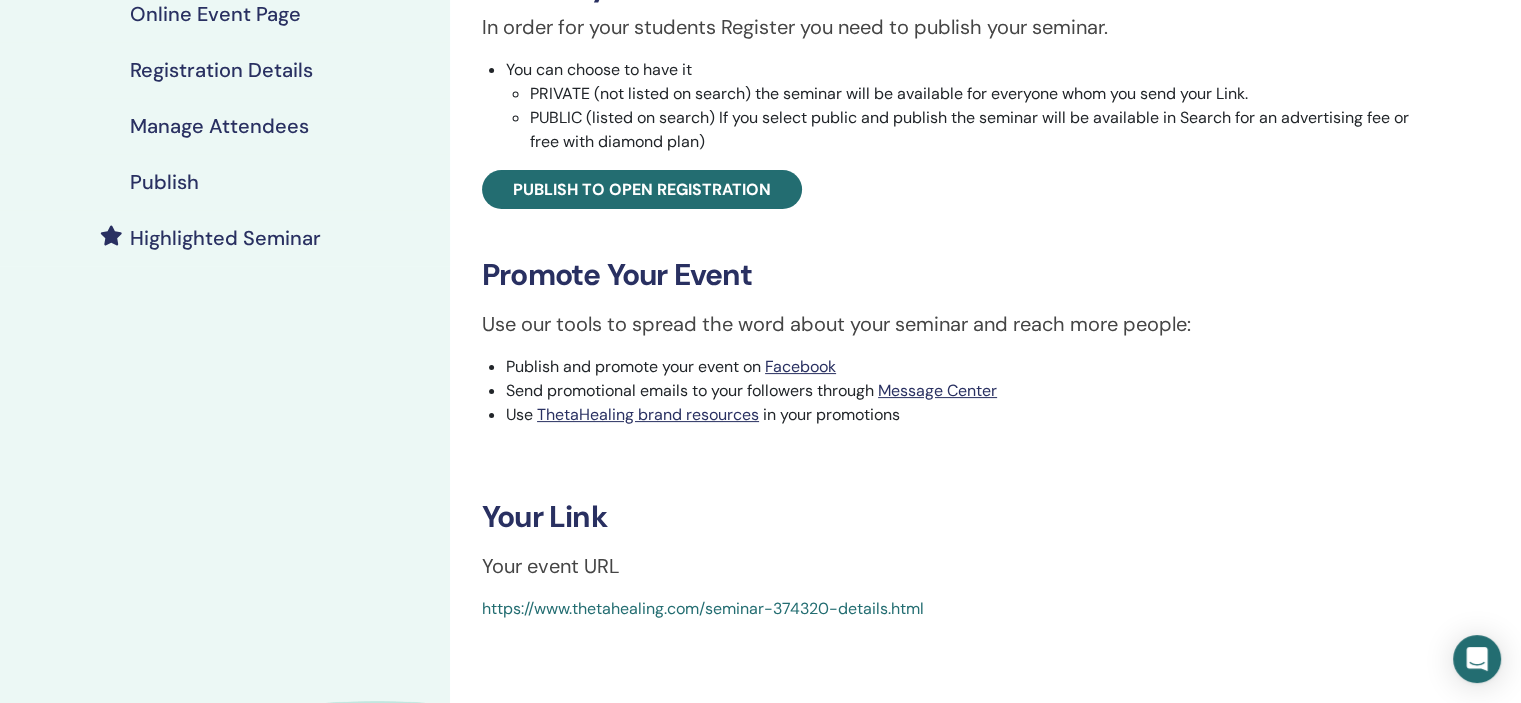 scroll, scrollTop: 500, scrollLeft: 0, axis: vertical 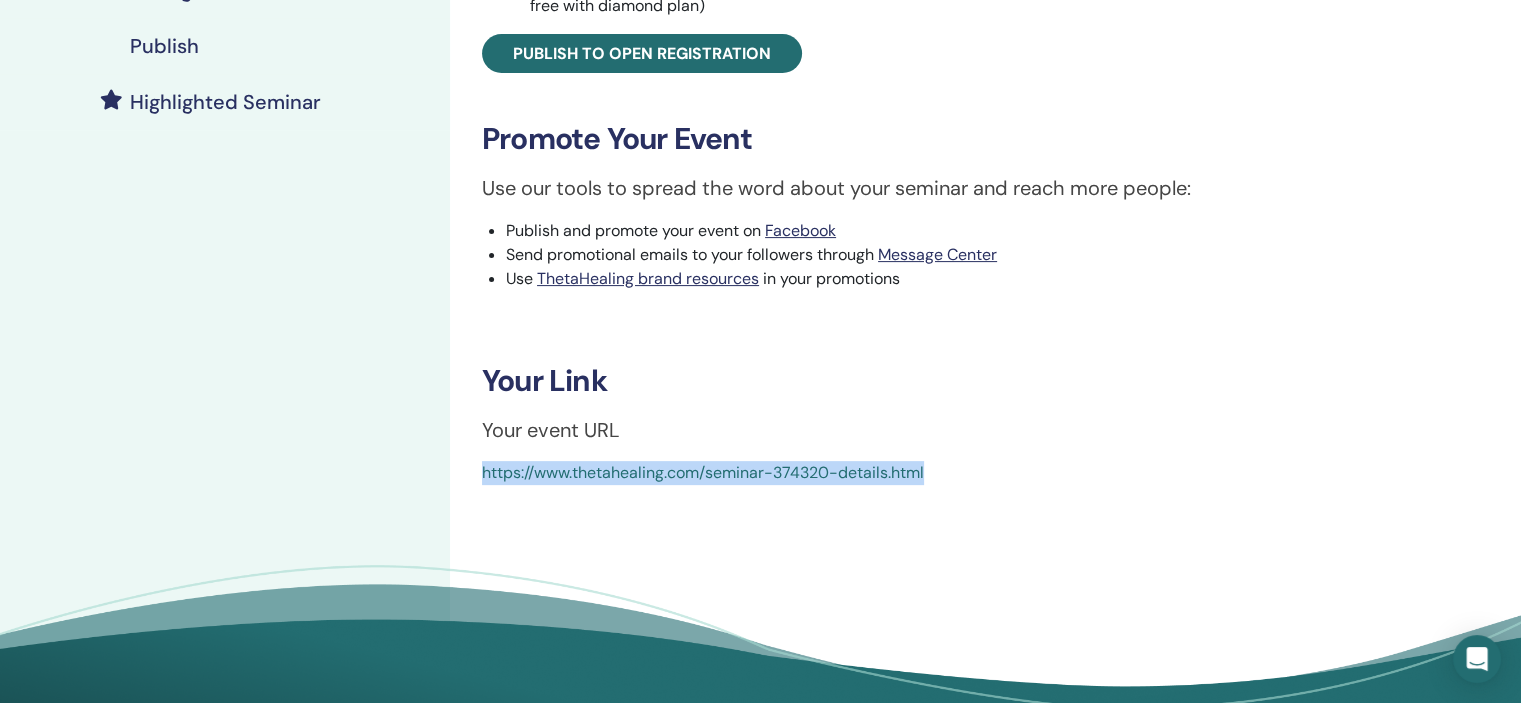 drag, startPoint x: 931, startPoint y: 467, endPoint x: 480, endPoint y: 451, distance: 451.28372 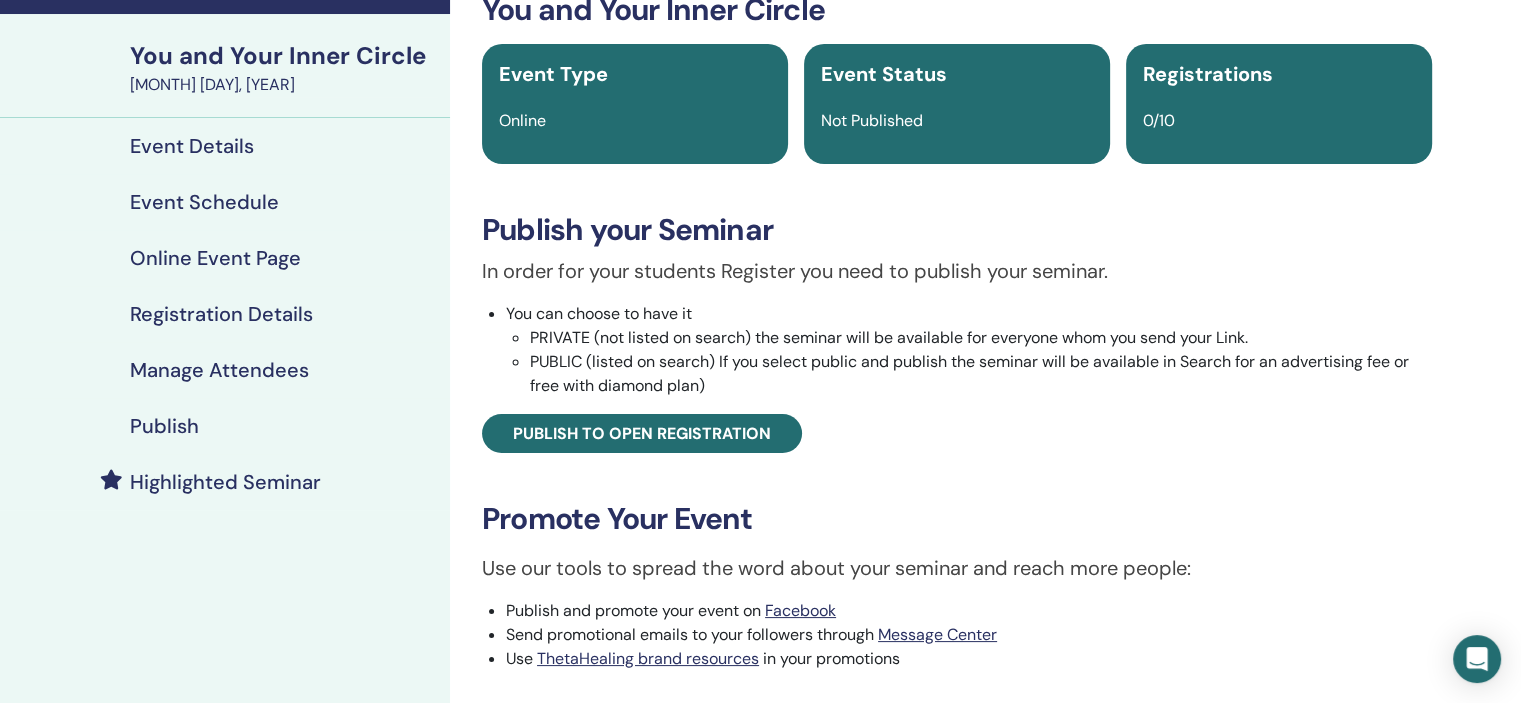 scroll, scrollTop: 0, scrollLeft: 0, axis: both 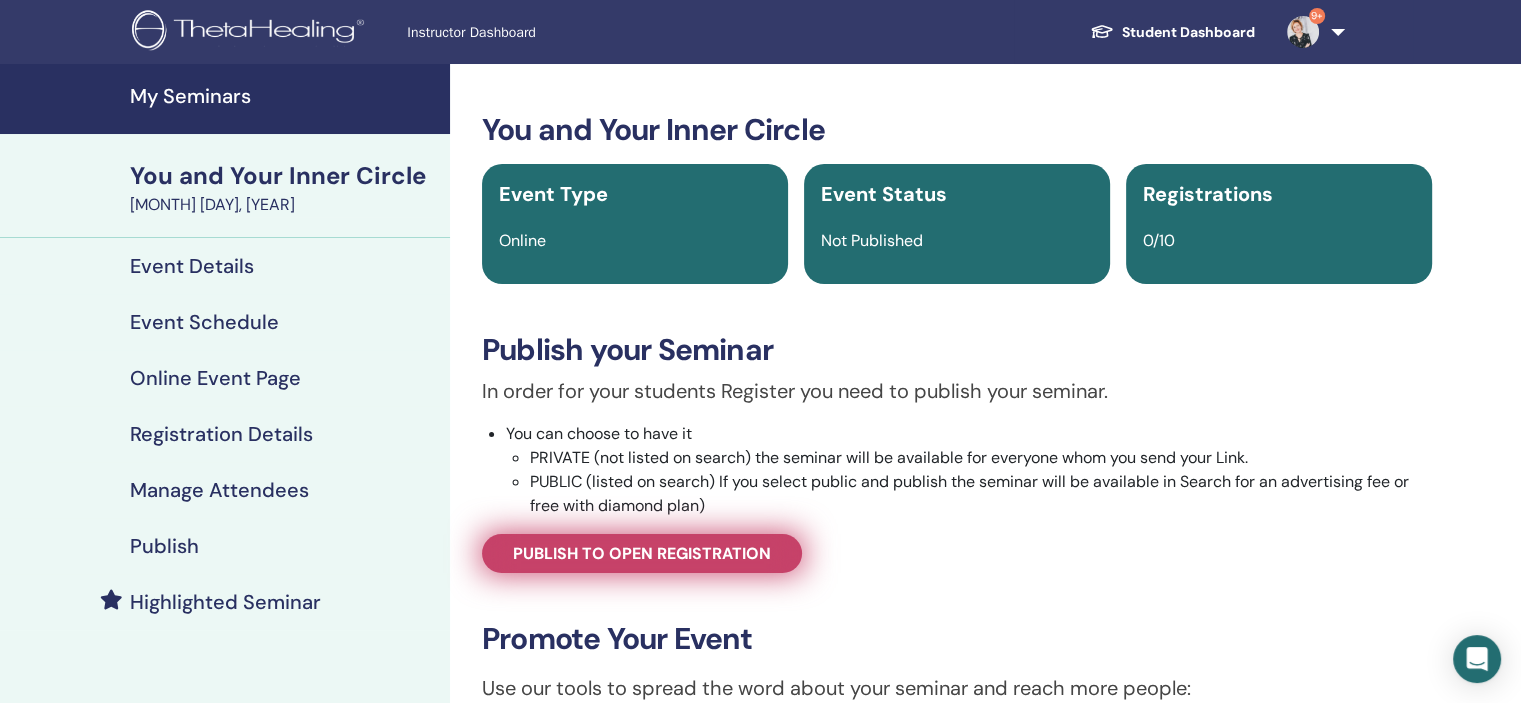 click on "Publish to open registration" at bounding box center [642, 553] 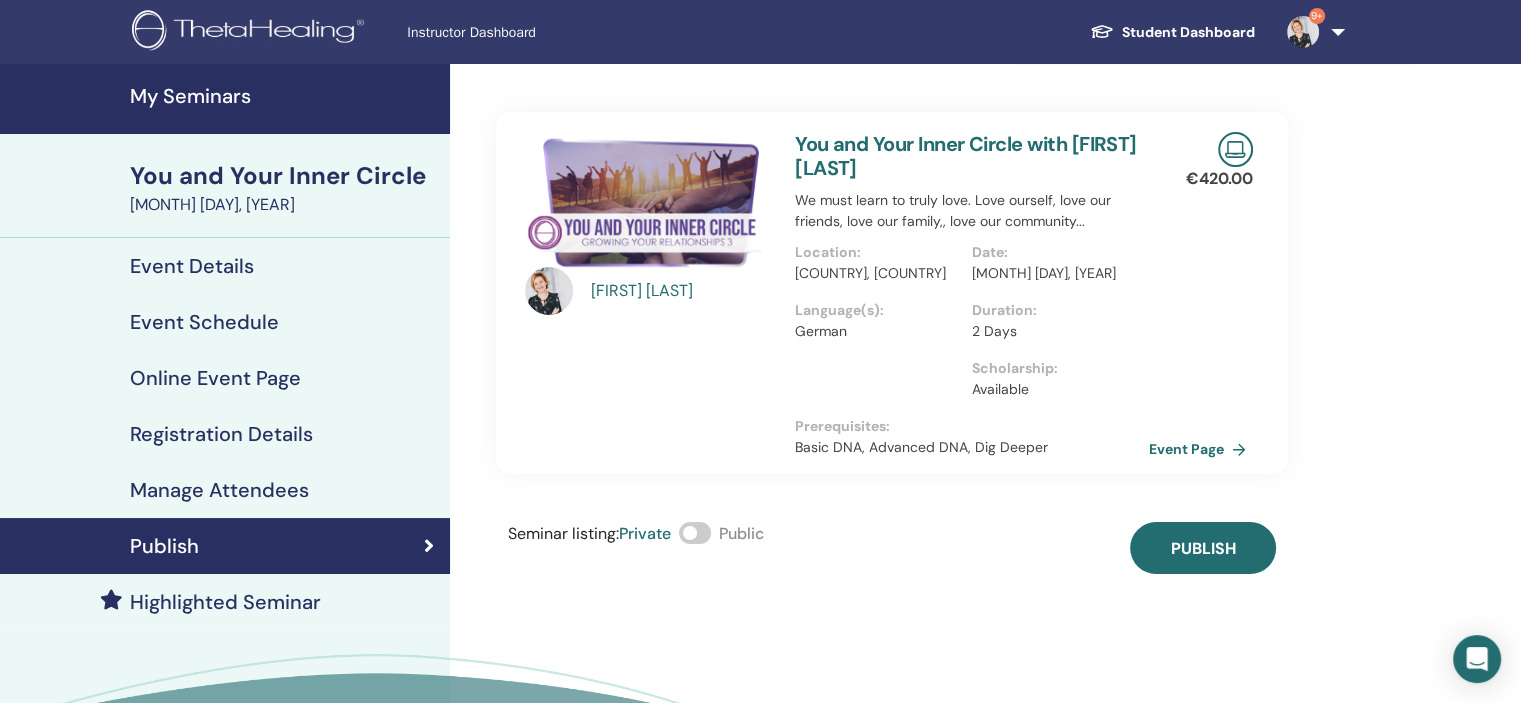click at bounding box center [695, 533] 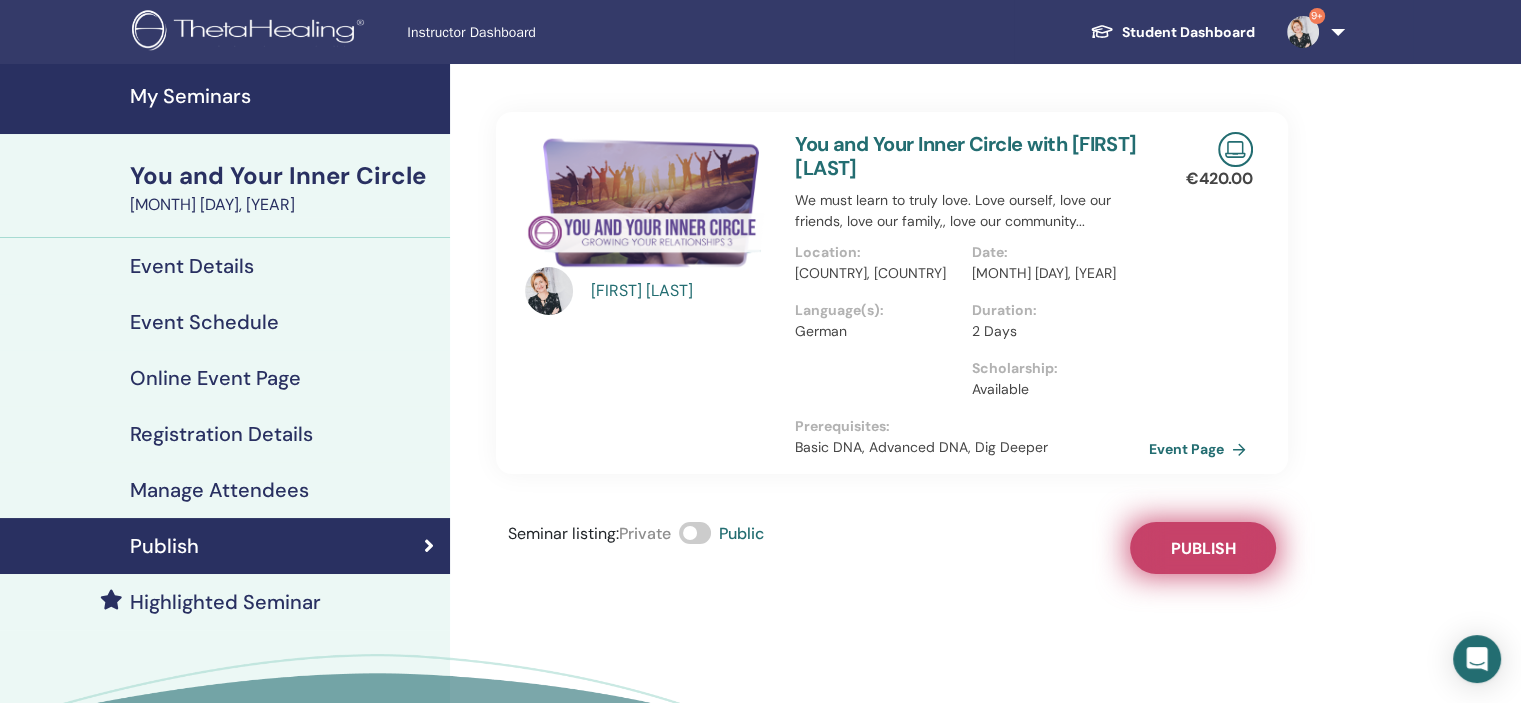 click on "Publish" at bounding box center [1203, 548] 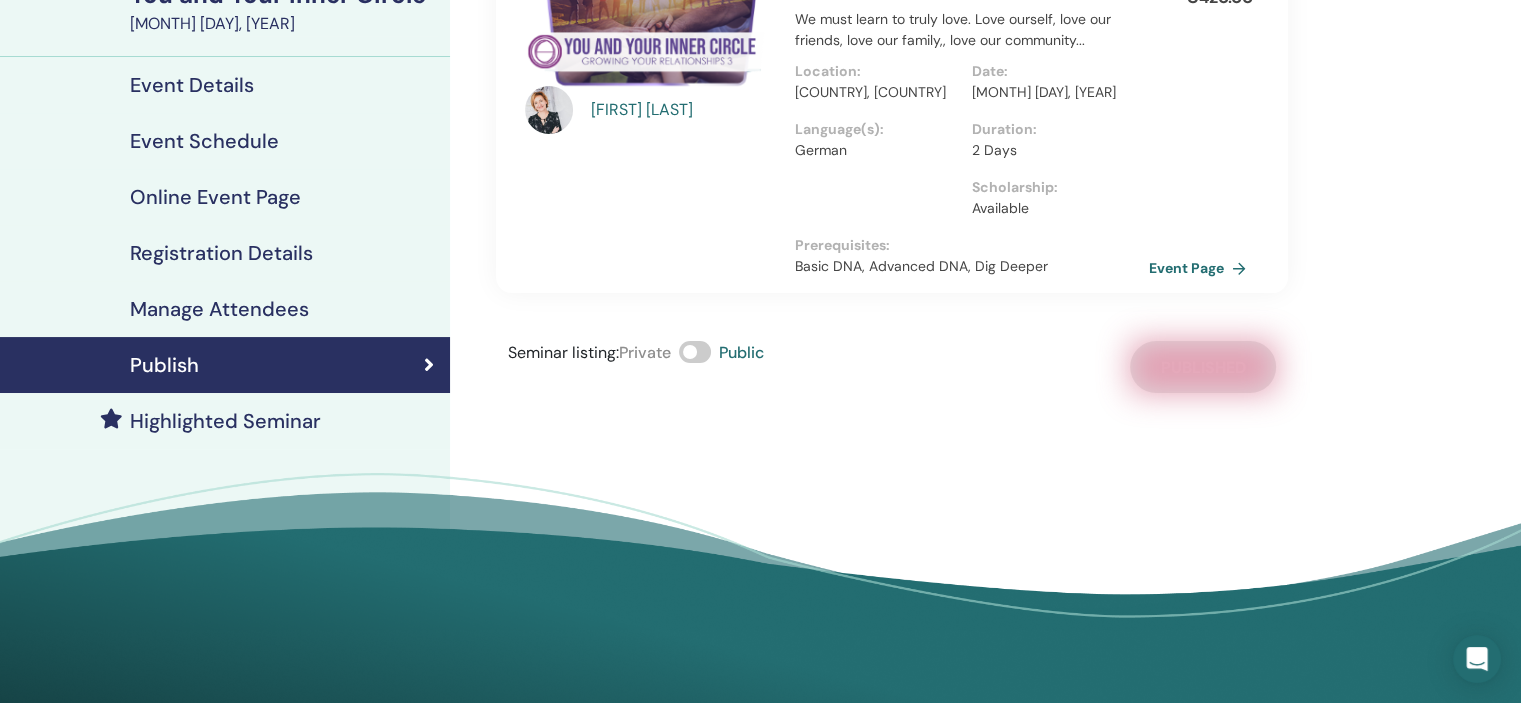 scroll, scrollTop: 0, scrollLeft: 0, axis: both 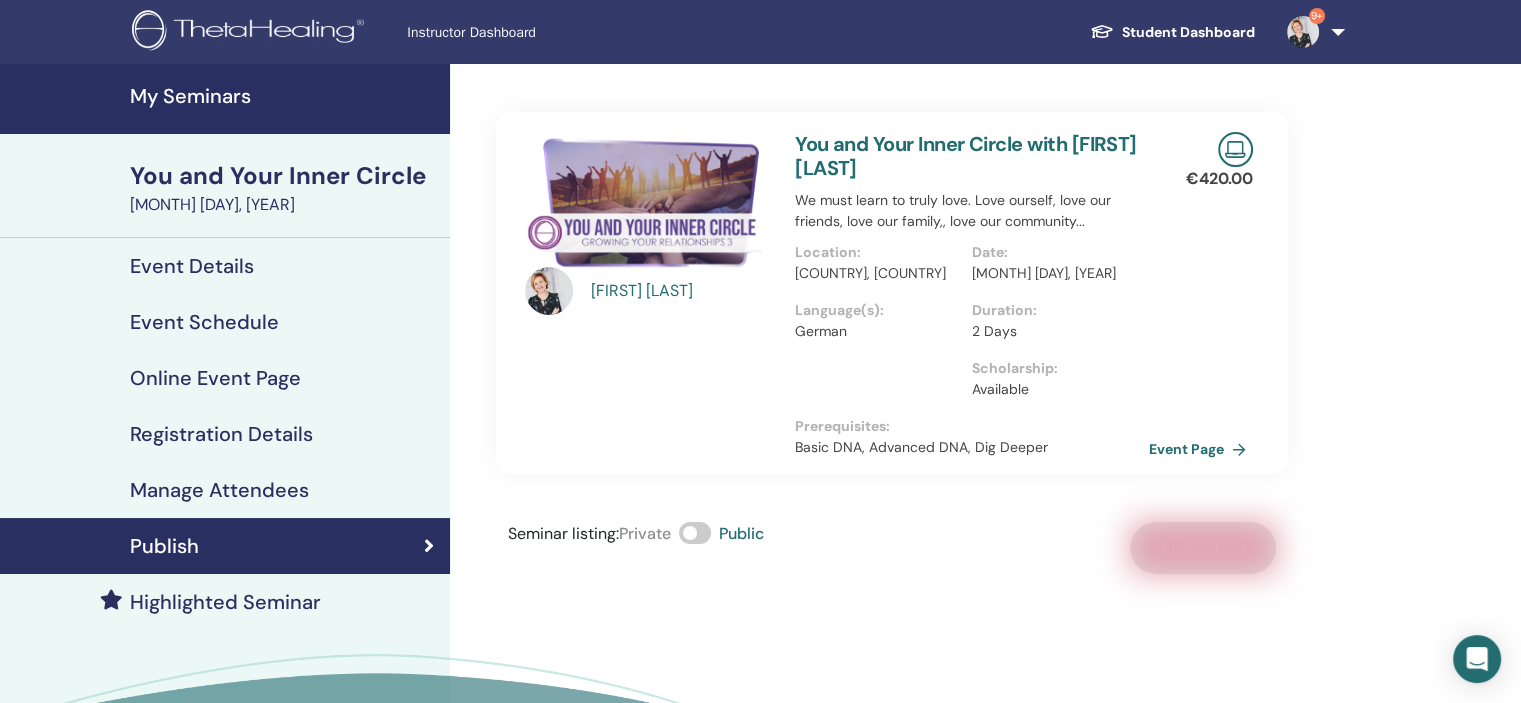 click on "My Seminars" at bounding box center [284, 96] 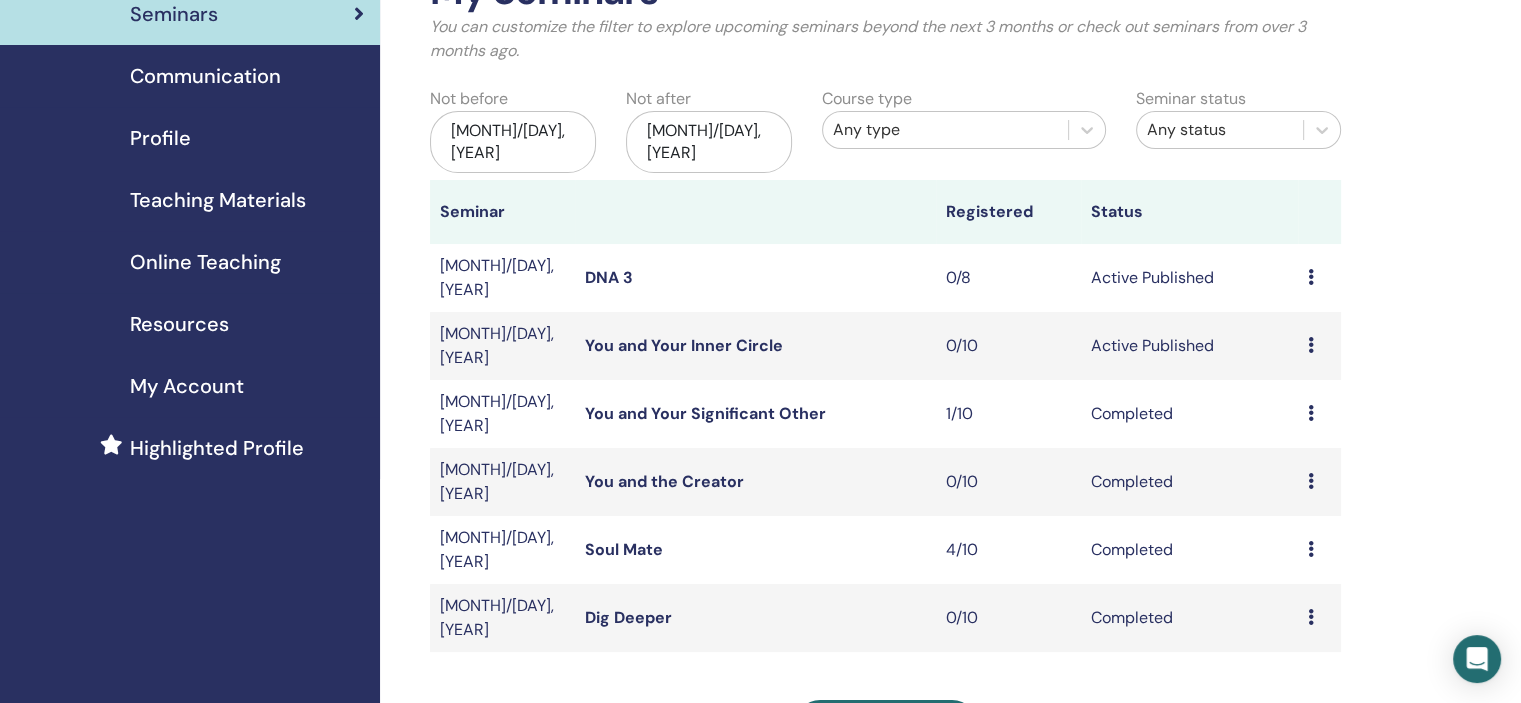 scroll, scrollTop: 400, scrollLeft: 0, axis: vertical 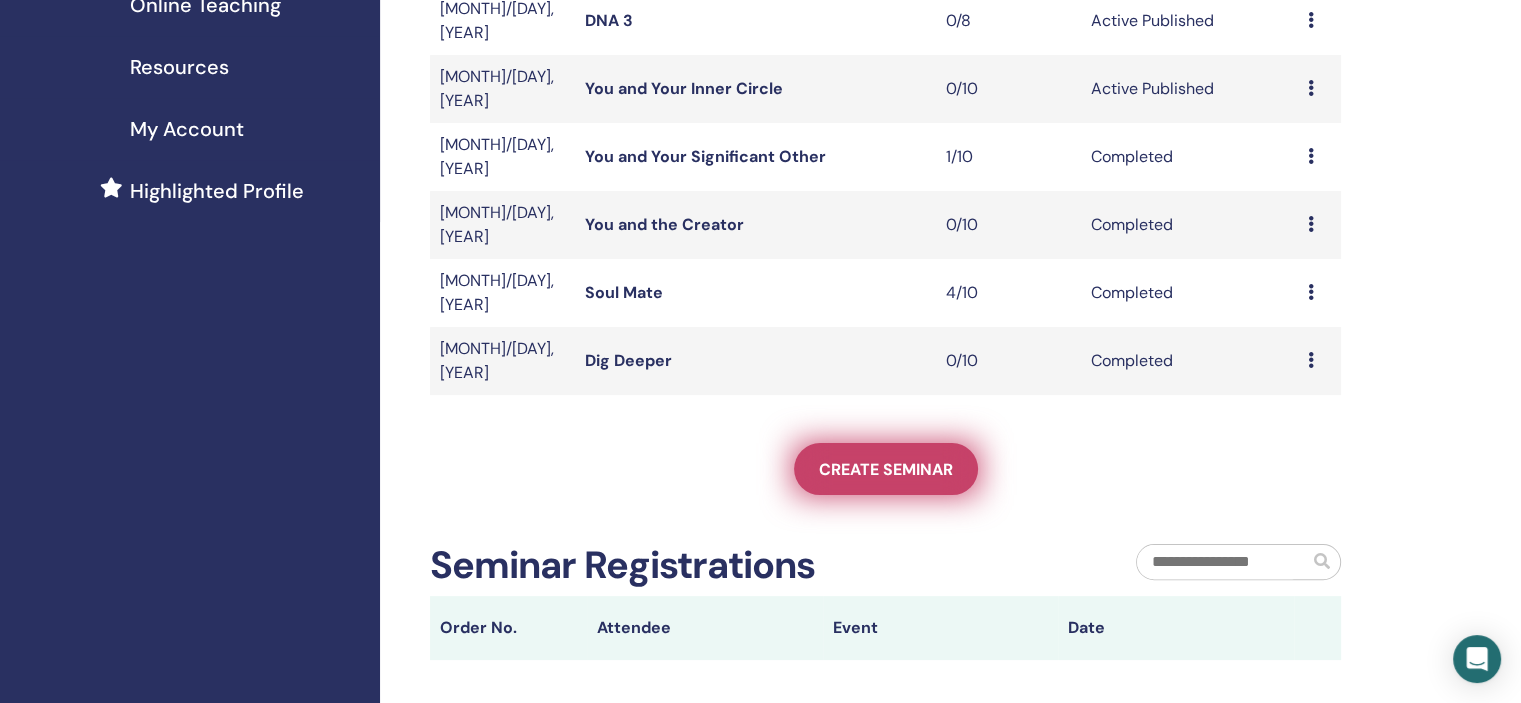 click on "Create seminar" at bounding box center [886, 469] 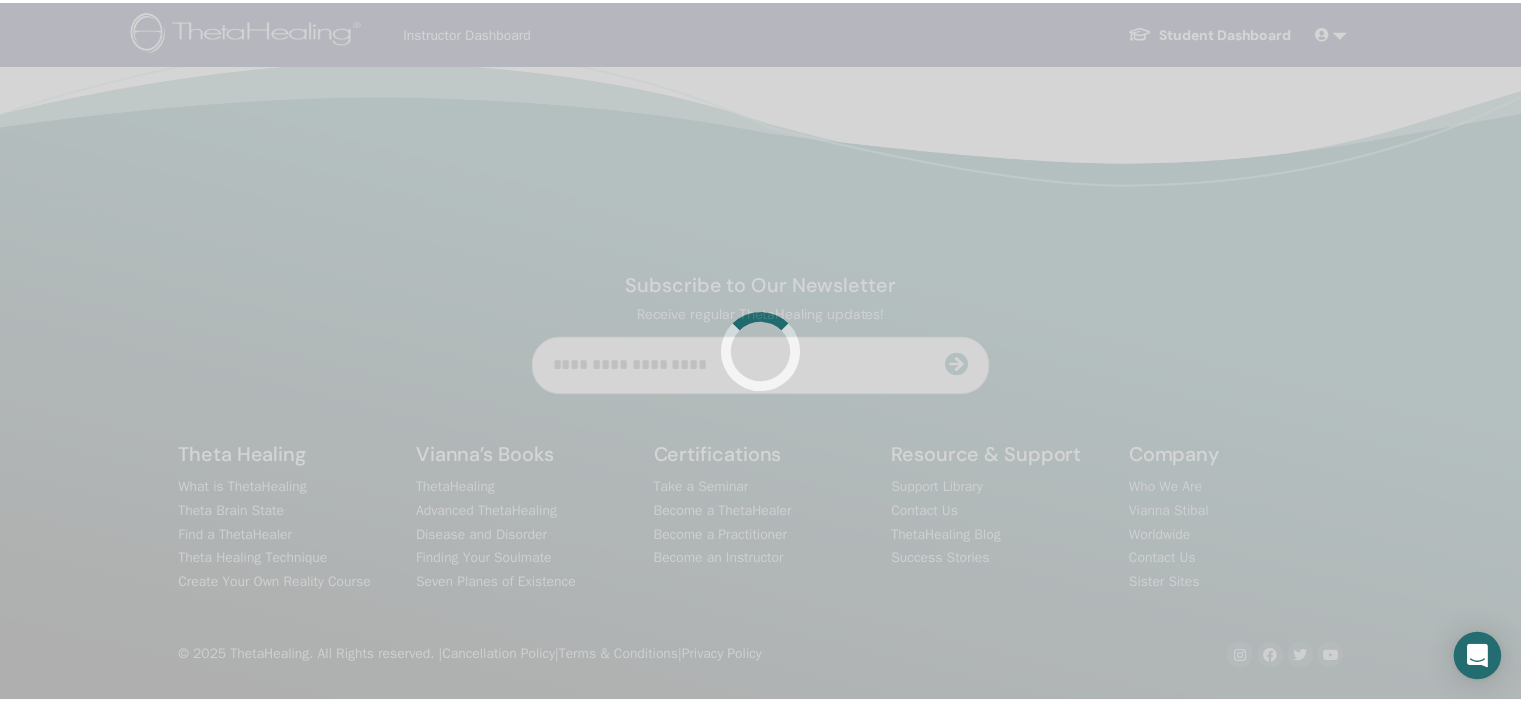 scroll, scrollTop: 0, scrollLeft: 0, axis: both 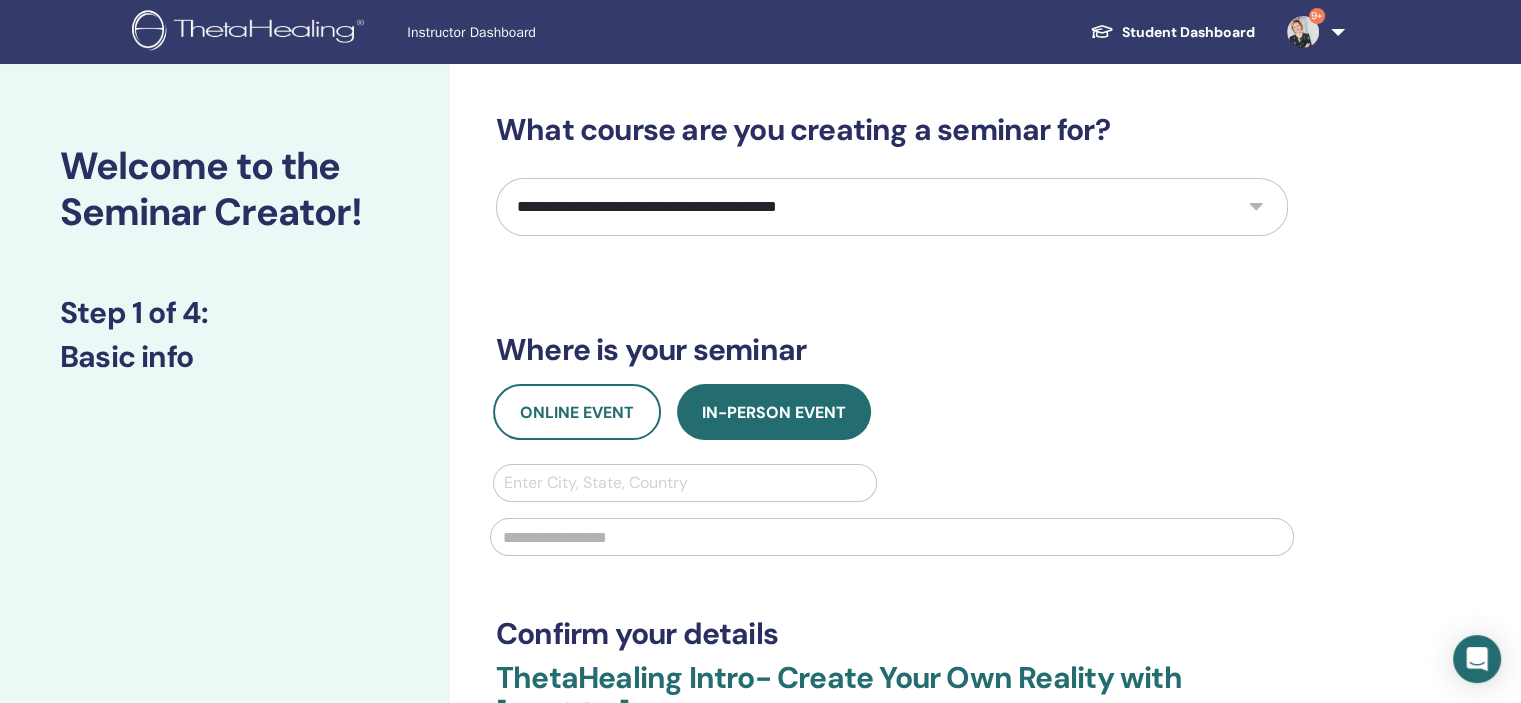 click on "**********" at bounding box center [892, 207] 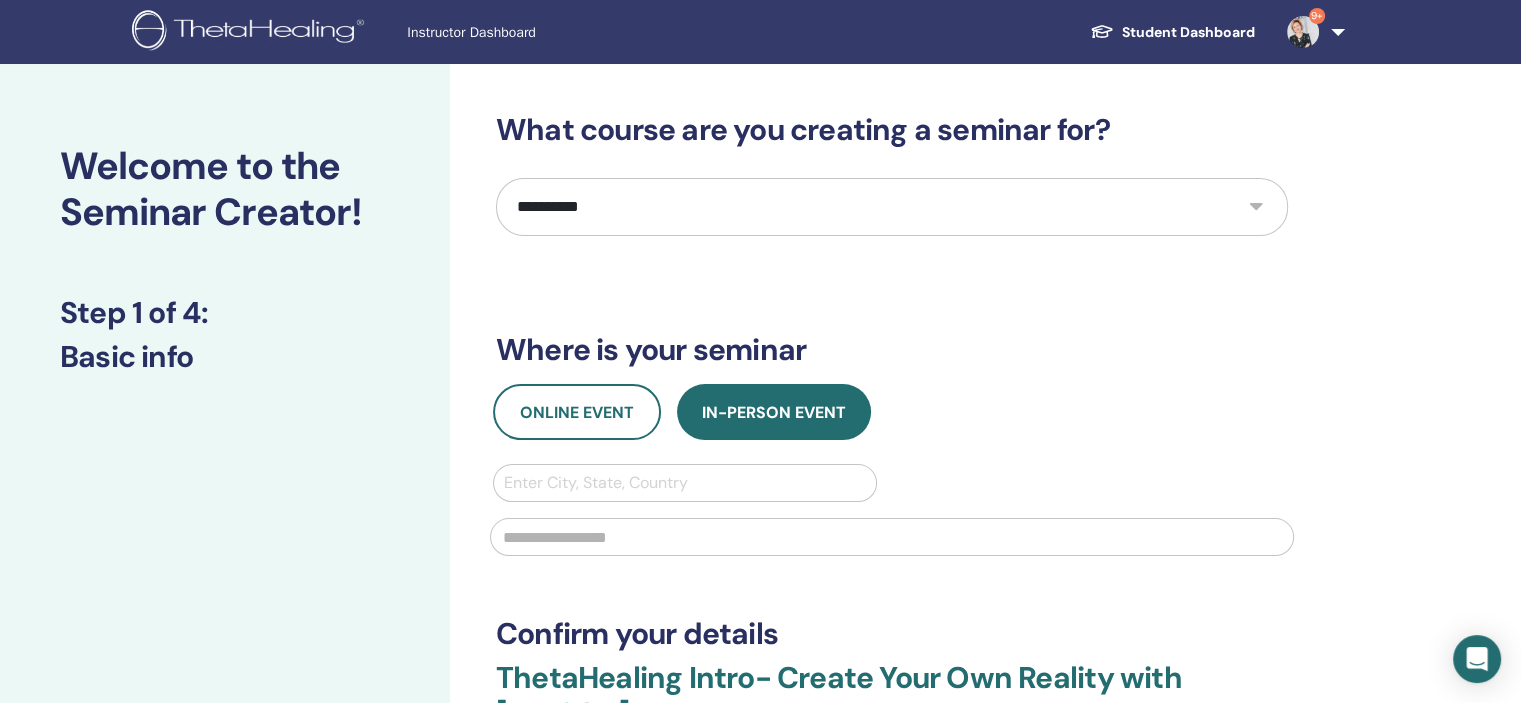 click on "**********" at bounding box center [892, 207] 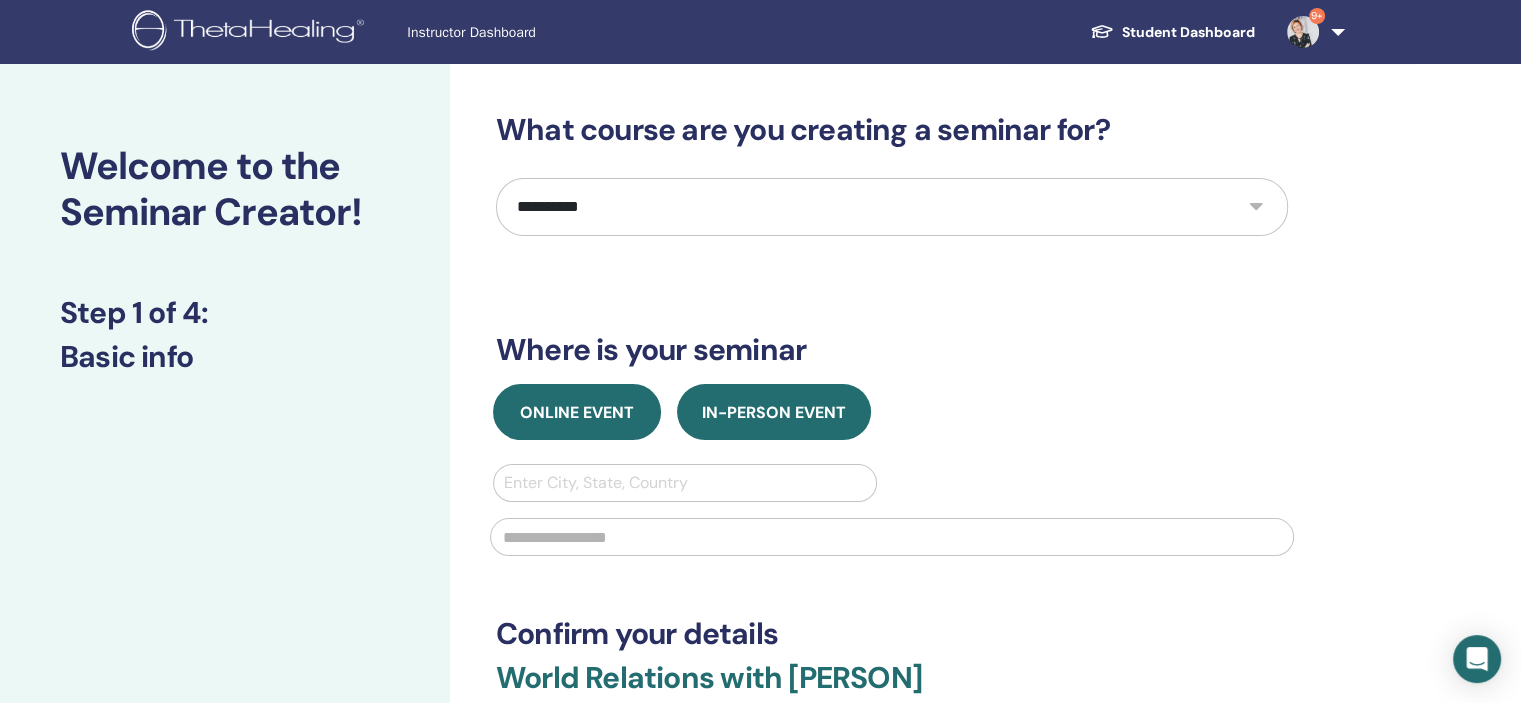 click on "Online Event" at bounding box center (577, 412) 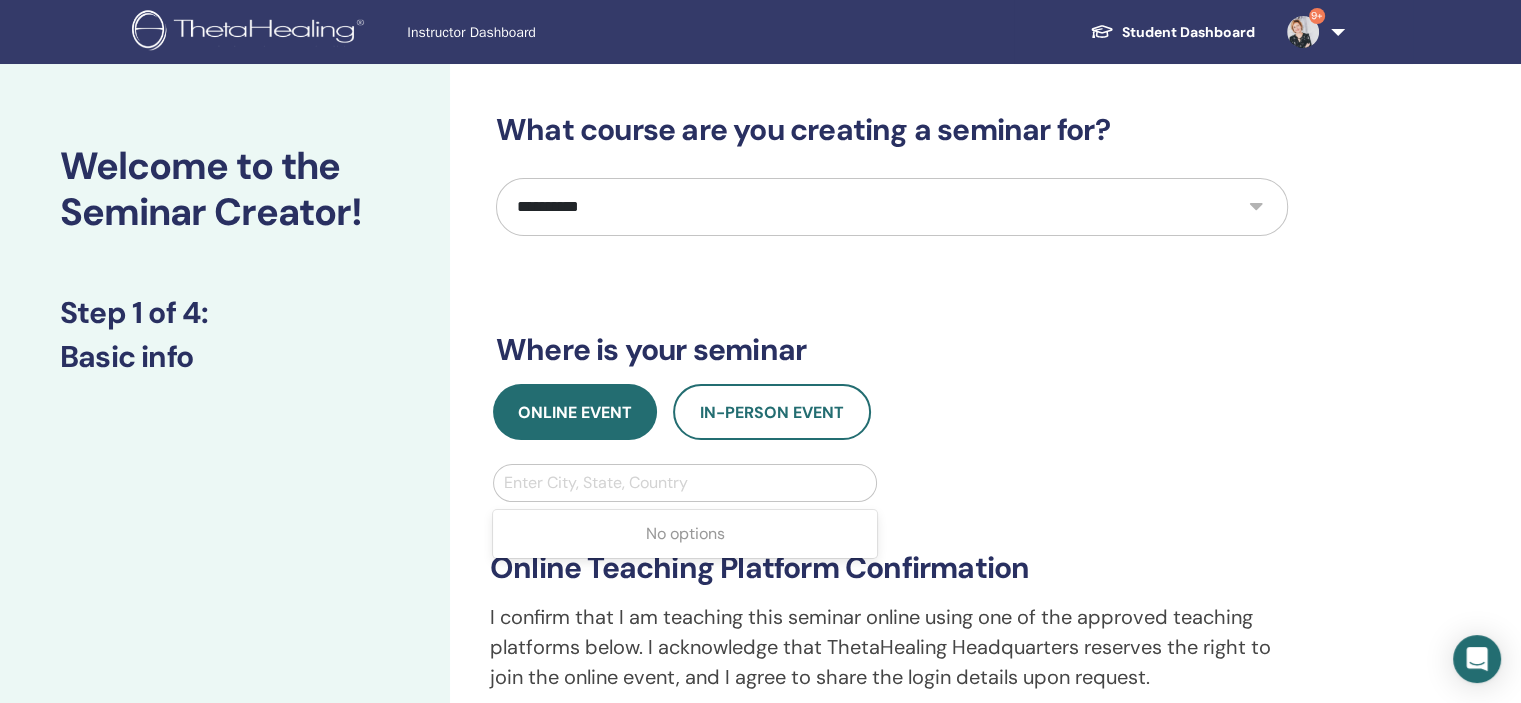 click at bounding box center [685, 483] 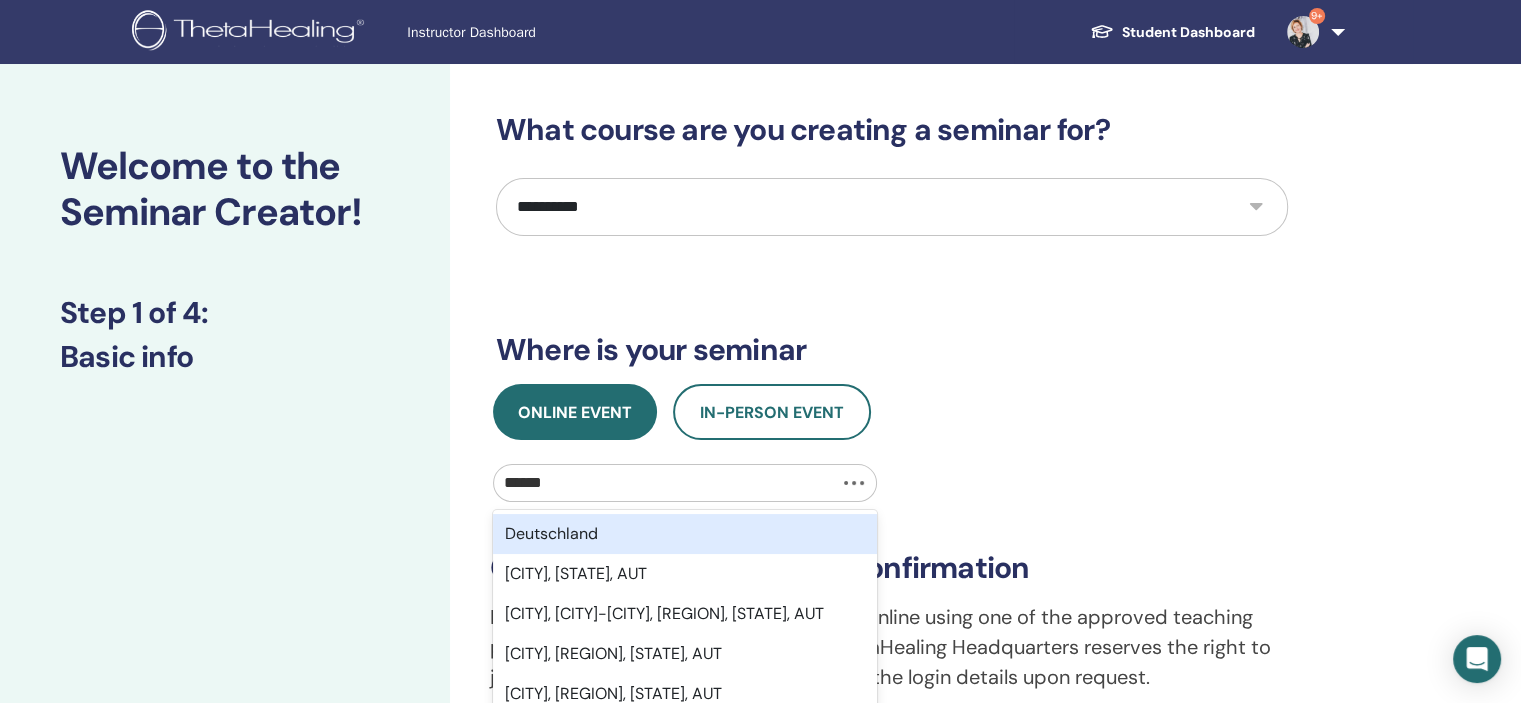 type on "*******" 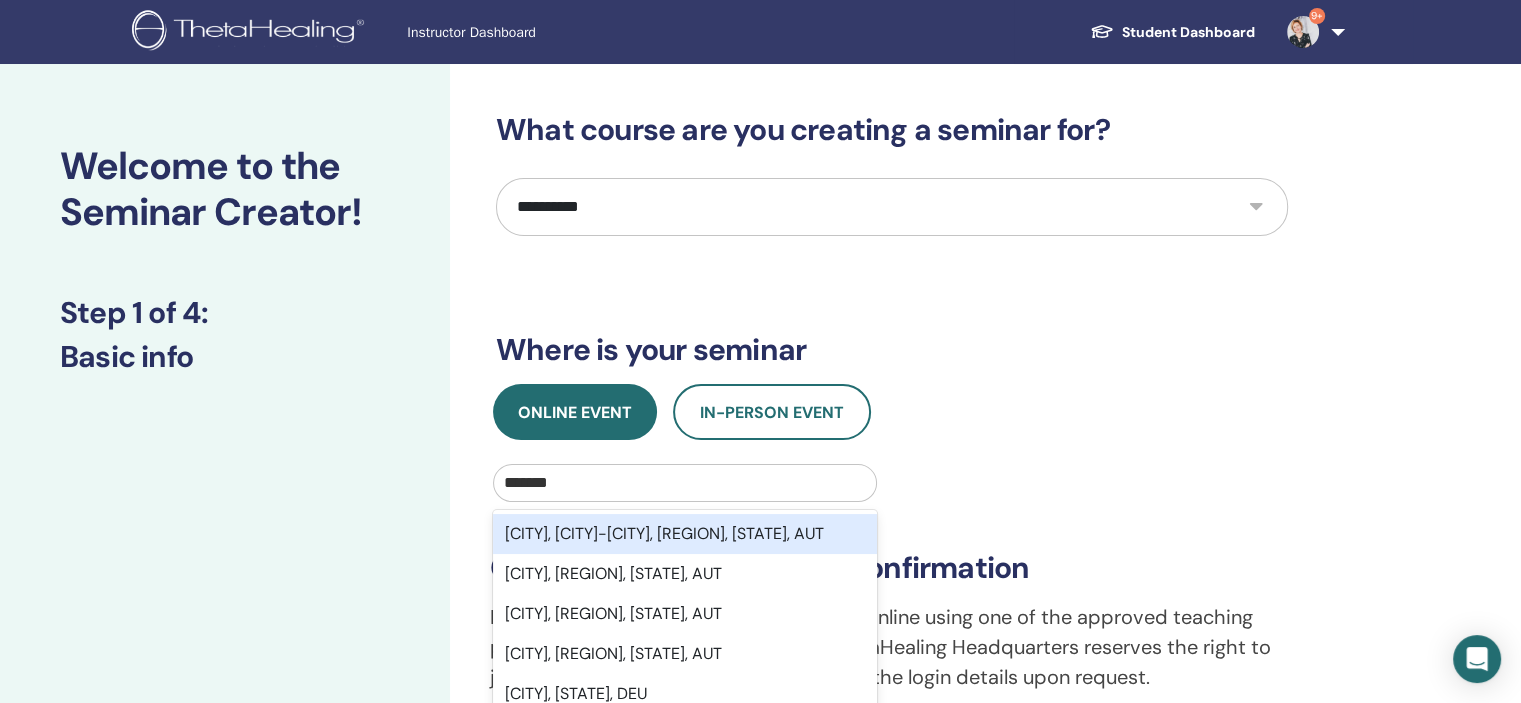 click on "Deutsch Schützen, Deutsch Schützen-Eisenberg, Oberwart, Burgenland, AUT" at bounding box center (685, 534) 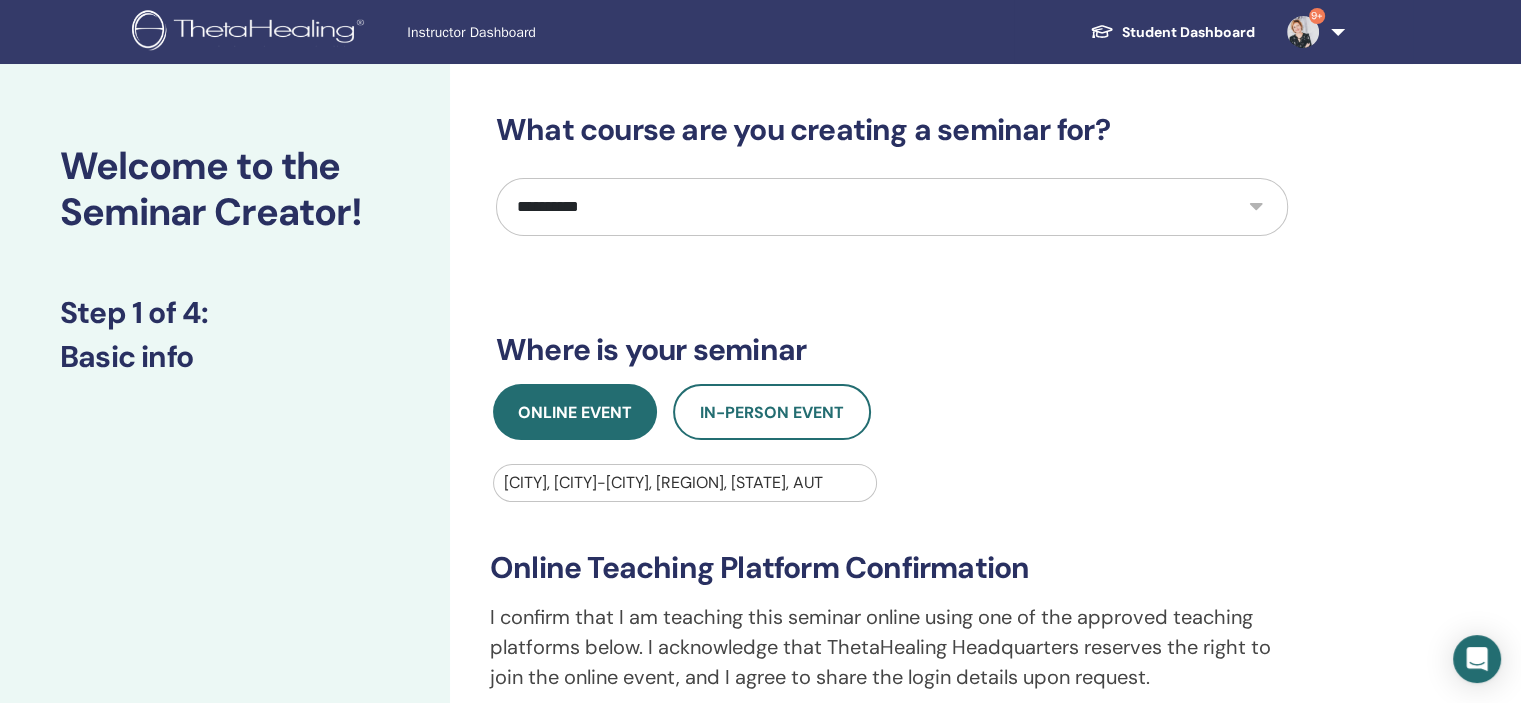 scroll, scrollTop: 100, scrollLeft: 0, axis: vertical 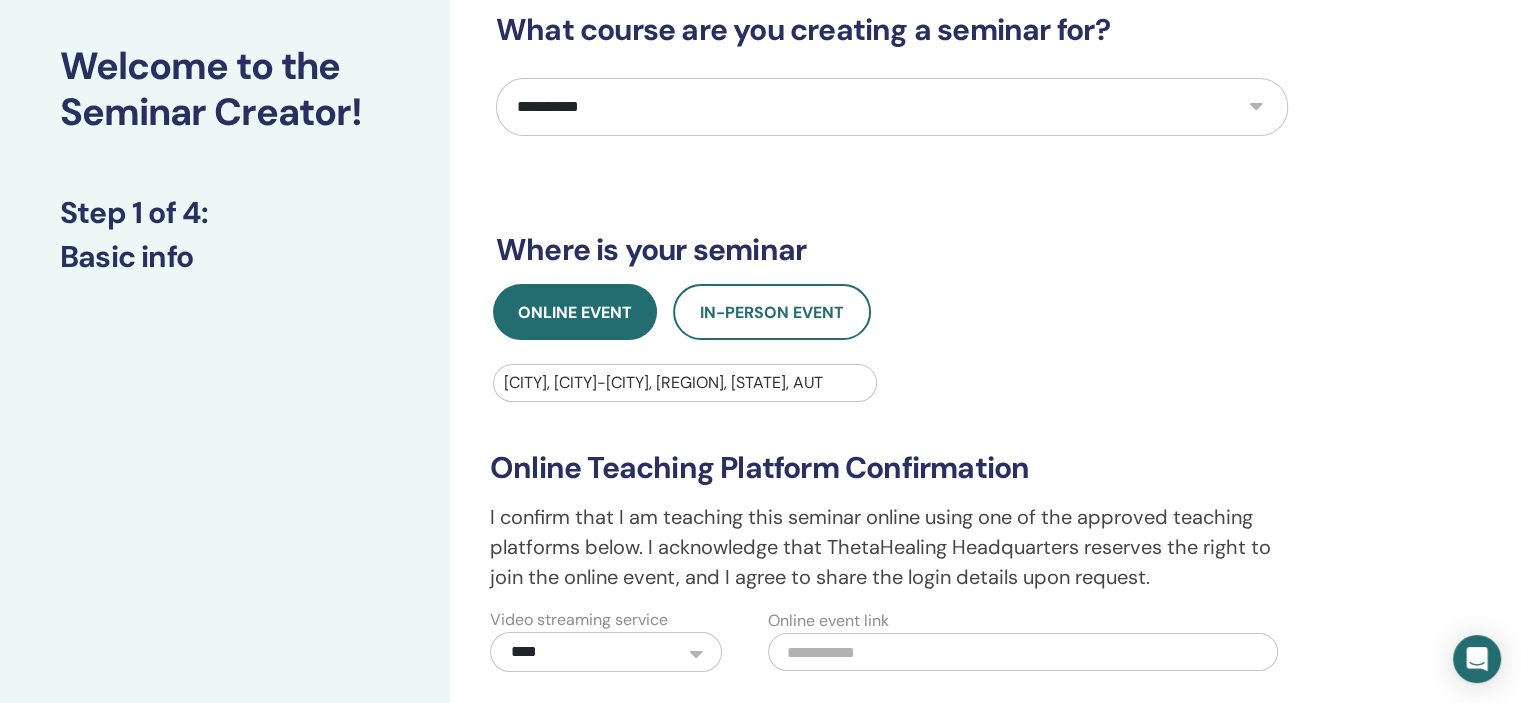 click at bounding box center (685, 383) 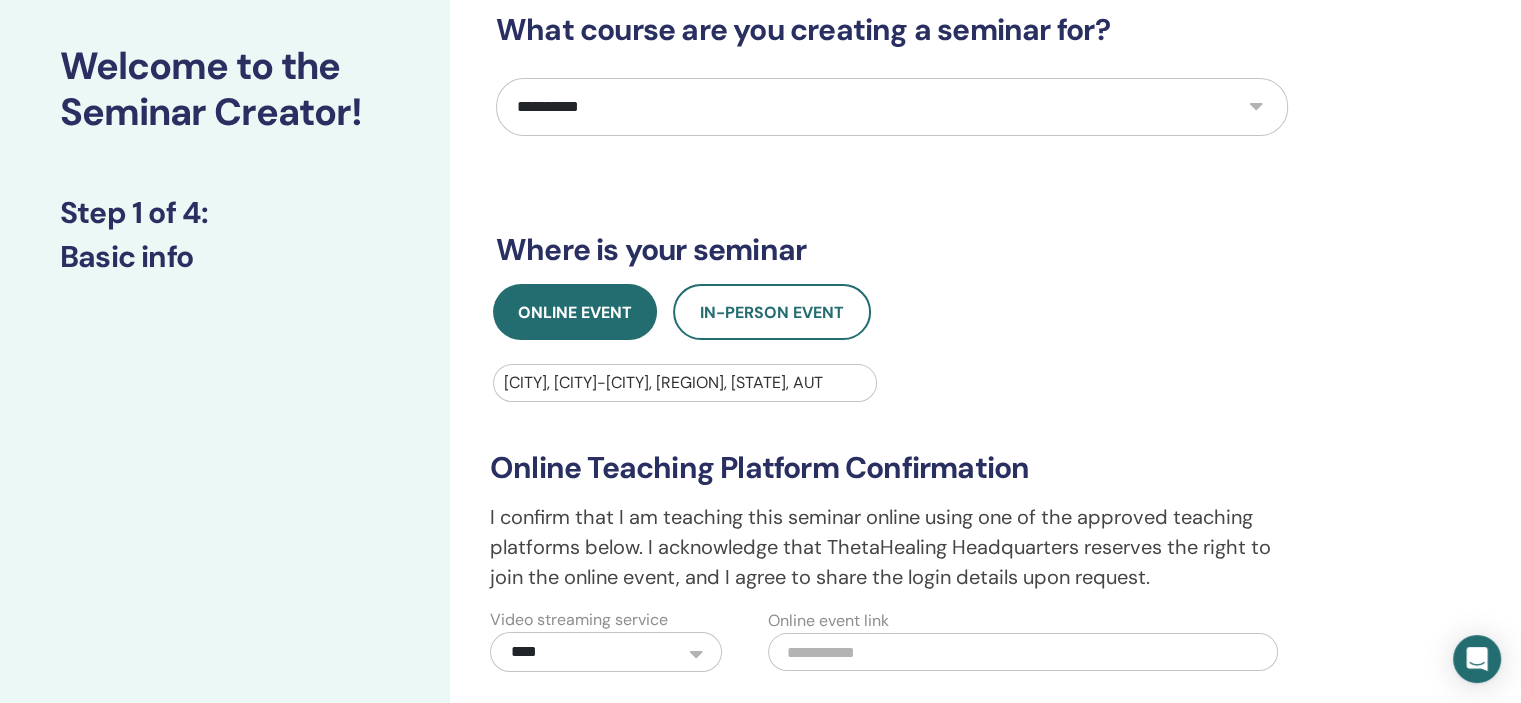 drag, startPoint x: 570, startPoint y: 379, endPoint x: 704, endPoint y: 379, distance: 134 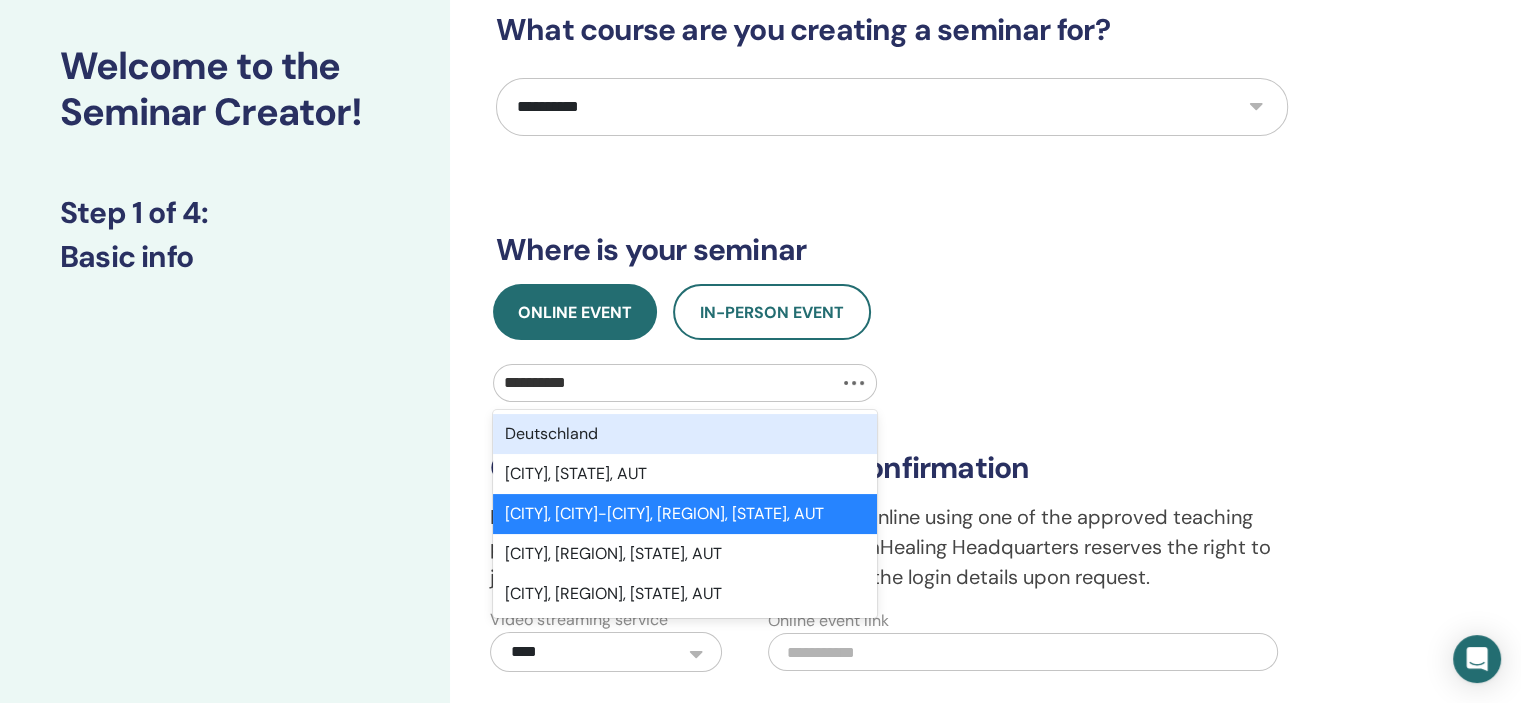 type on "**********" 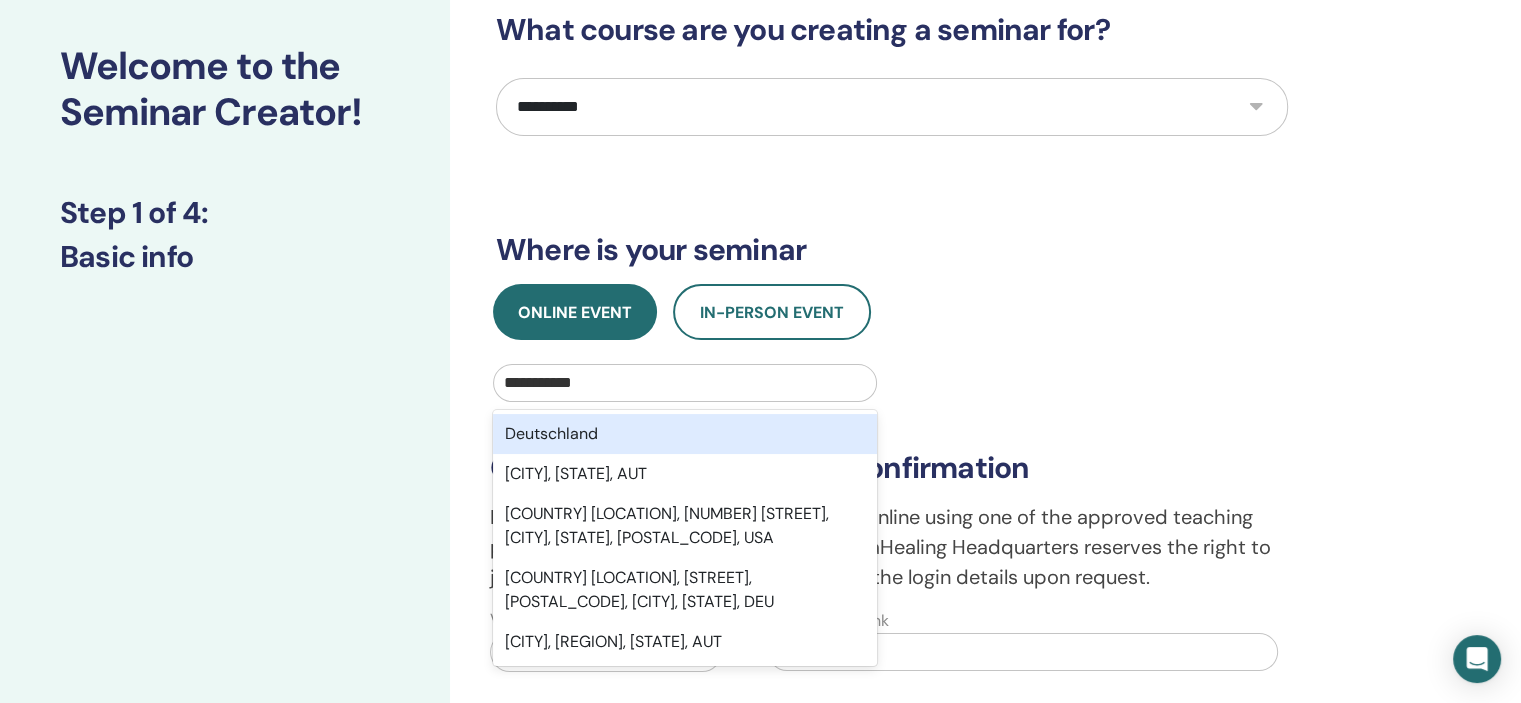 click on "Deutschland" at bounding box center [685, 434] 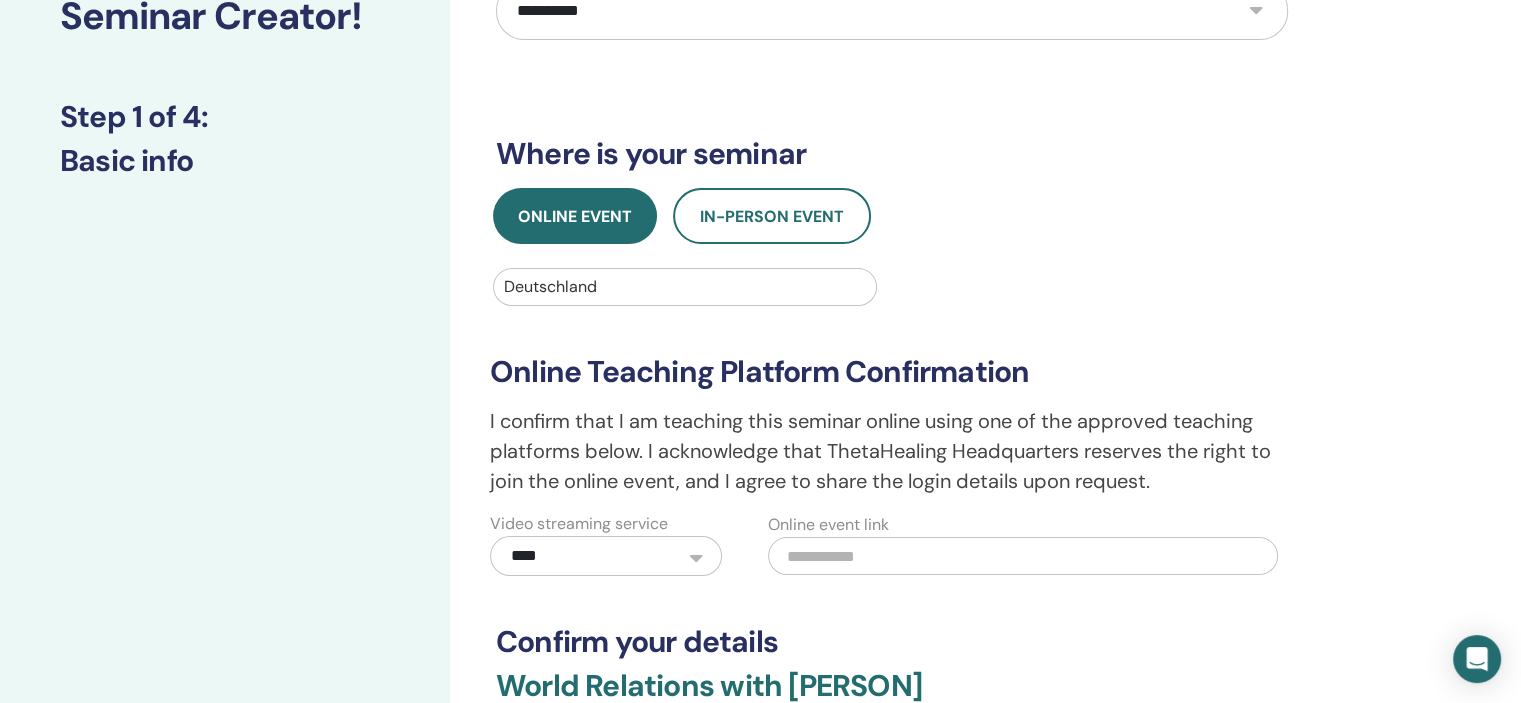 scroll, scrollTop: 200, scrollLeft: 0, axis: vertical 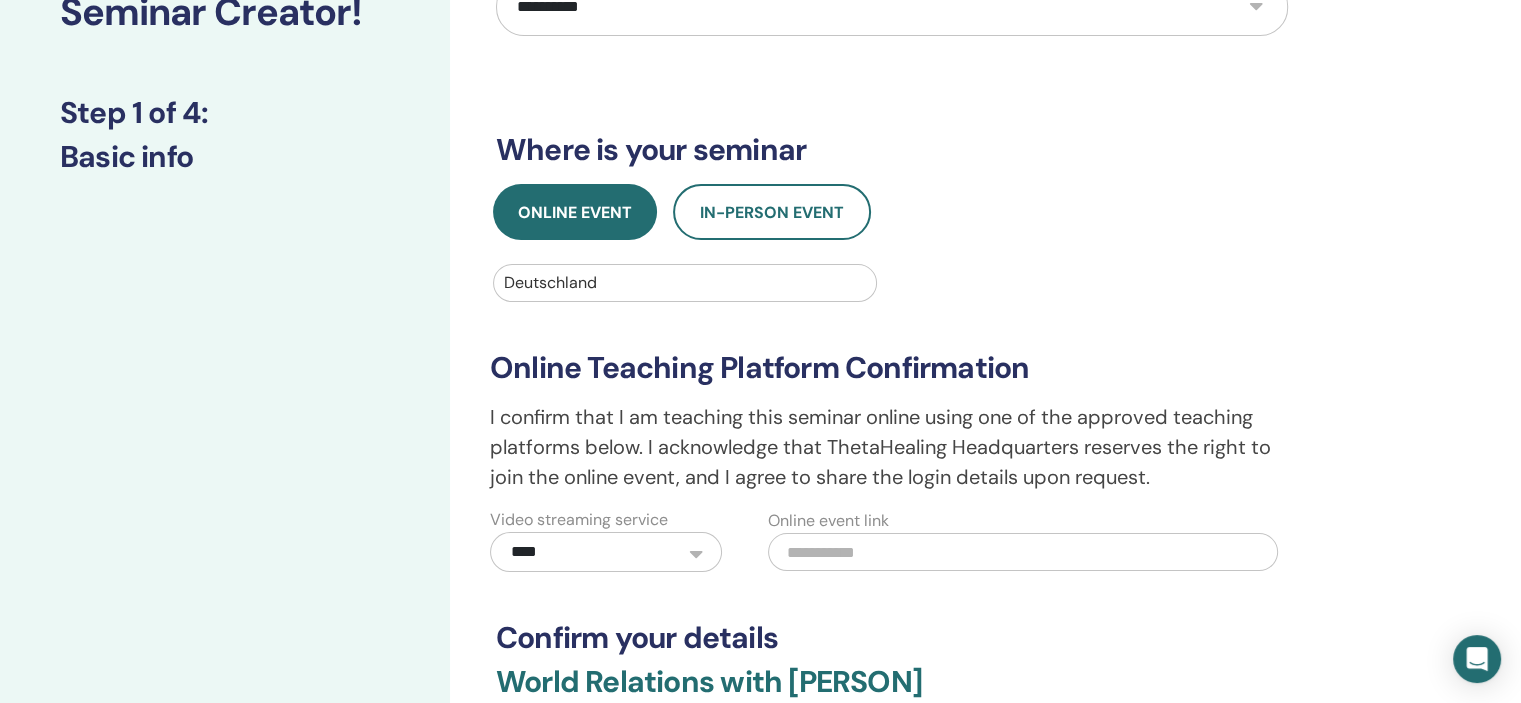 click on "Welcome to the Seminar Creator! Step 1 of 4 : Basic info" at bounding box center [225, 486] 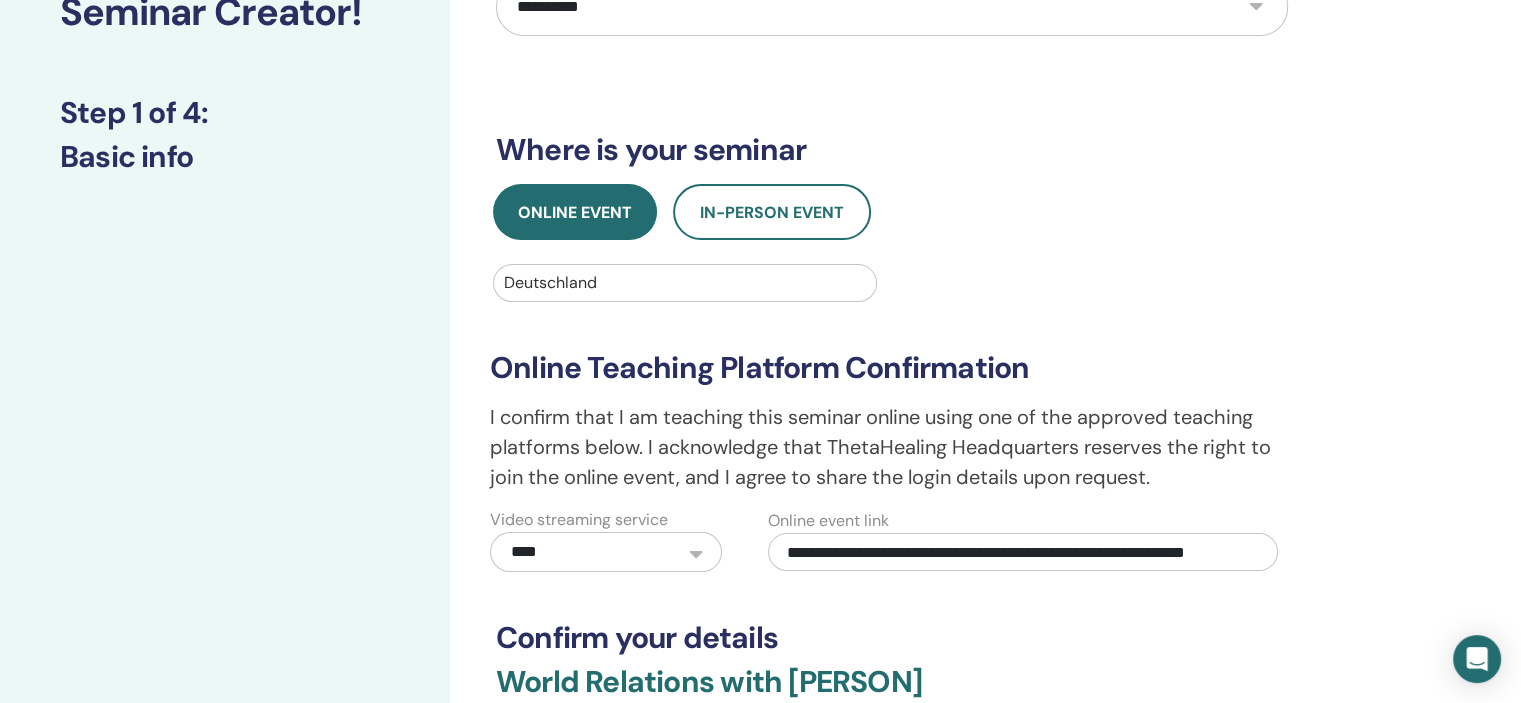 scroll, scrollTop: 0, scrollLeft: 84, axis: horizontal 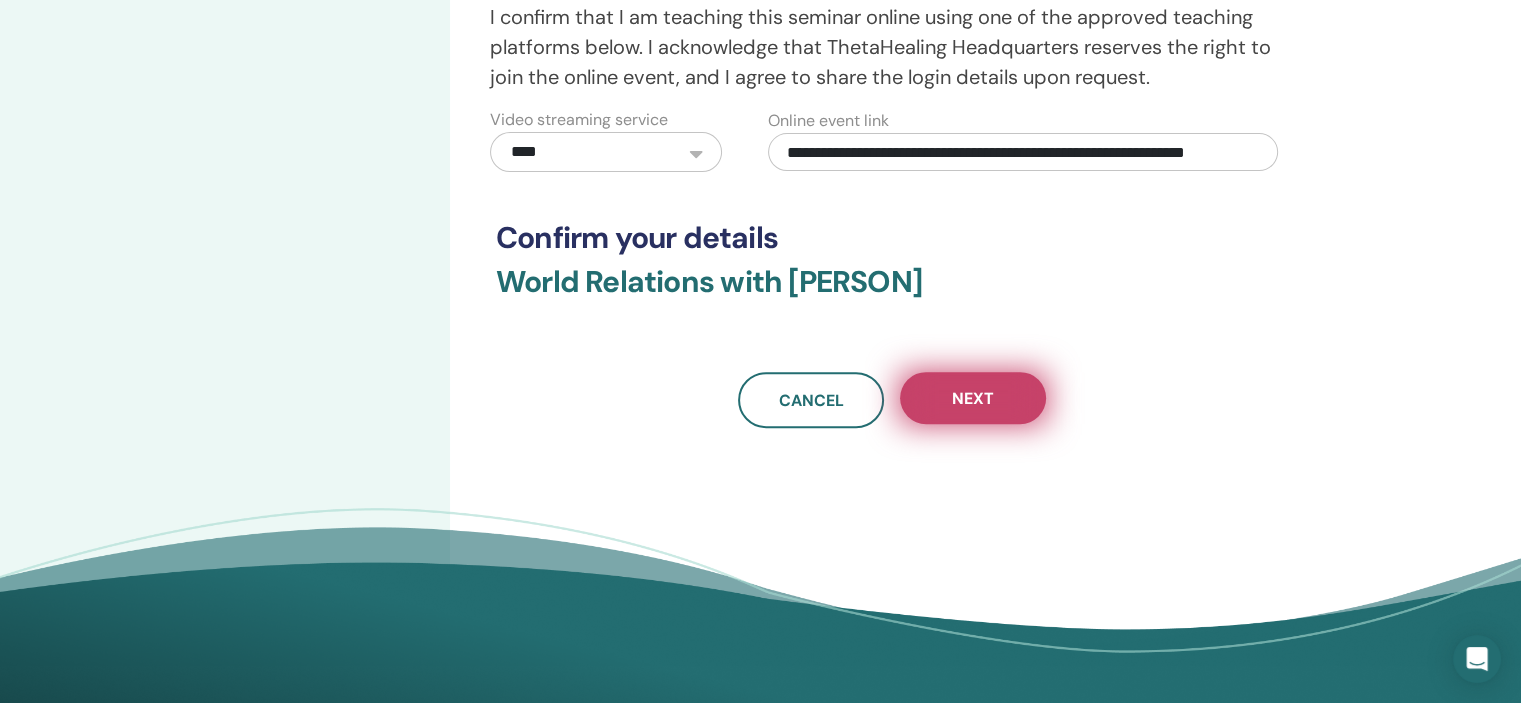 type on "**********" 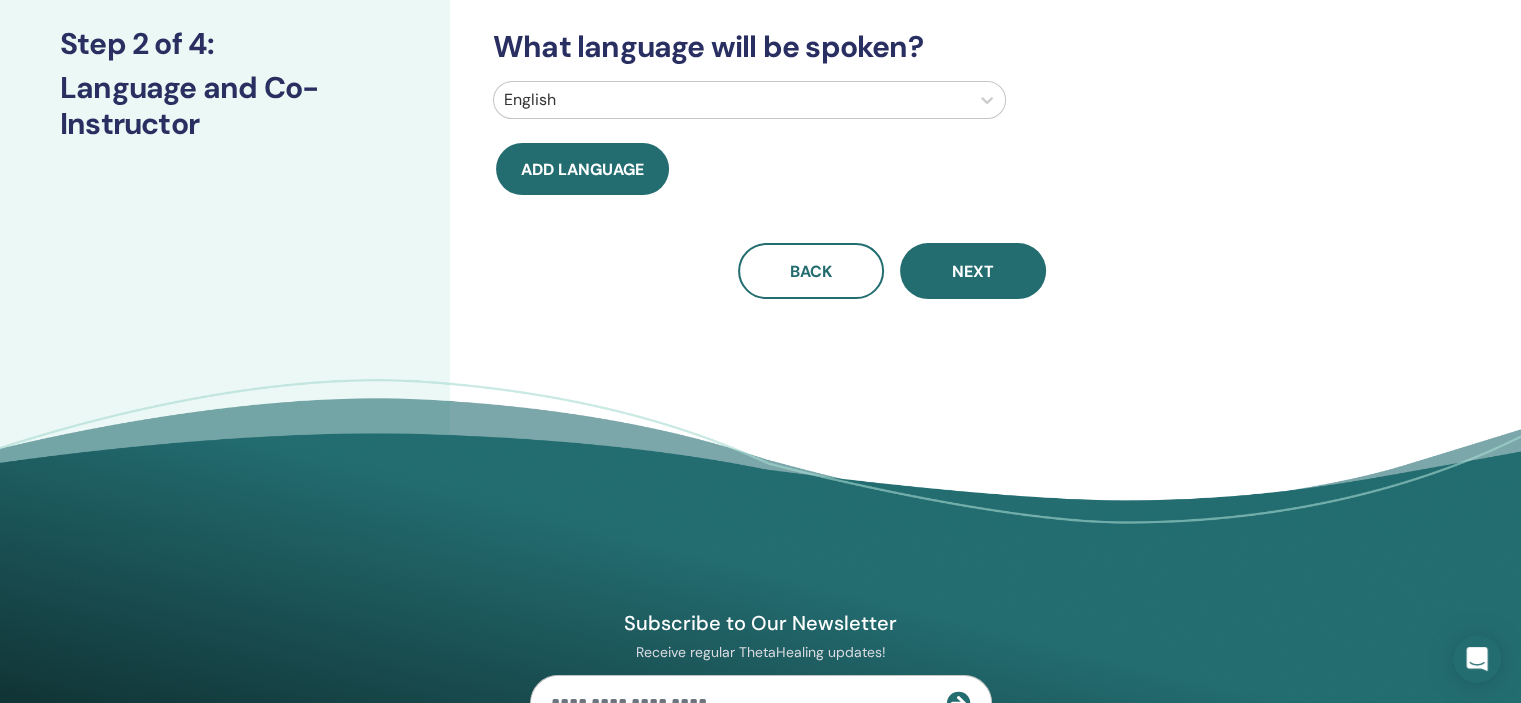 scroll, scrollTop: 0, scrollLeft: 0, axis: both 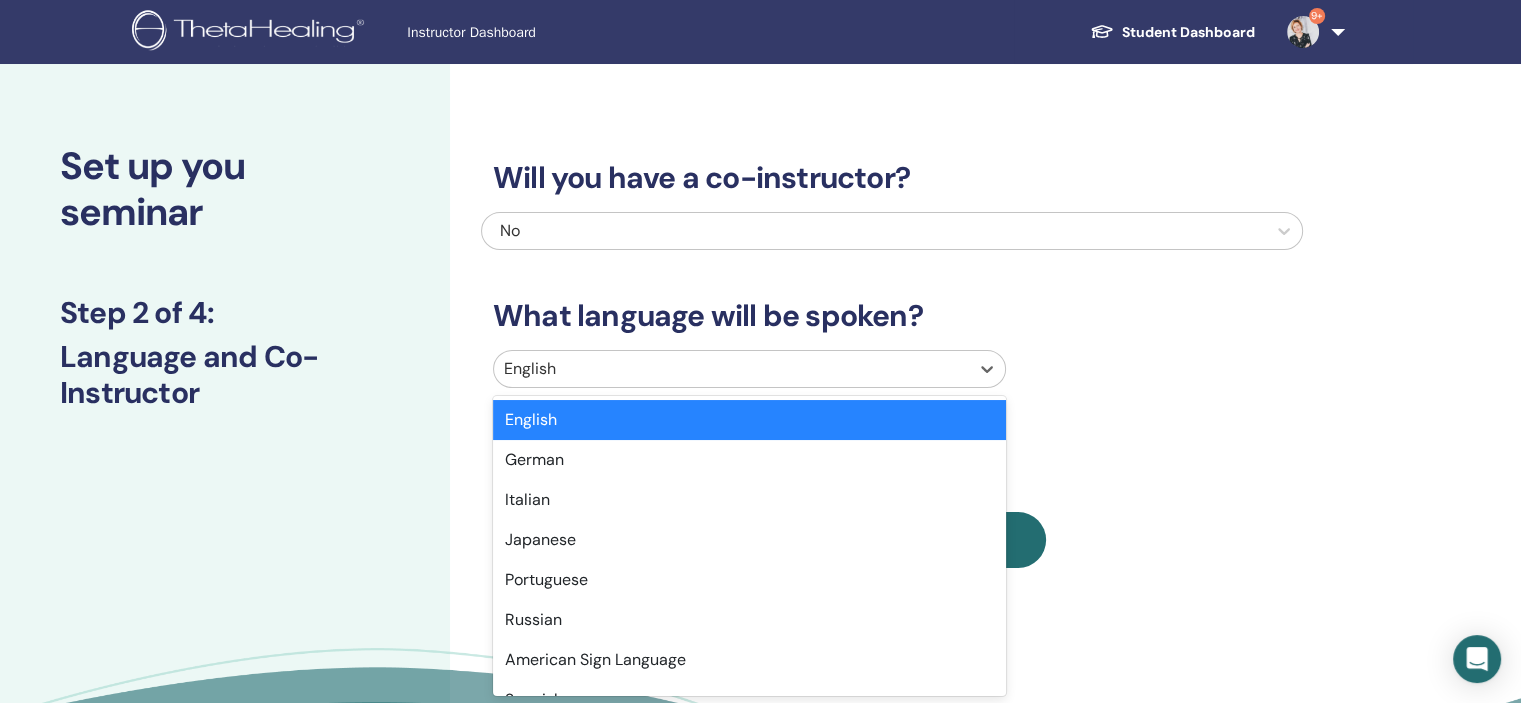 click at bounding box center [731, 369] 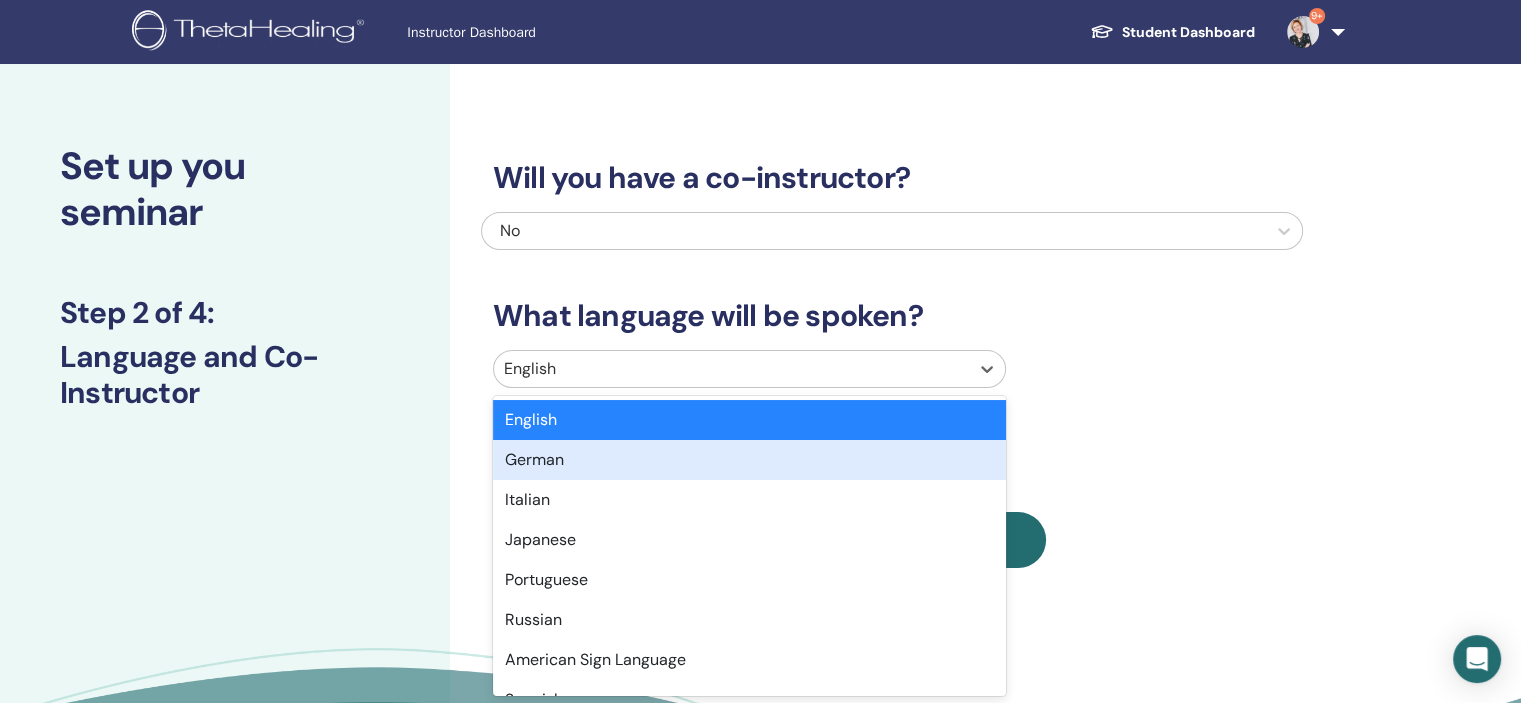 click on "German" at bounding box center (749, 460) 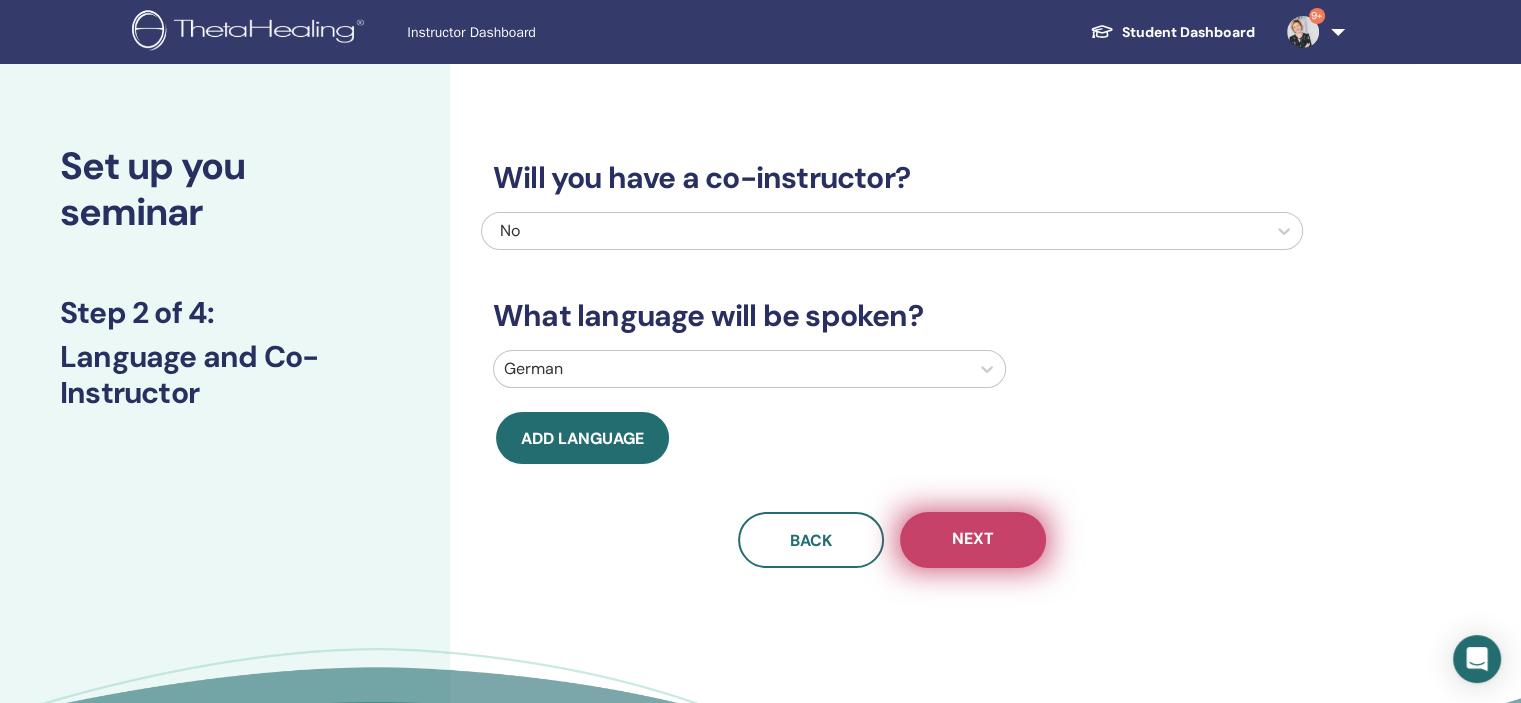 click on "Next" at bounding box center (973, 540) 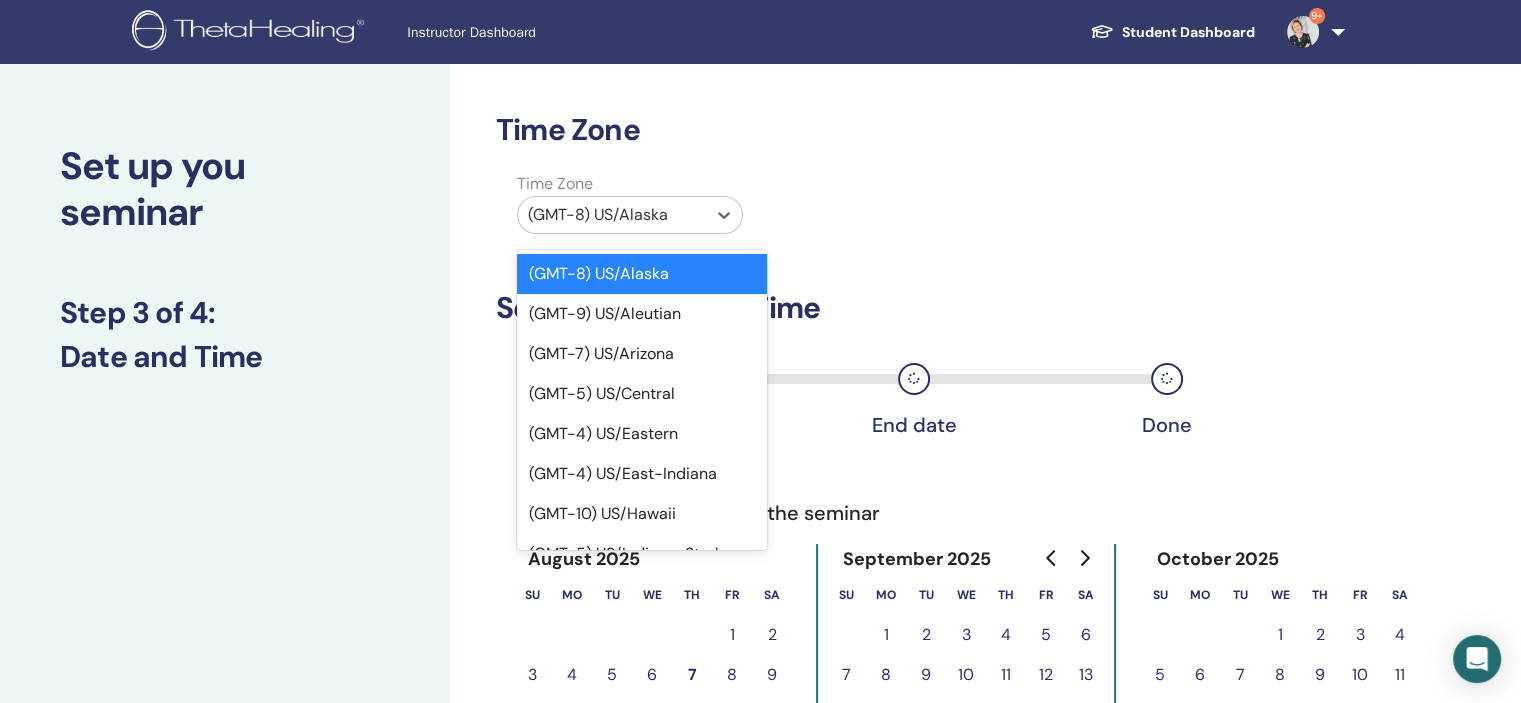click at bounding box center [612, 215] 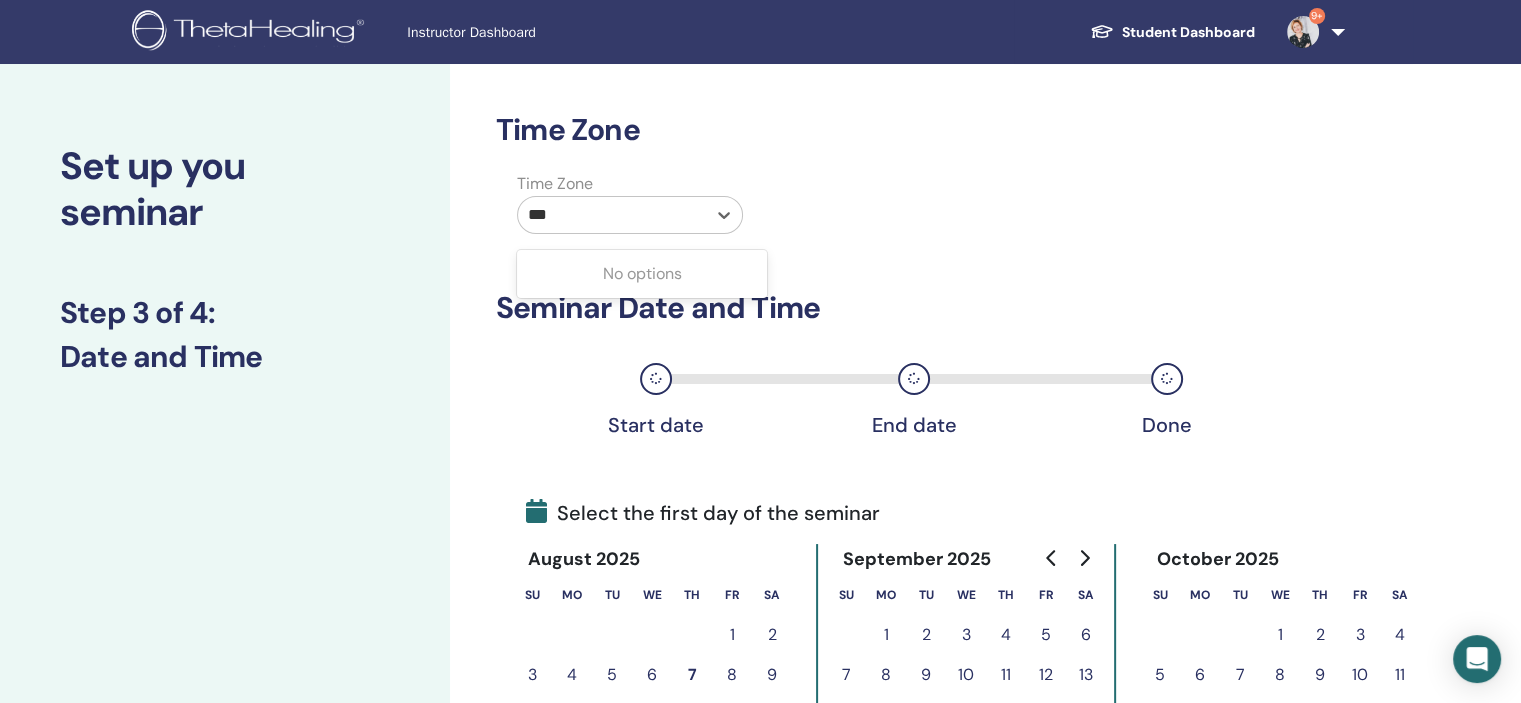type on "****" 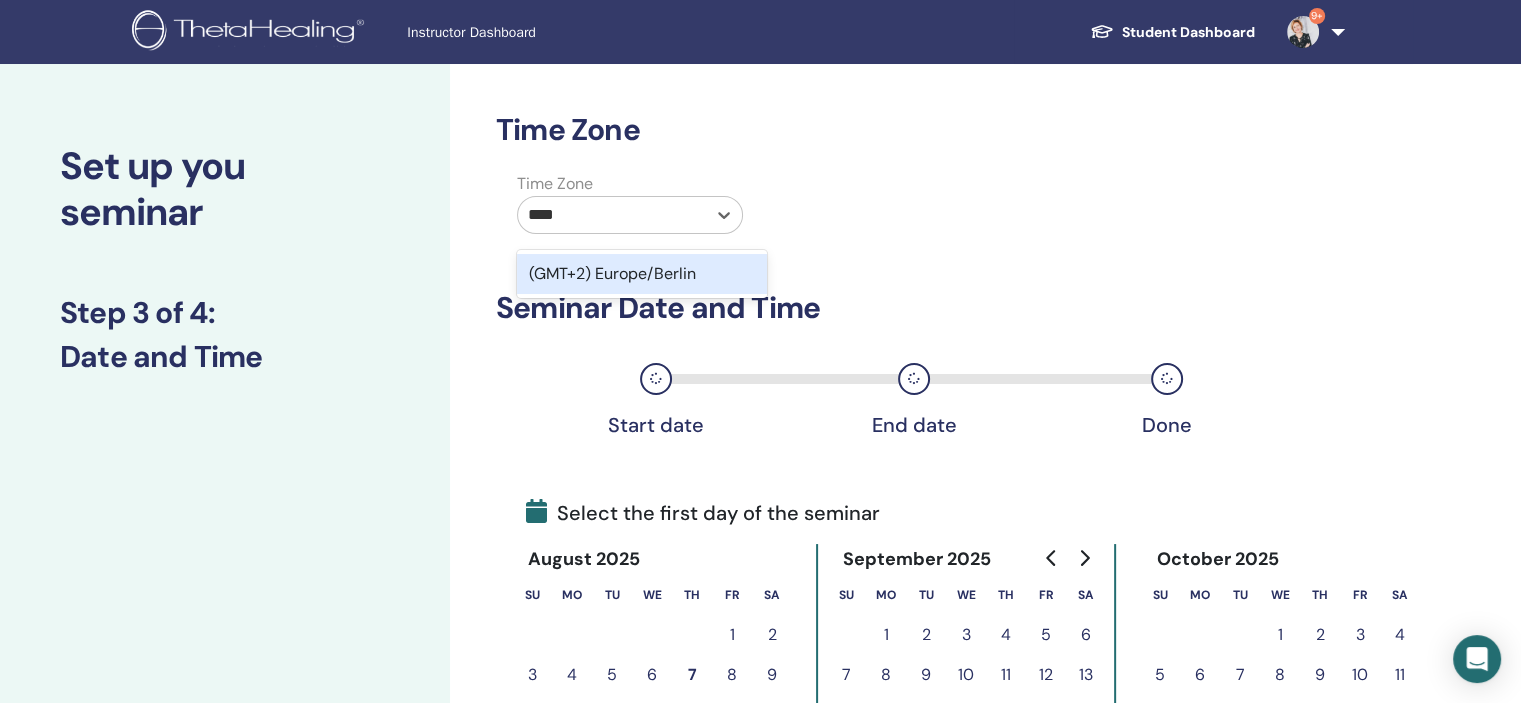 click on "(GMT+2) Europe/Berlin" at bounding box center [642, 274] 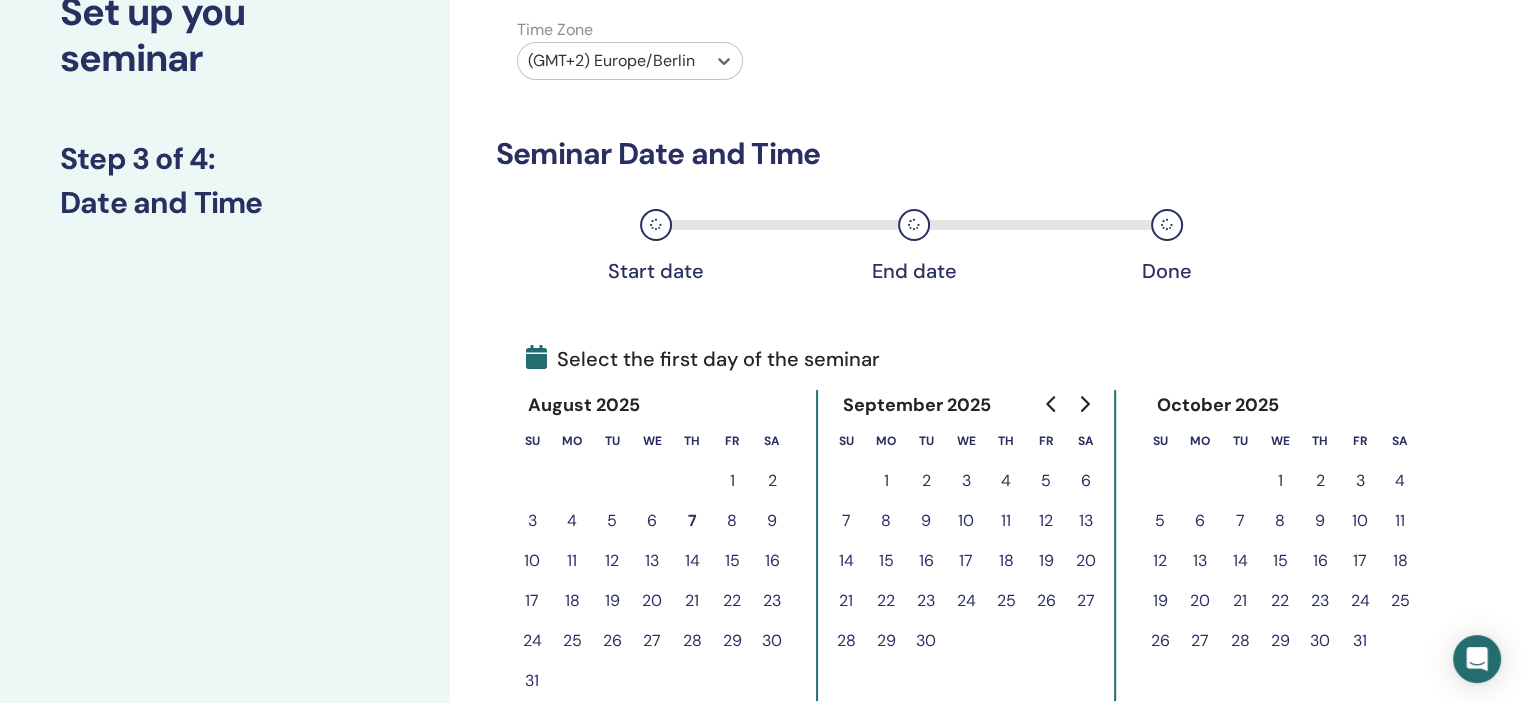 scroll, scrollTop: 300, scrollLeft: 0, axis: vertical 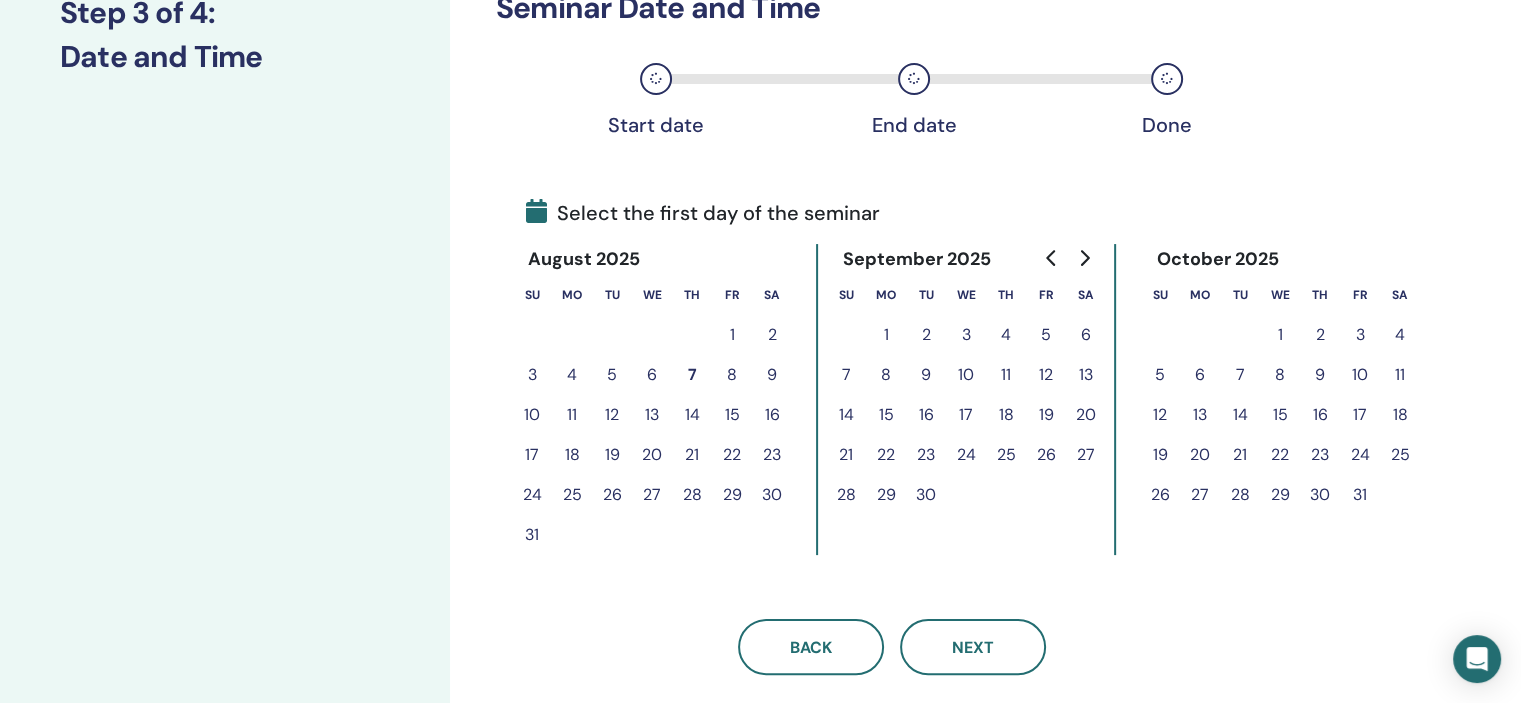 click on "15" at bounding box center [1280, 415] 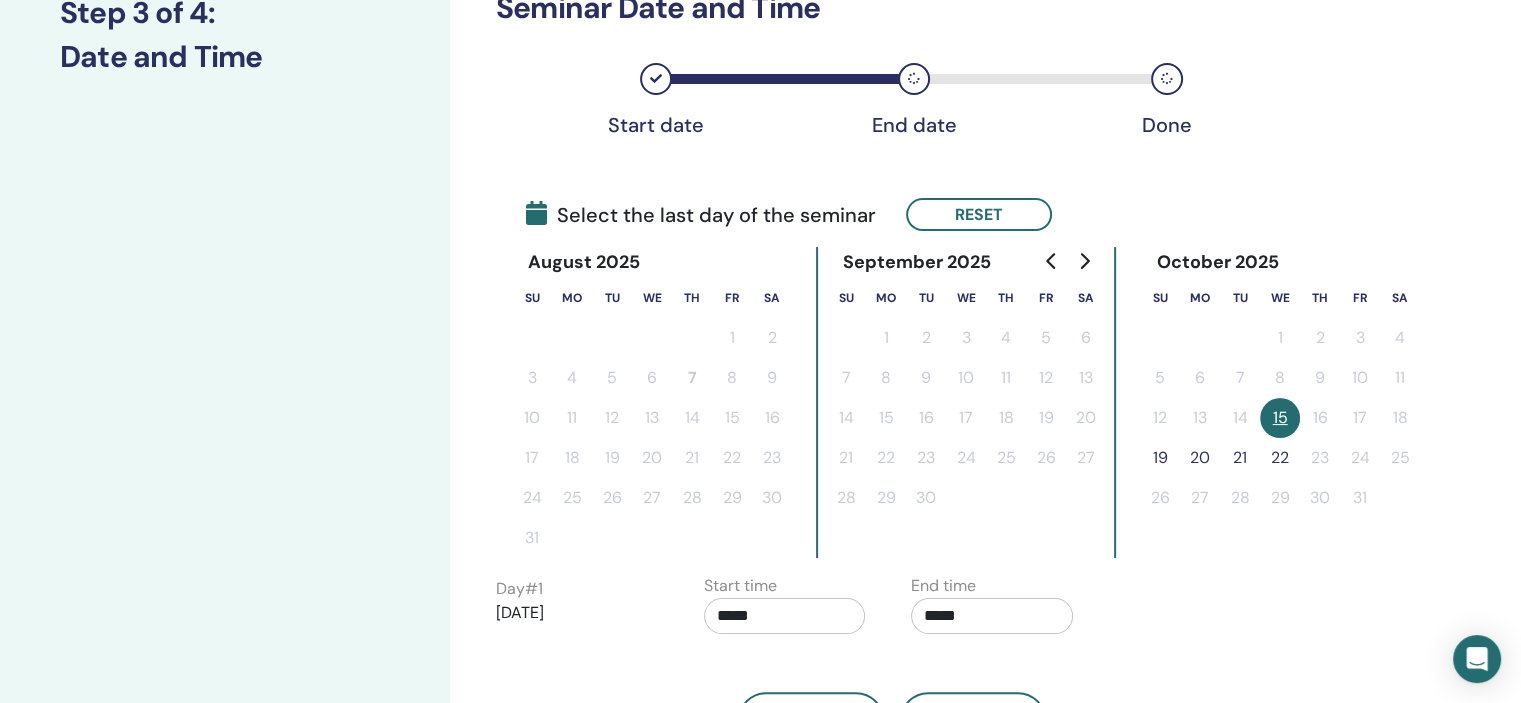 click on "19" at bounding box center [1160, 458] 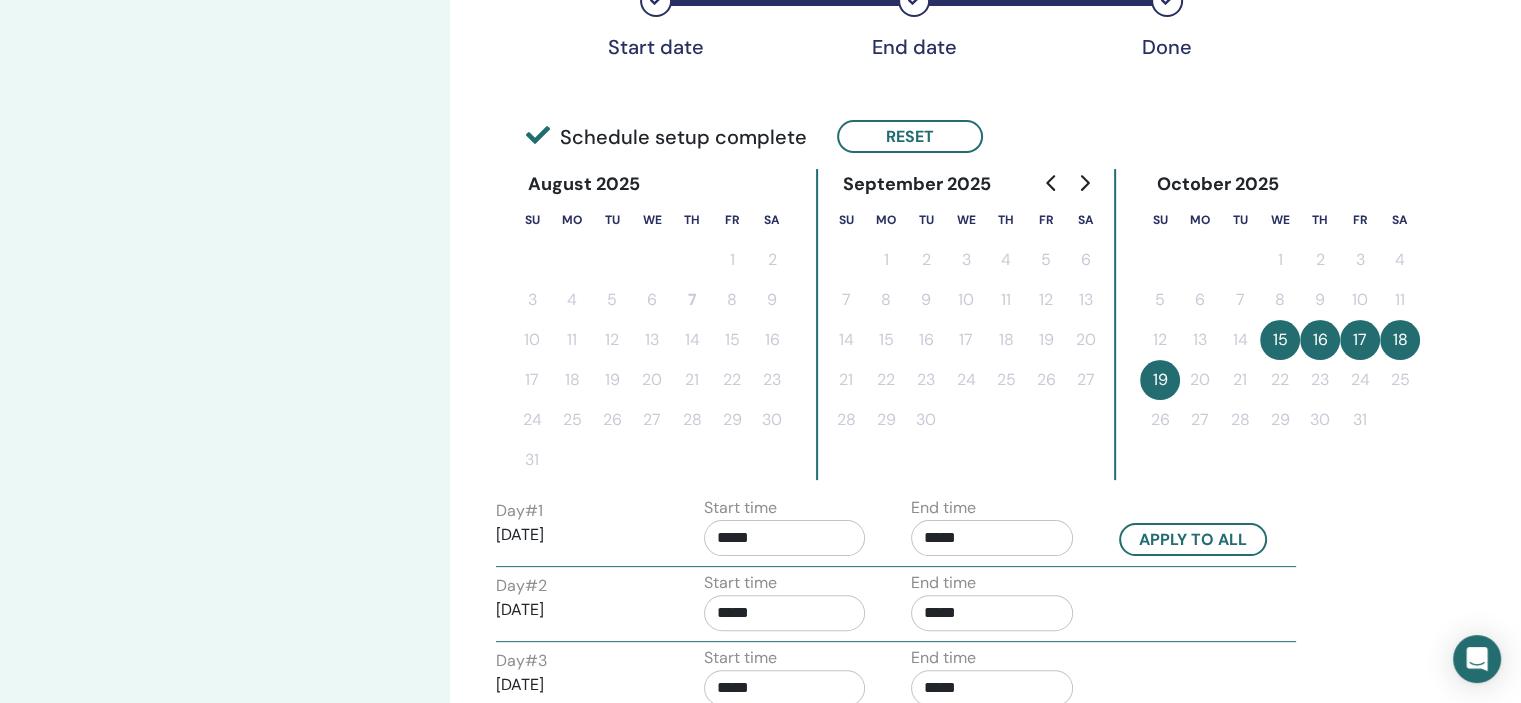 scroll, scrollTop: 500, scrollLeft: 0, axis: vertical 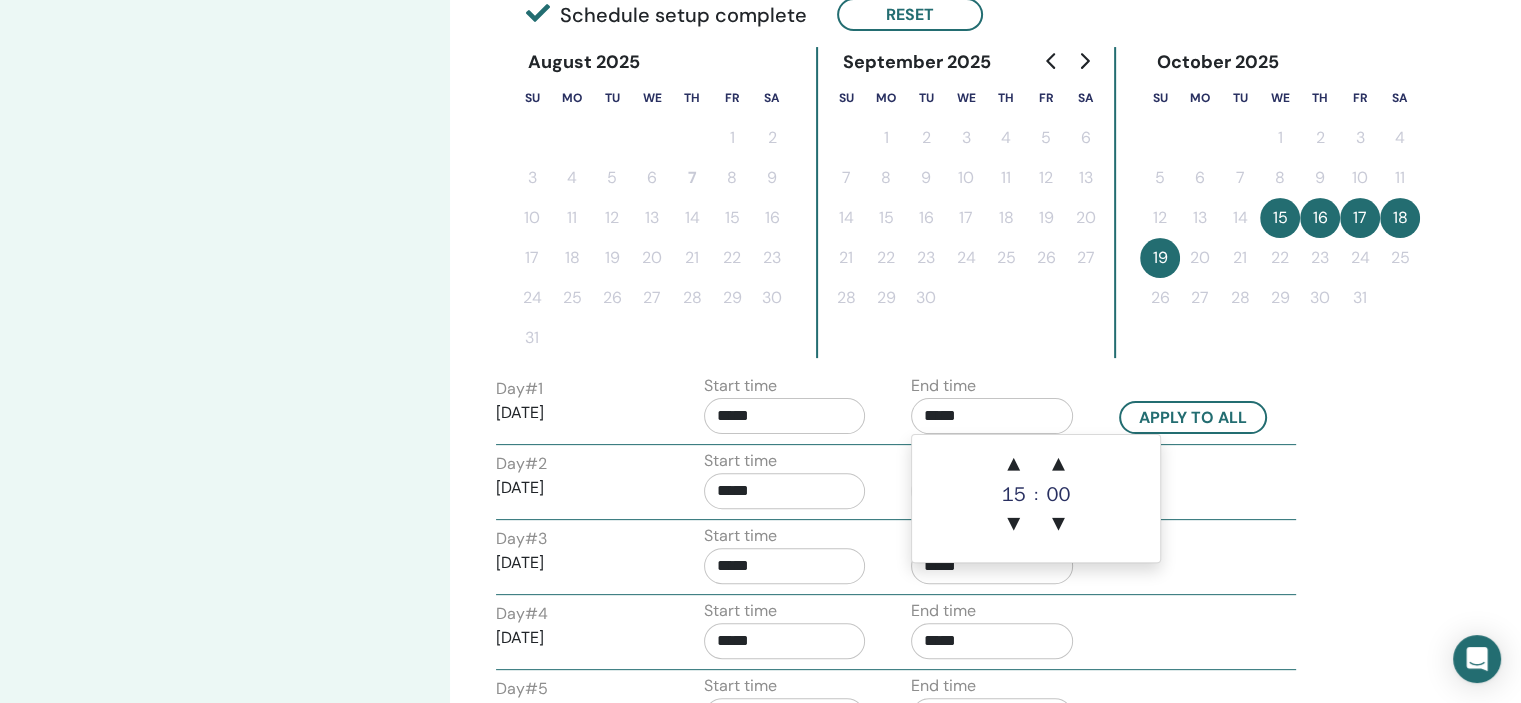 click on "*****" at bounding box center [992, 416] 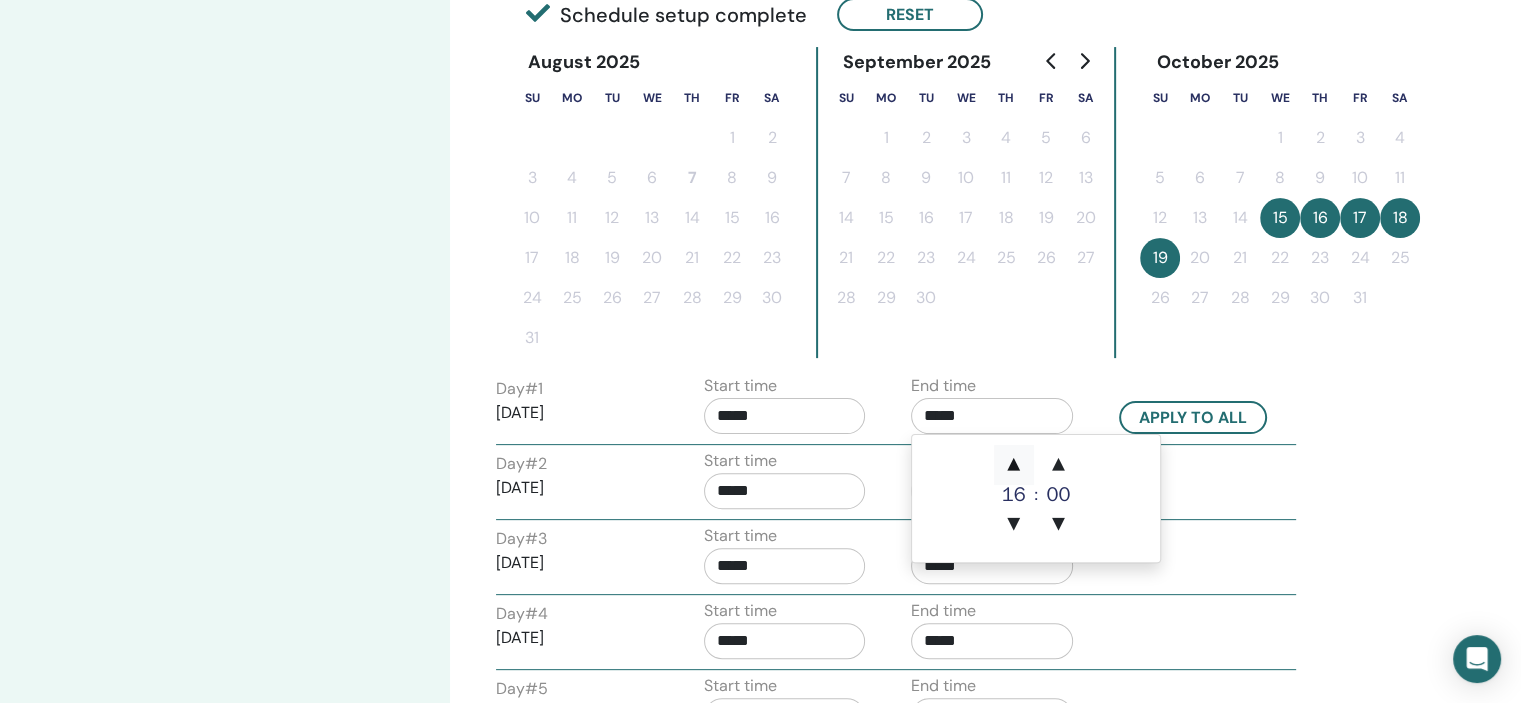 click on "▲" at bounding box center [1014, 465] 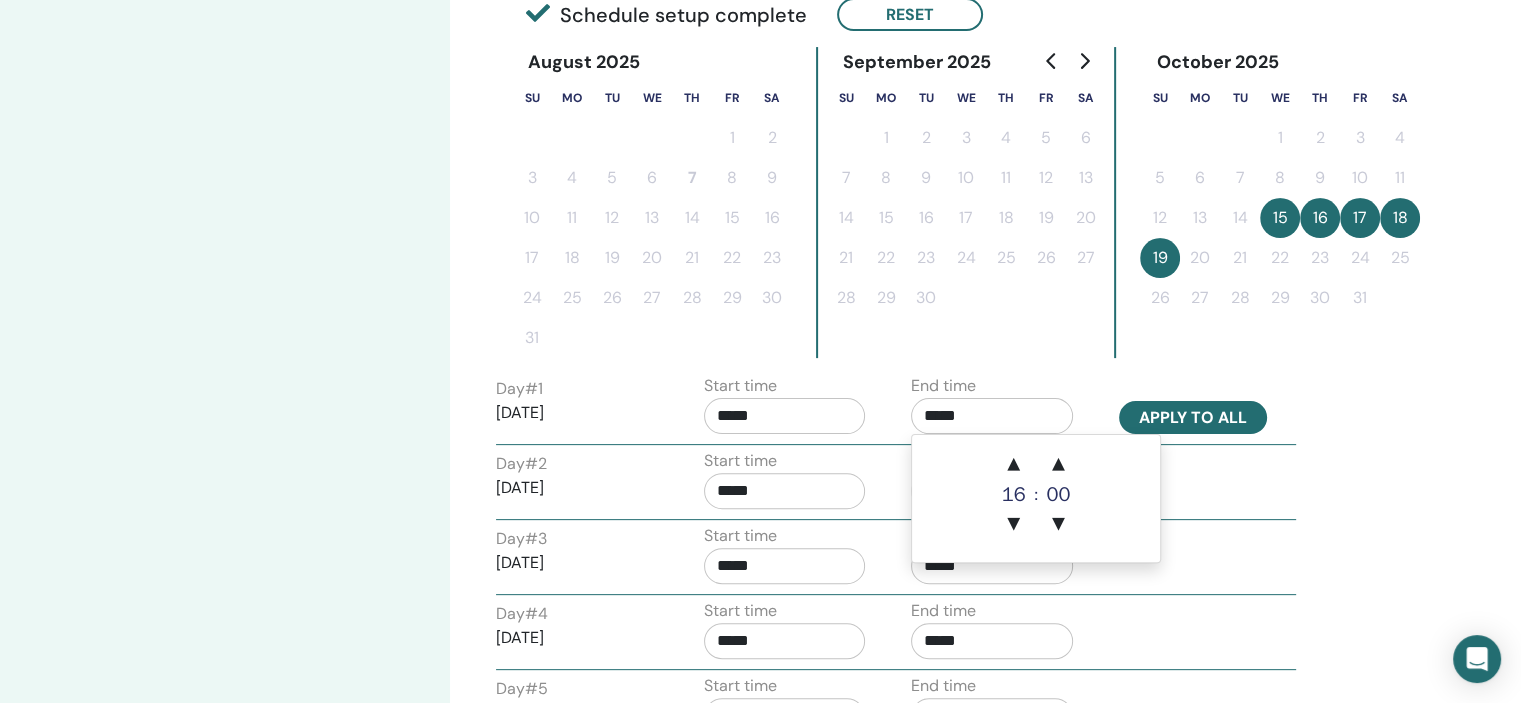 click on "Apply to all" at bounding box center (1193, 417) 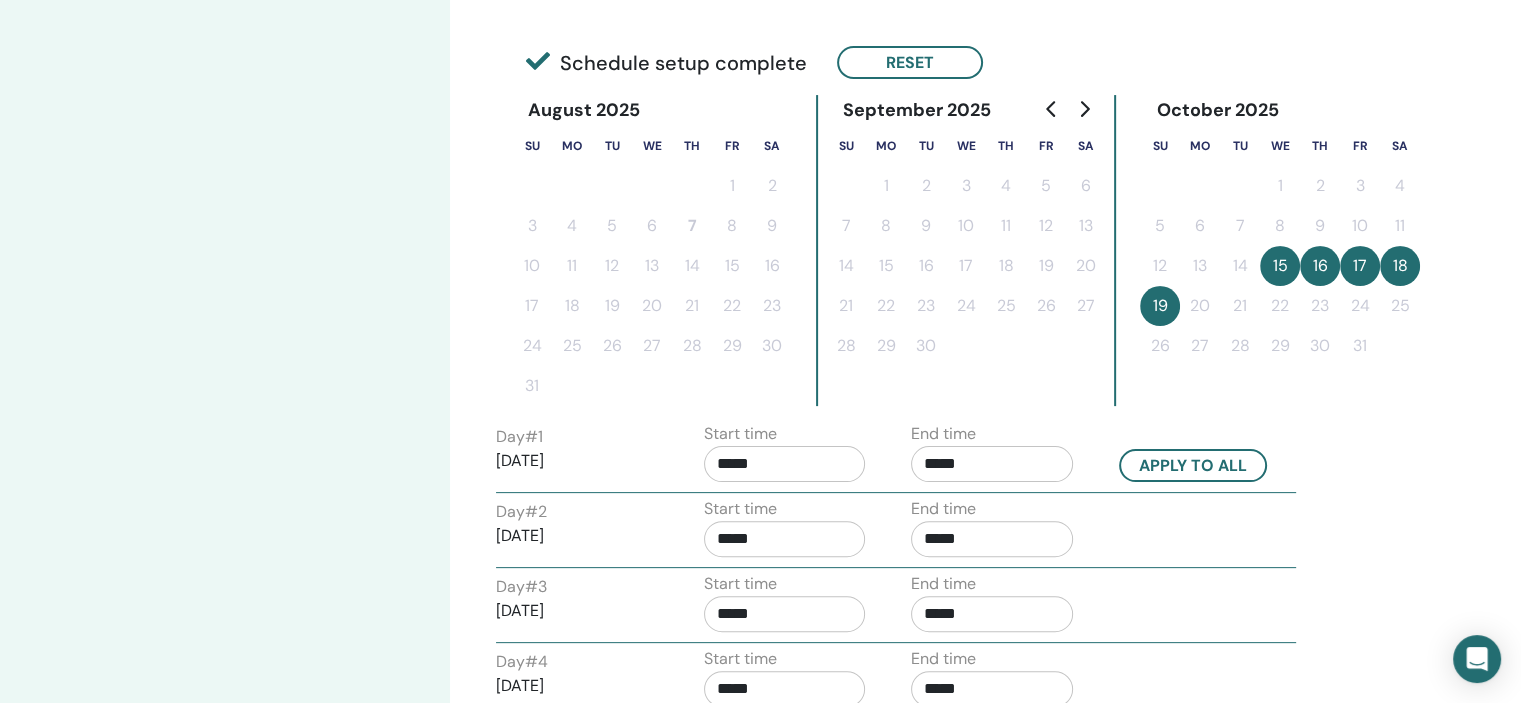 scroll, scrollTop: 700, scrollLeft: 0, axis: vertical 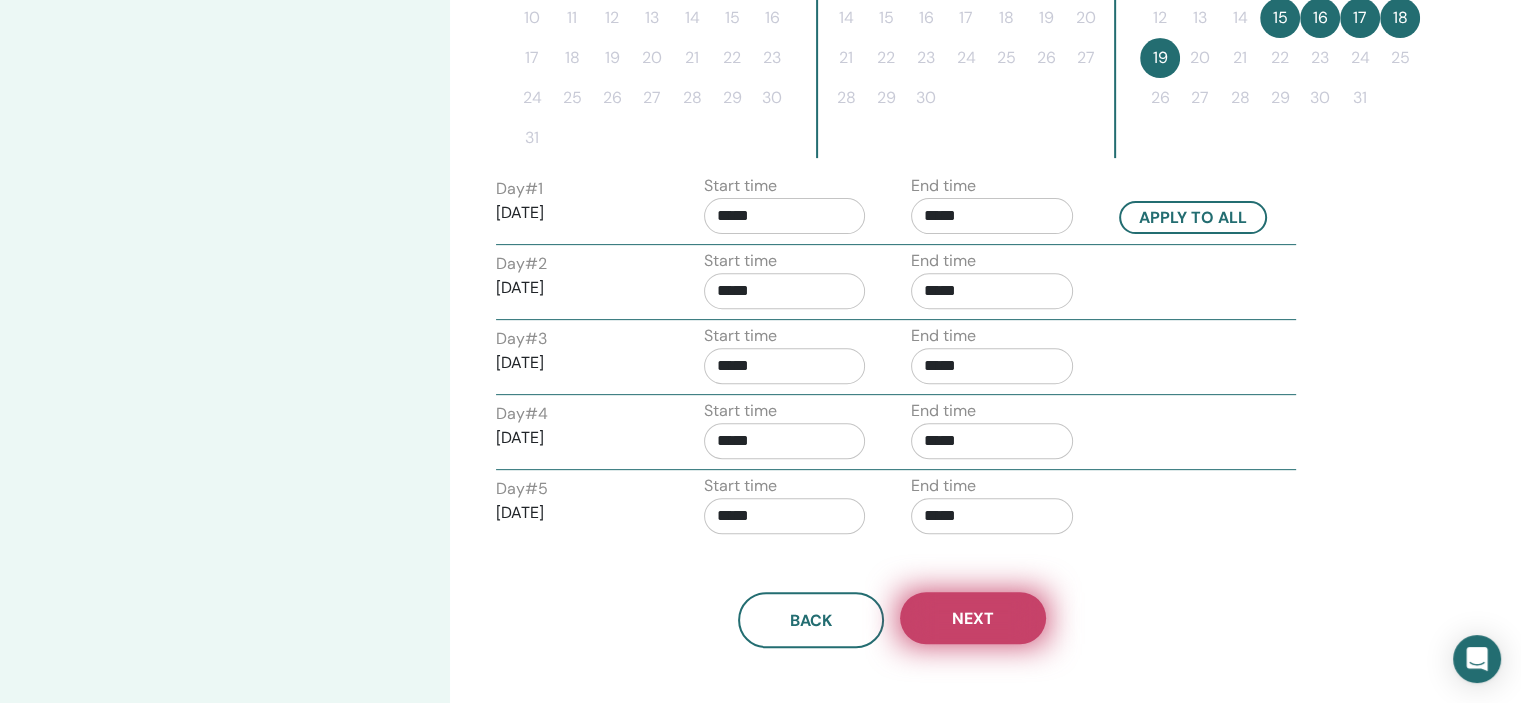 click on "Next" at bounding box center (973, 618) 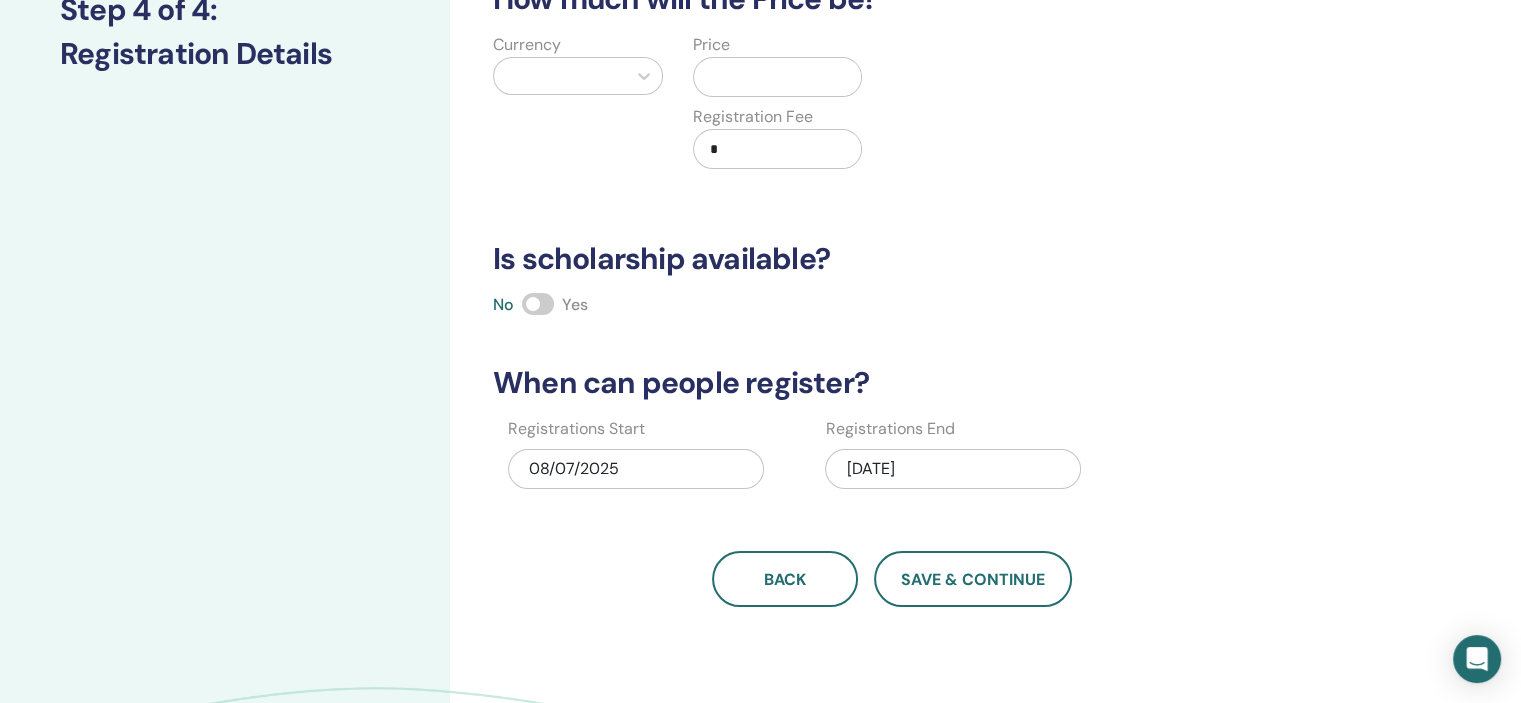 scroll, scrollTop: 0, scrollLeft: 0, axis: both 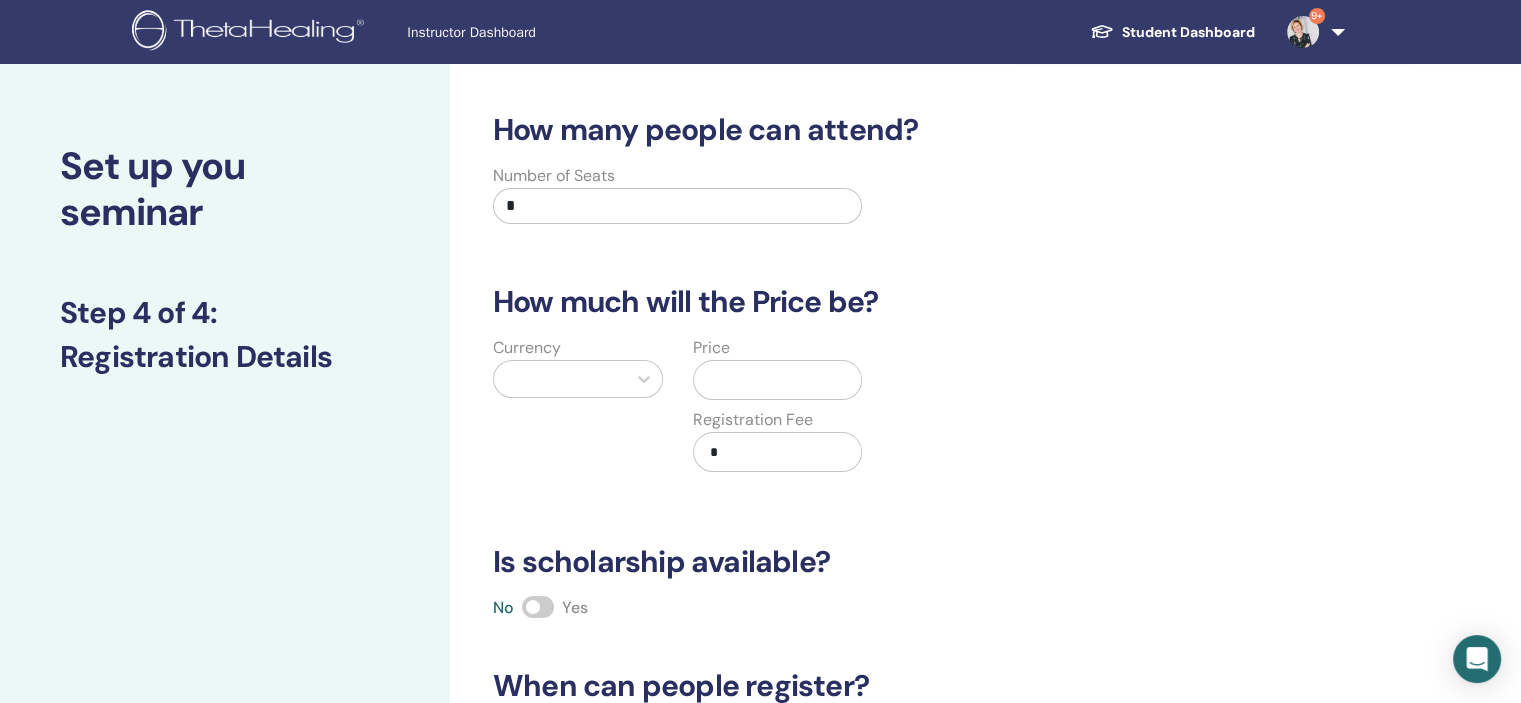 click on "*" at bounding box center [677, 206] 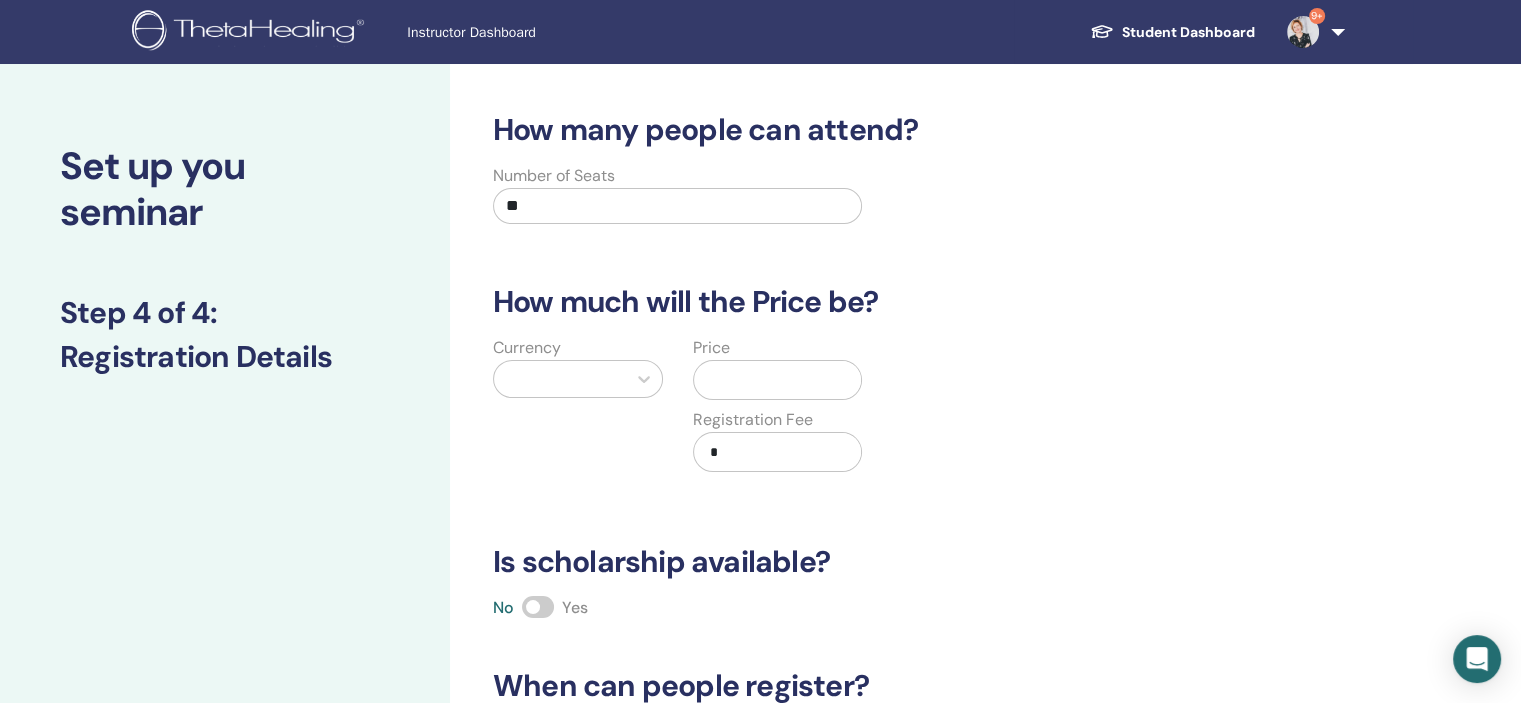 type on "**" 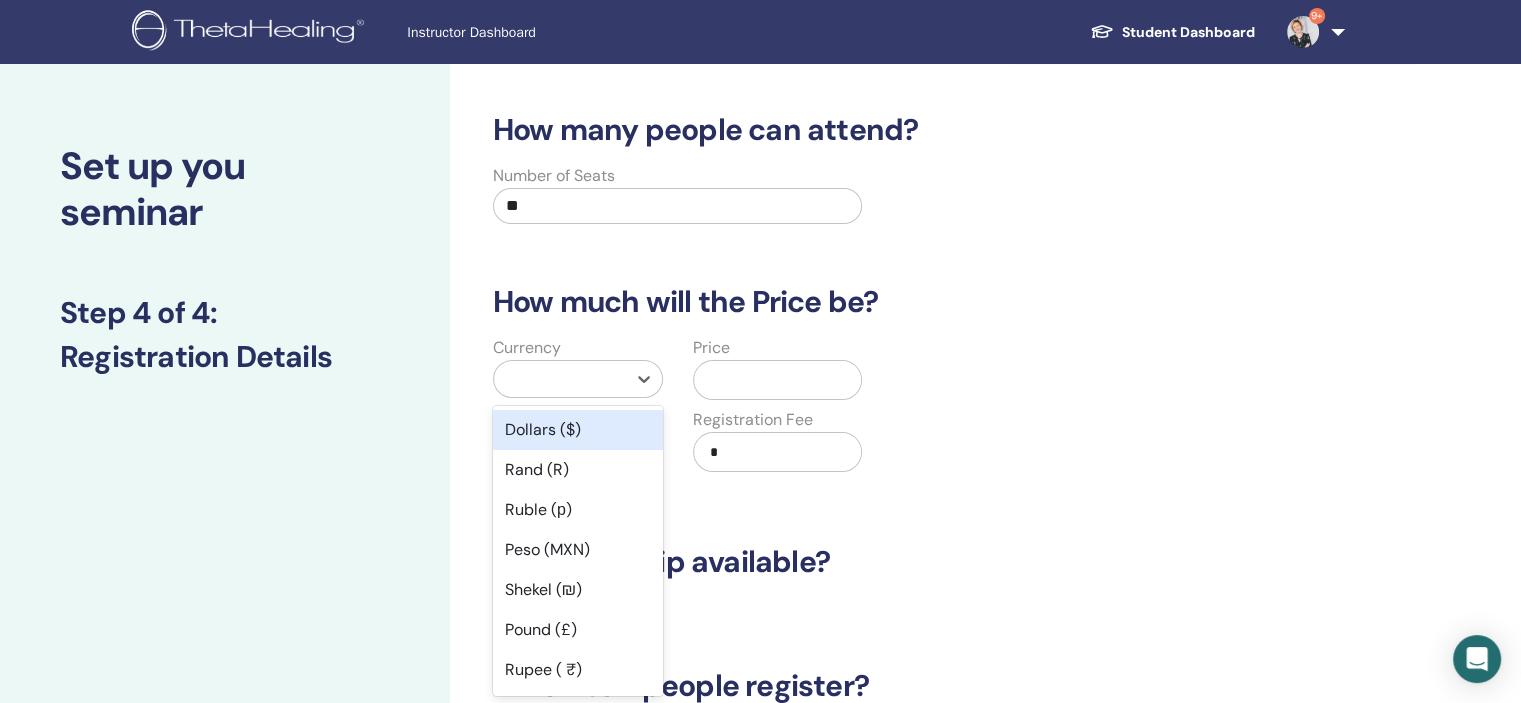 scroll, scrollTop: 10, scrollLeft: 0, axis: vertical 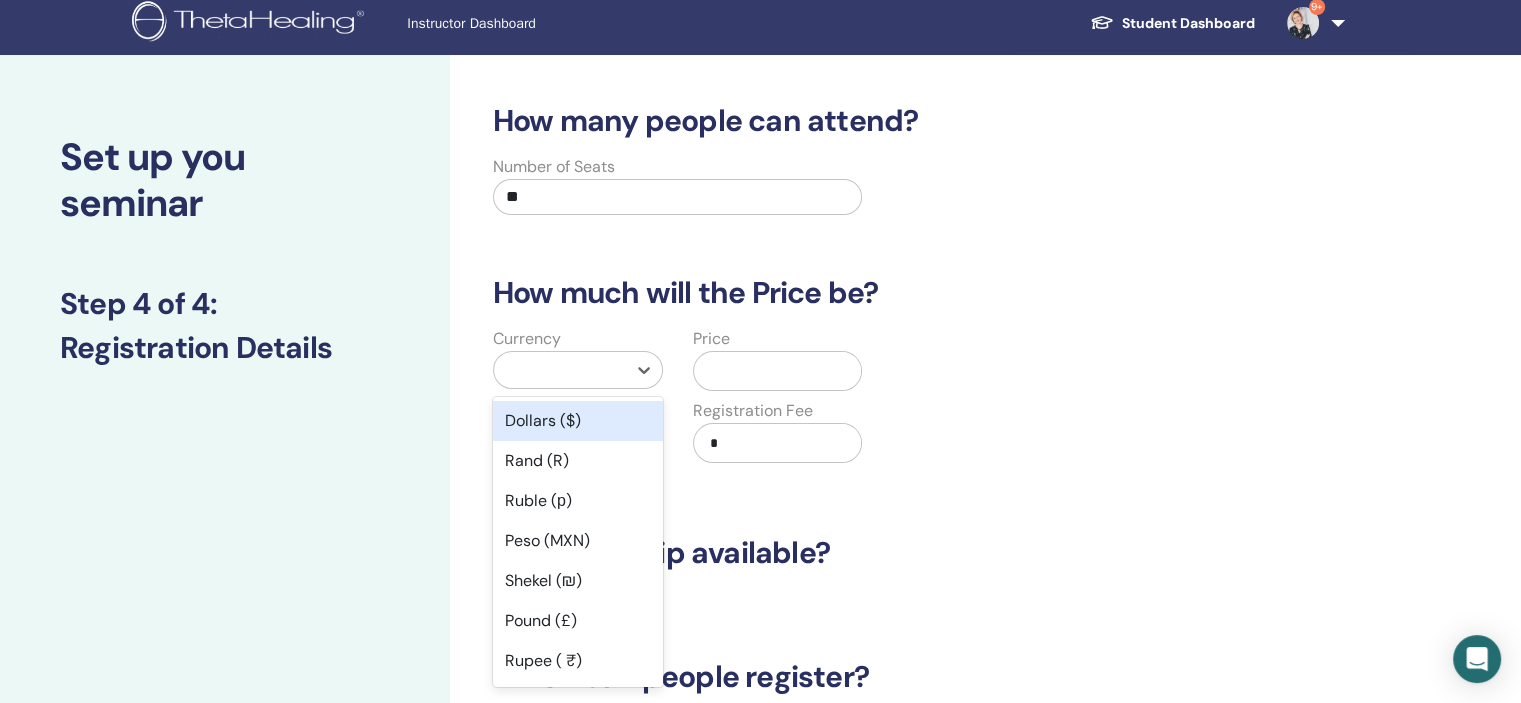 click at bounding box center [560, 370] 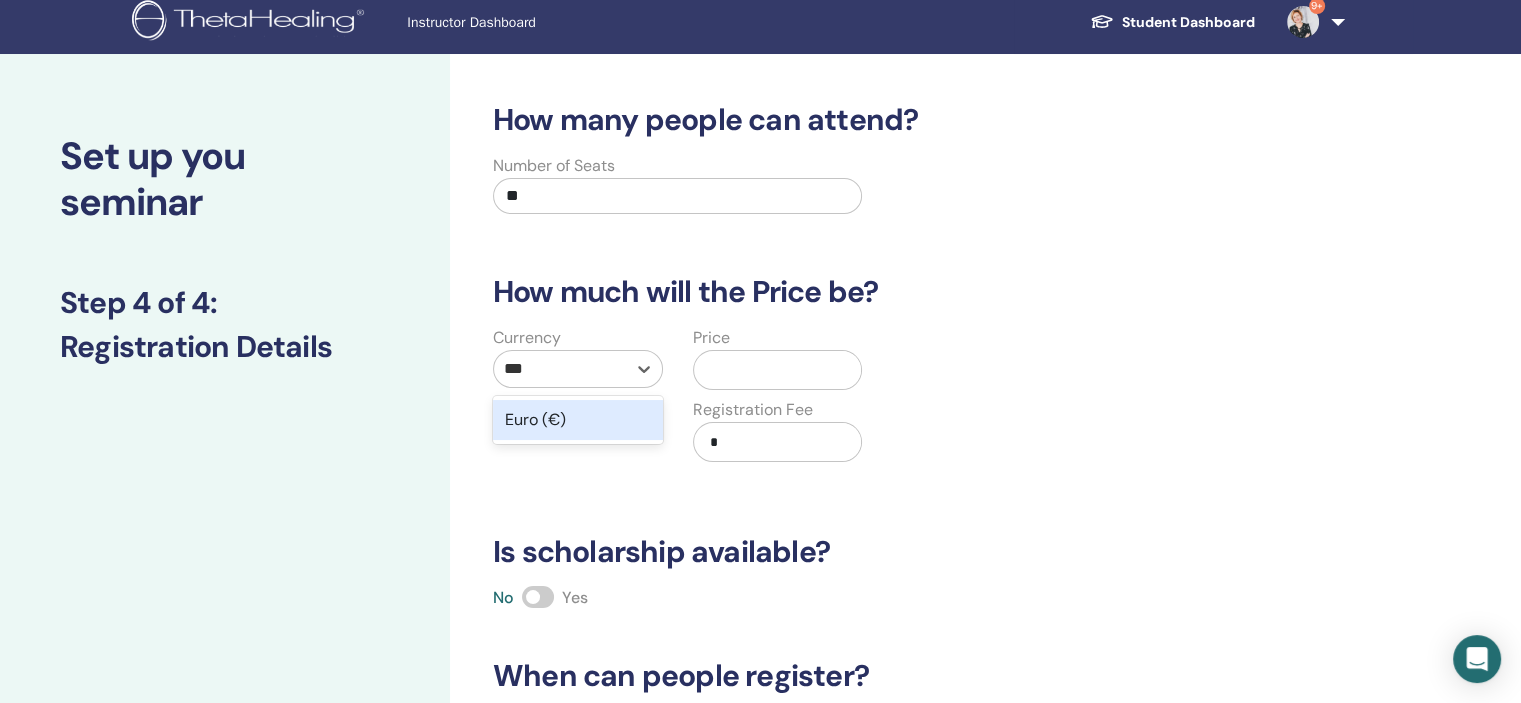 type on "****" 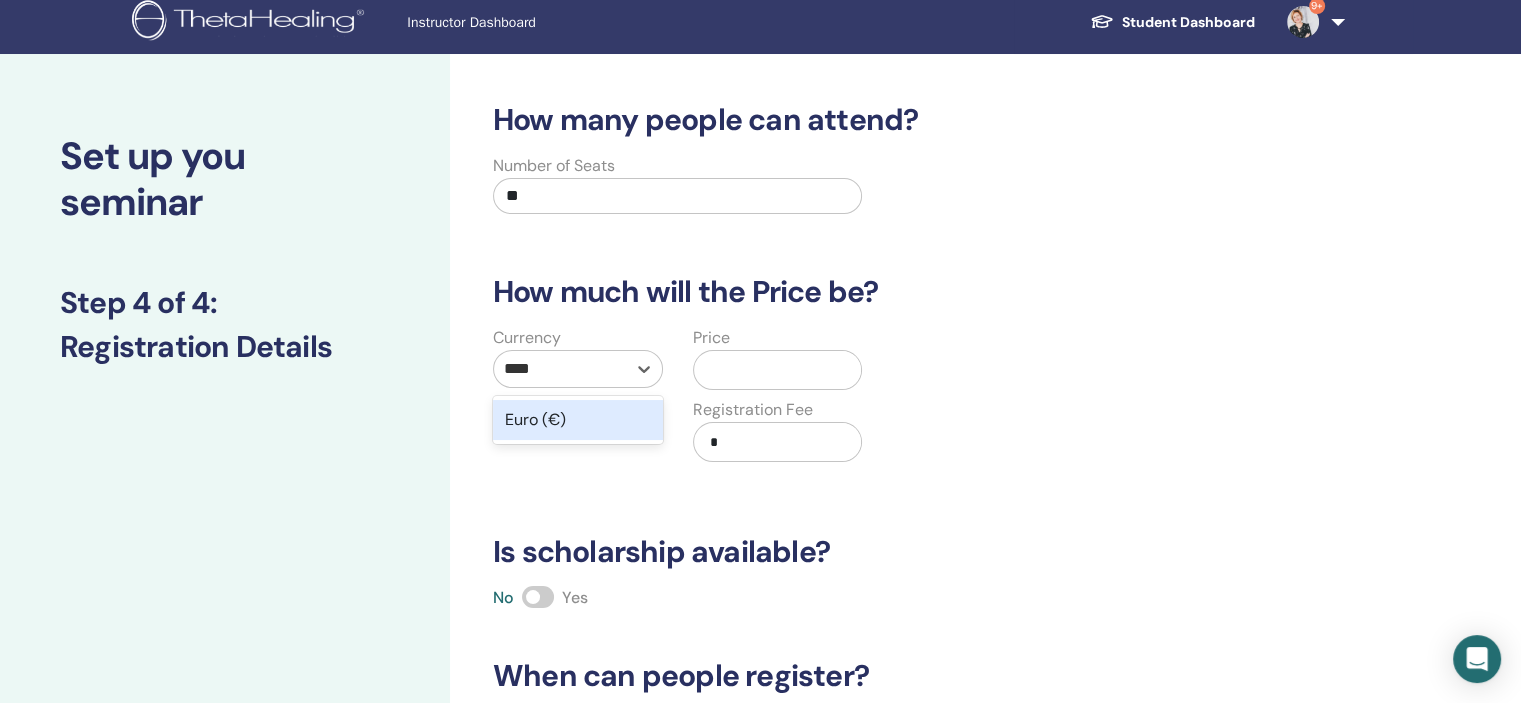 click on "Euro (€)" at bounding box center [578, 420] 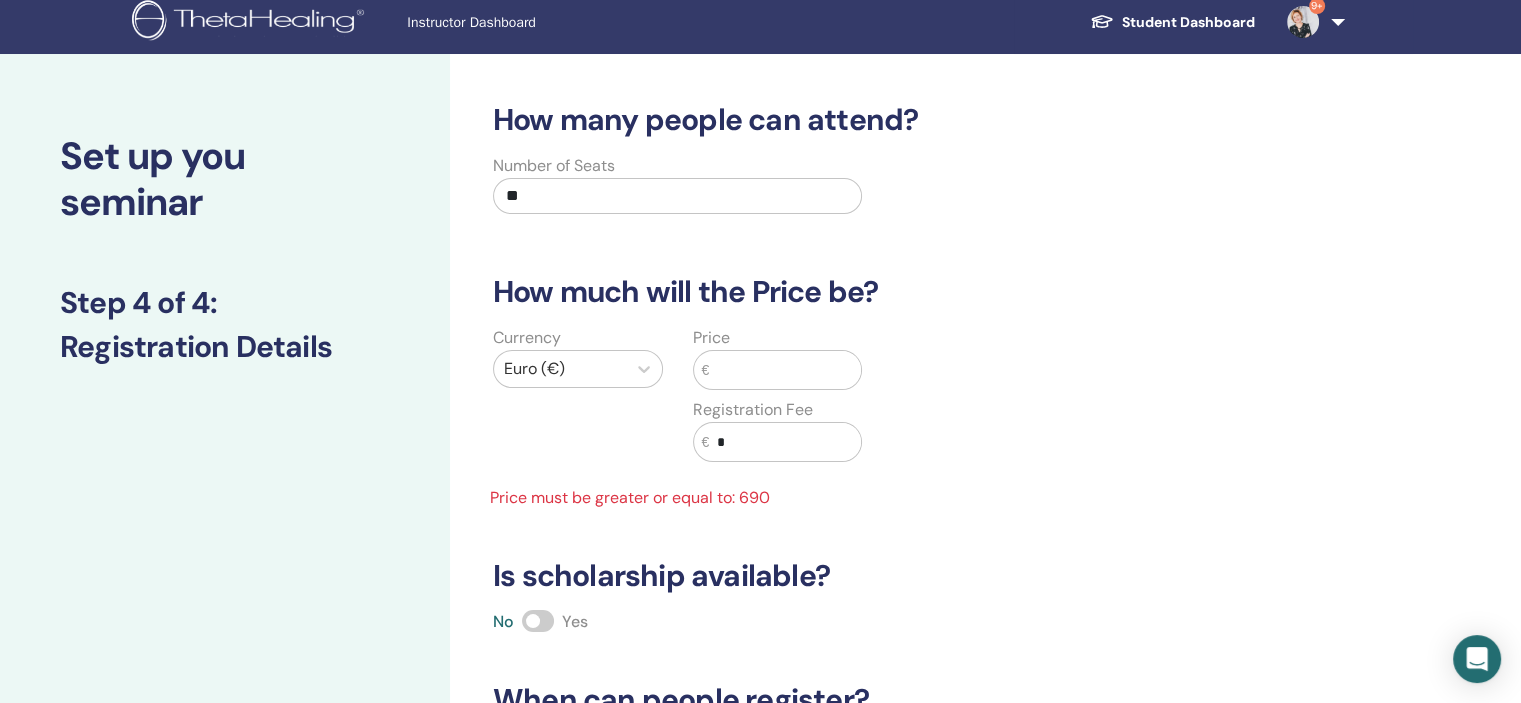 click at bounding box center (785, 370) 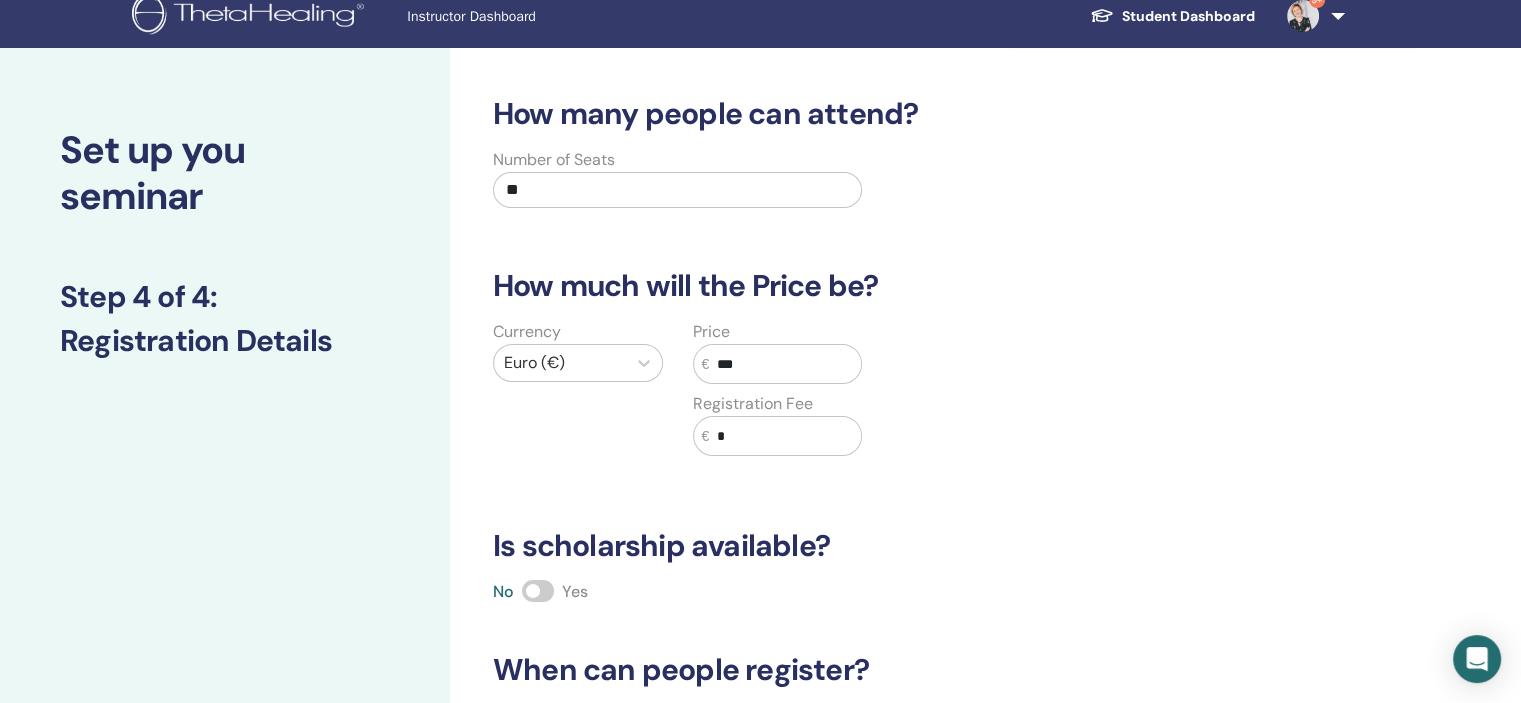 scroll, scrollTop: 110, scrollLeft: 0, axis: vertical 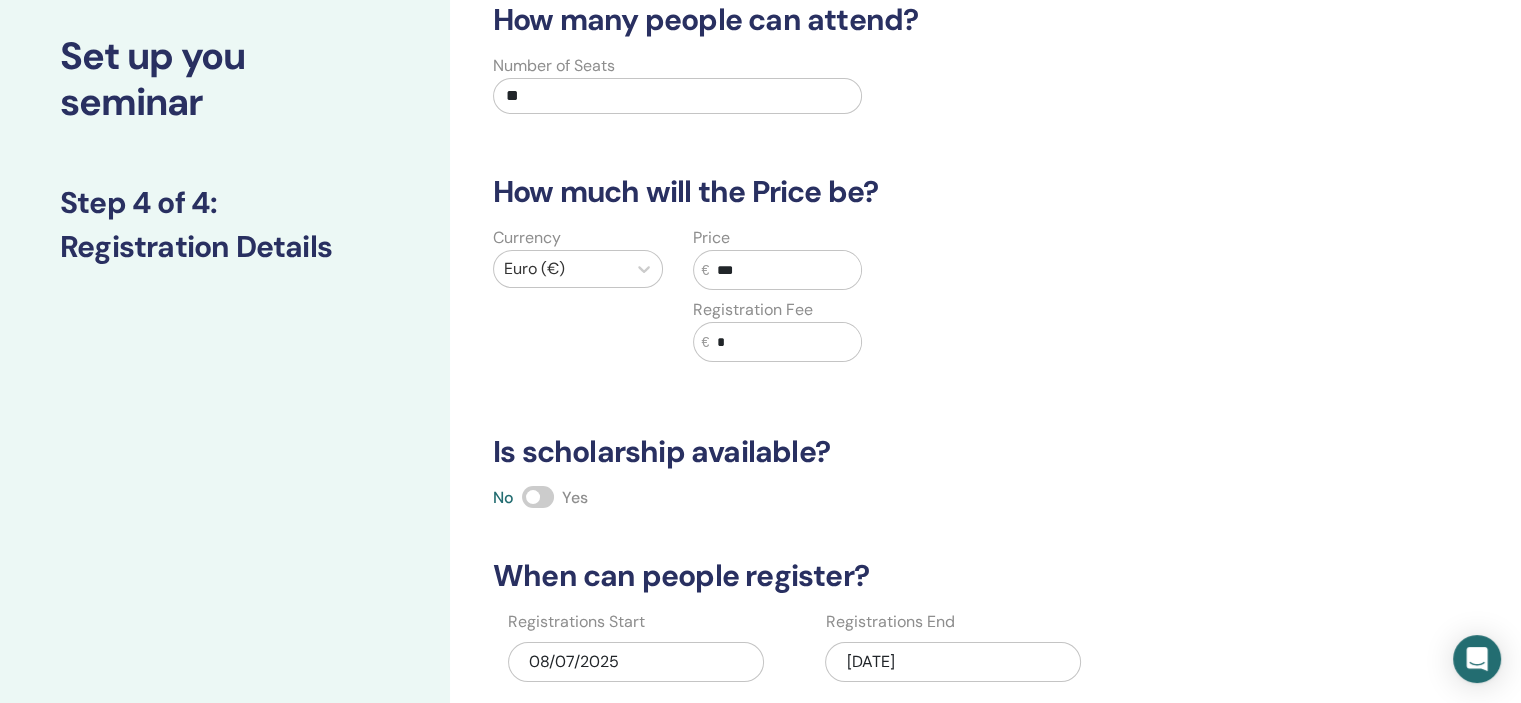 type on "***" 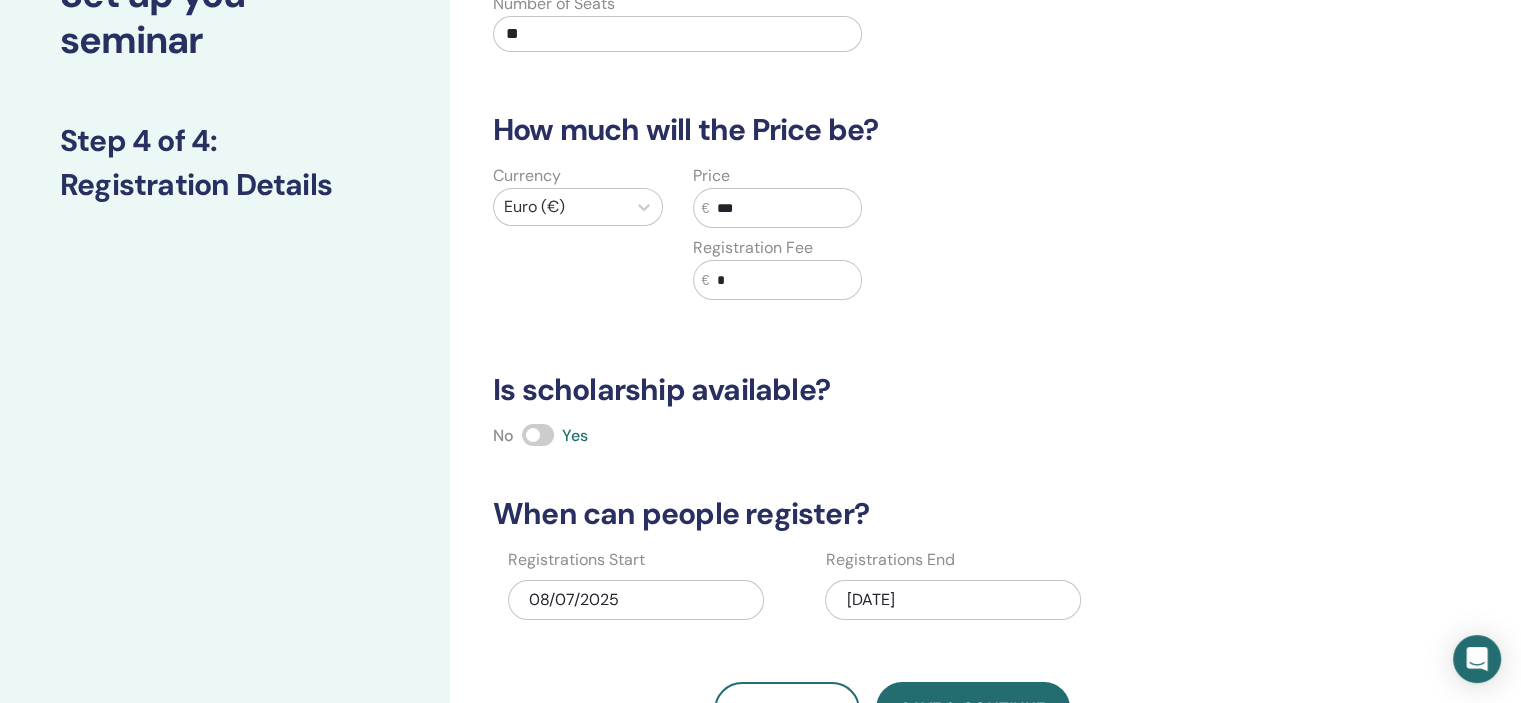 scroll, scrollTop: 310, scrollLeft: 0, axis: vertical 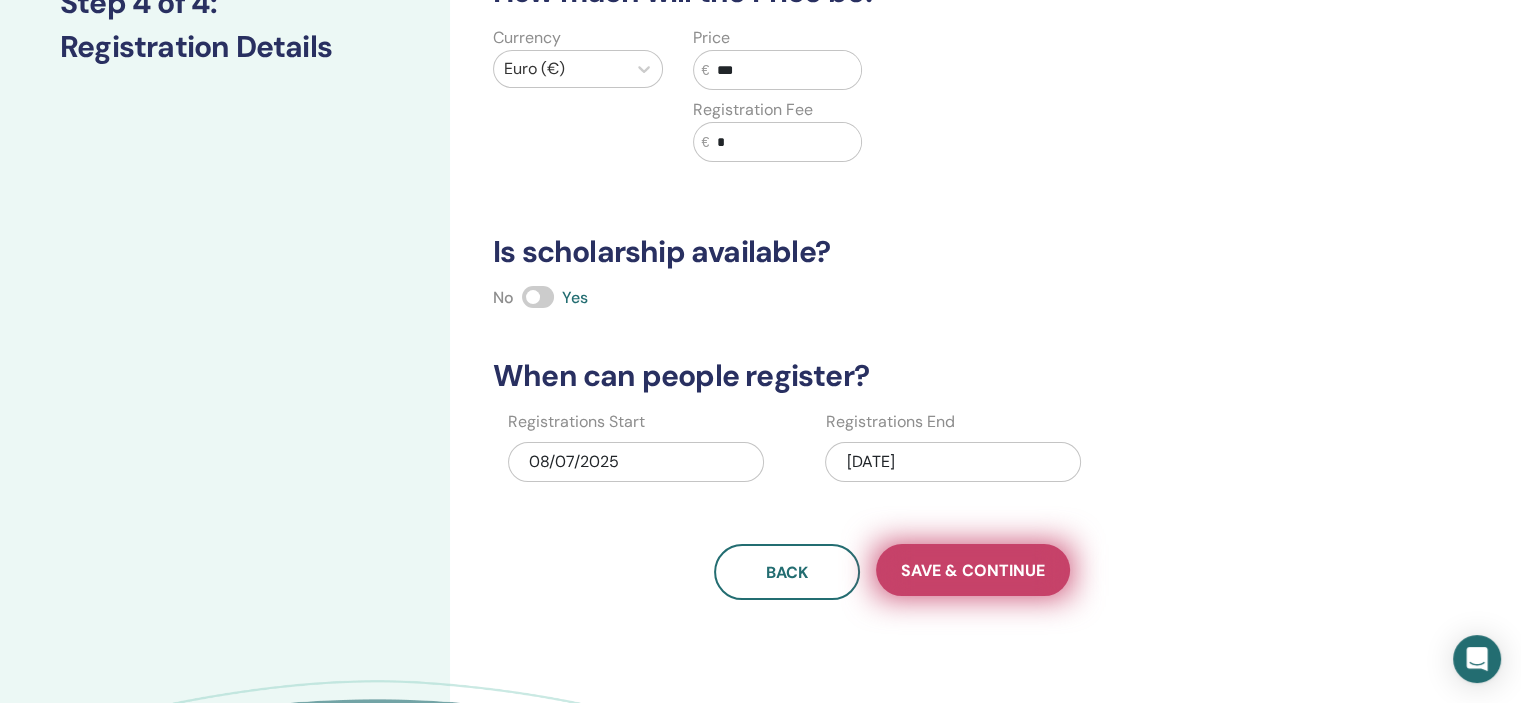 click on "Save & Continue" at bounding box center [973, 570] 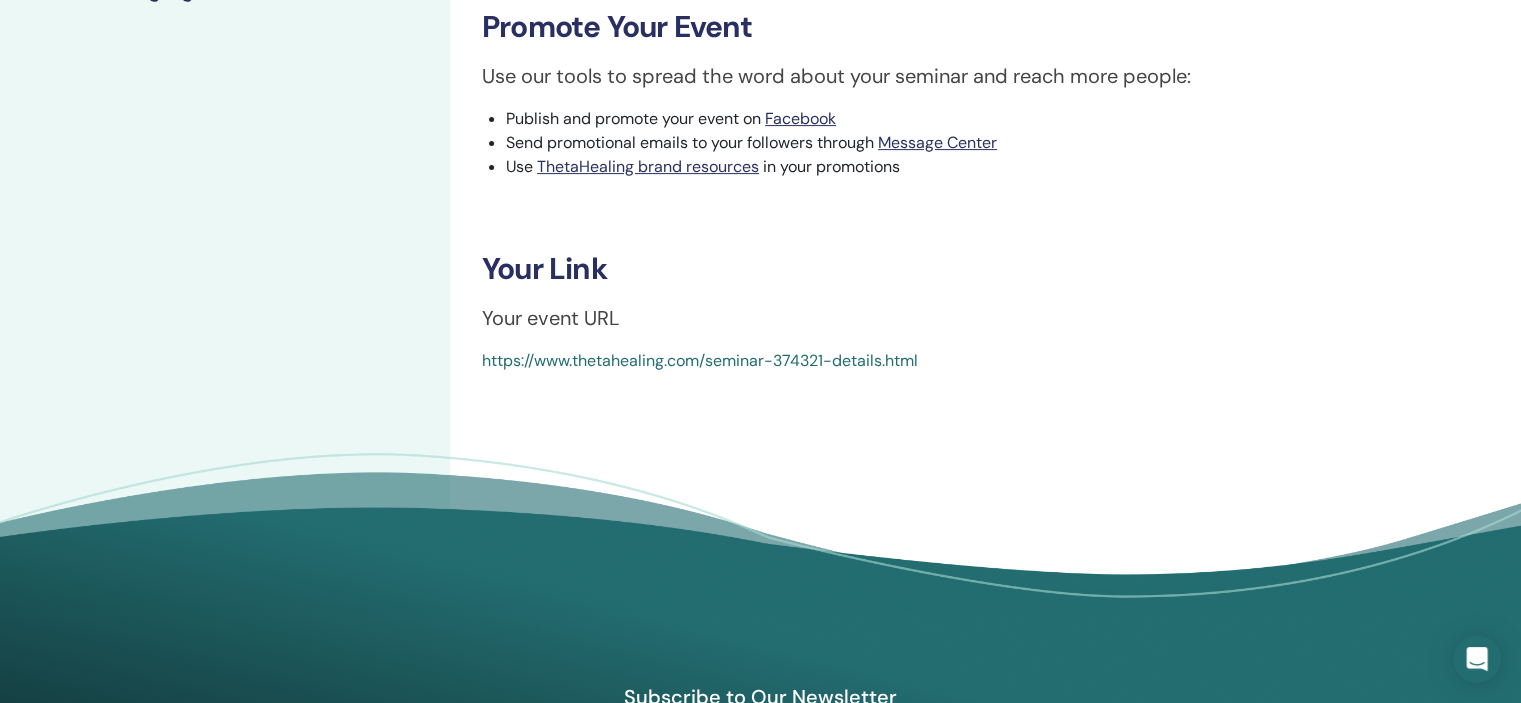 scroll, scrollTop: 500, scrollLeft: 0, axis: vertical 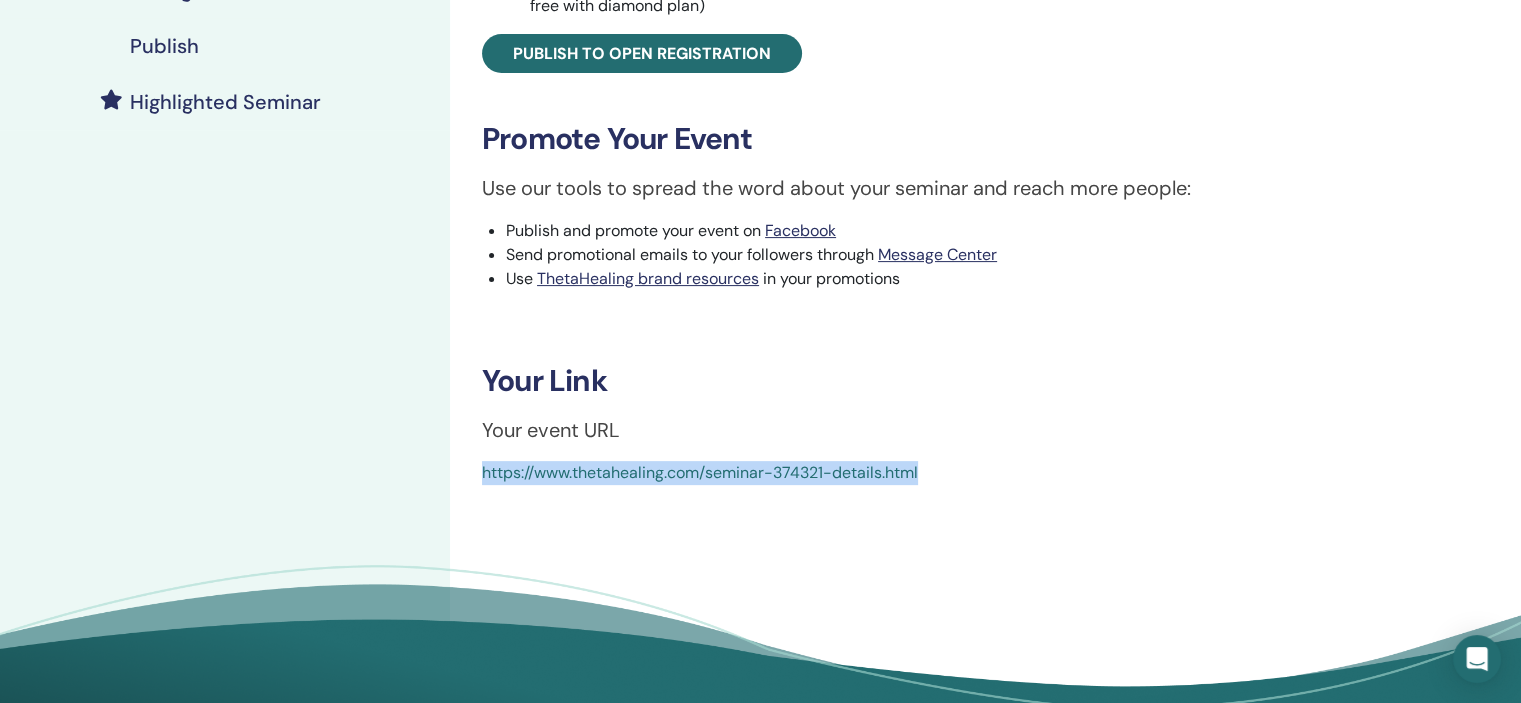 drag, startPoint x: 472, startPoint y: 471, endPoint x: 930, endPoint y: 465, distance: 458.0393 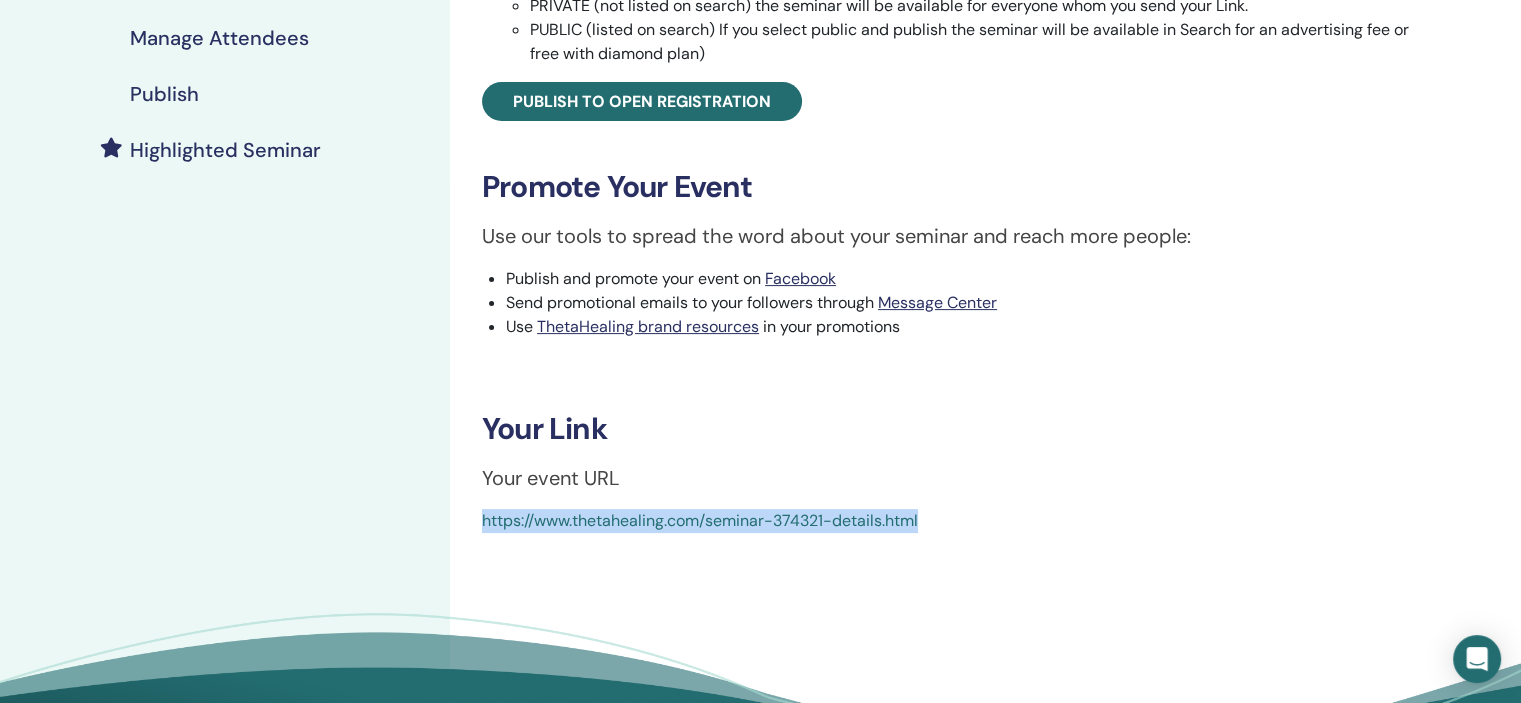 scroll, scrollTop: 500, scrollLeft: 0, axis: vertical 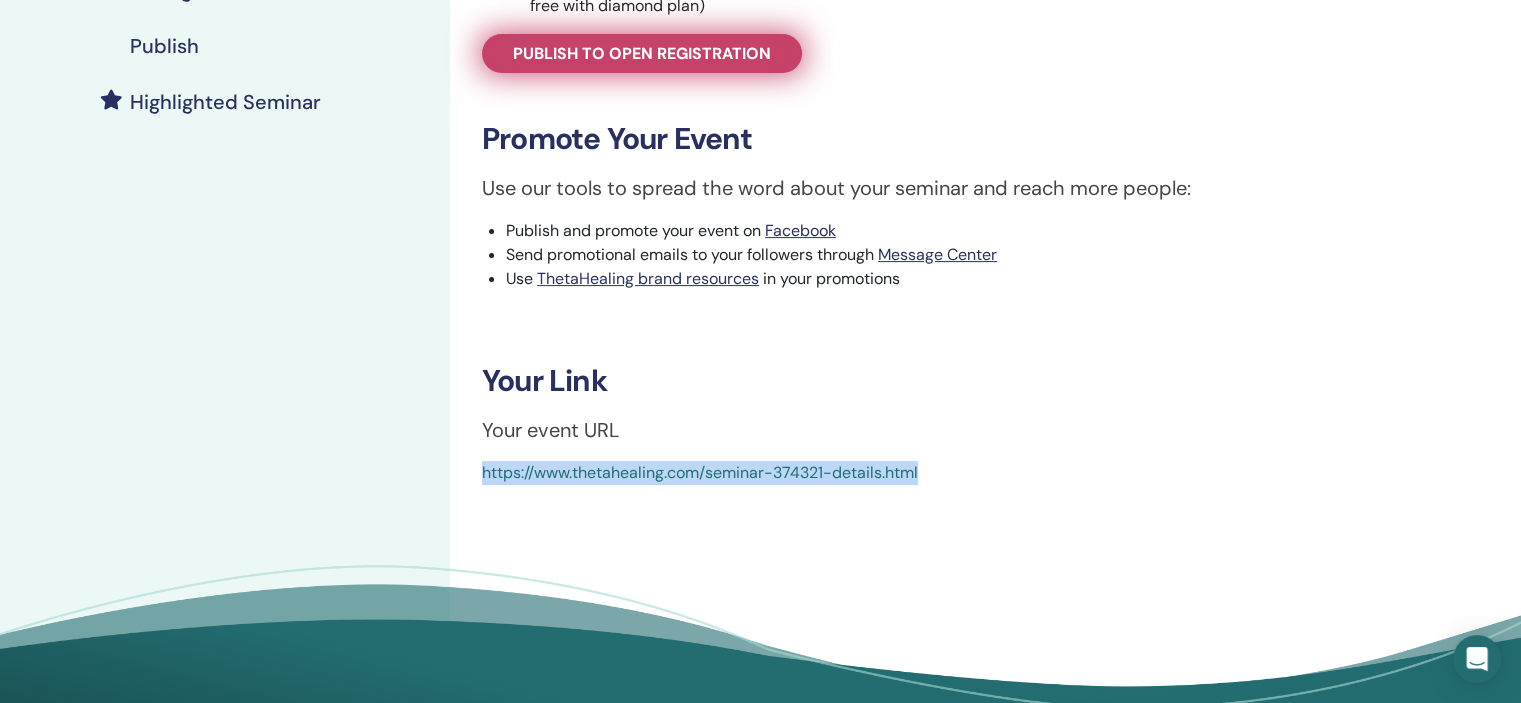 click on "Publish to open registration" at bounding box center (642, 53) 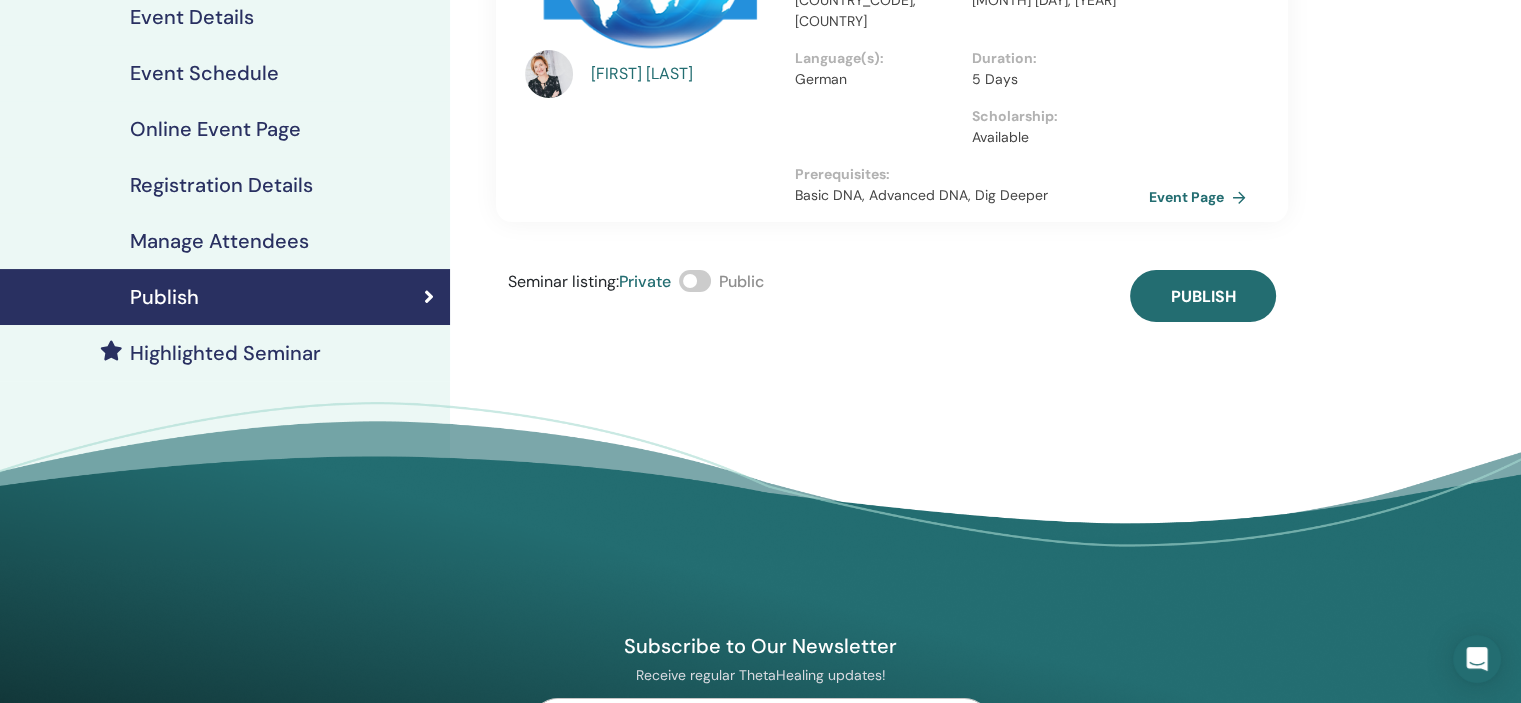 scroll, scrollTop: 200, scrollLeft: 0, axis: vertical 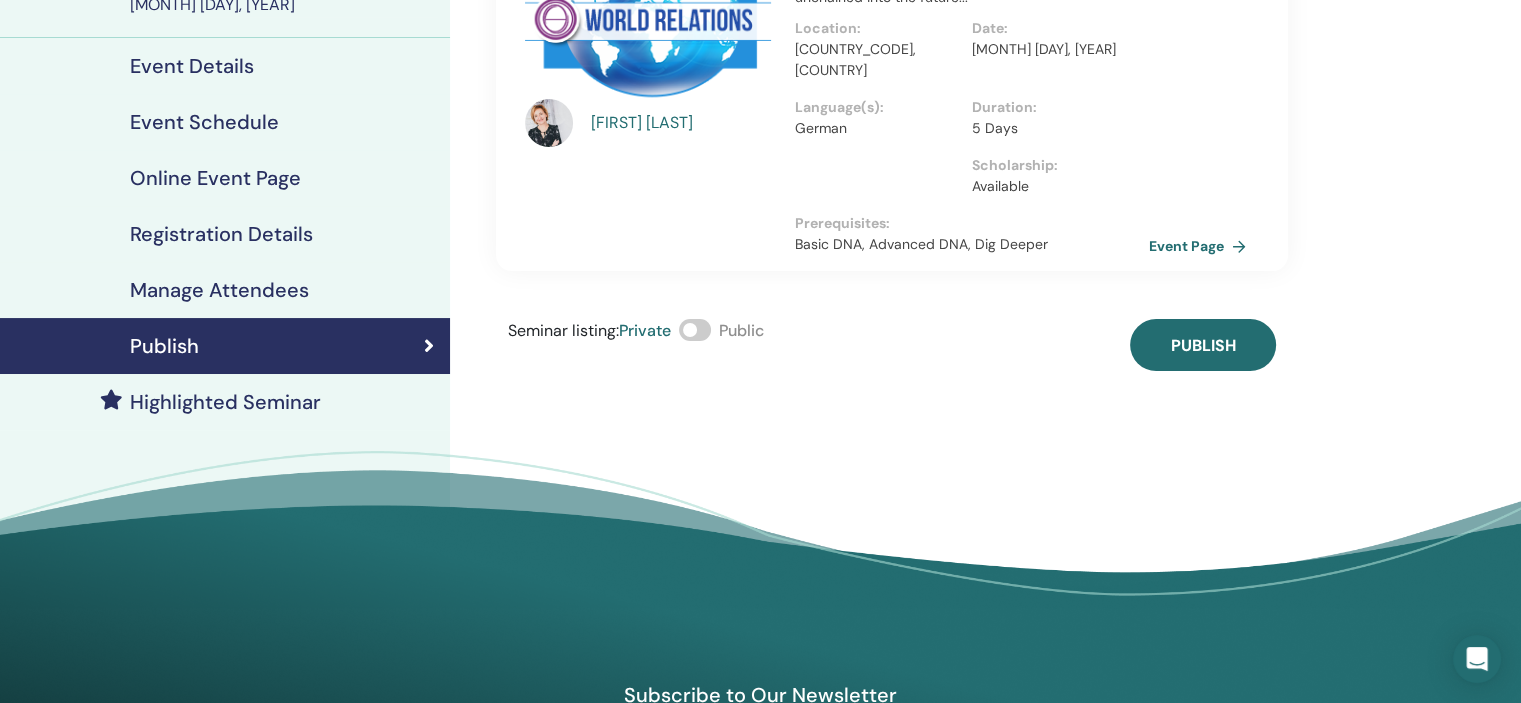 click at bounding box center (695, 330) 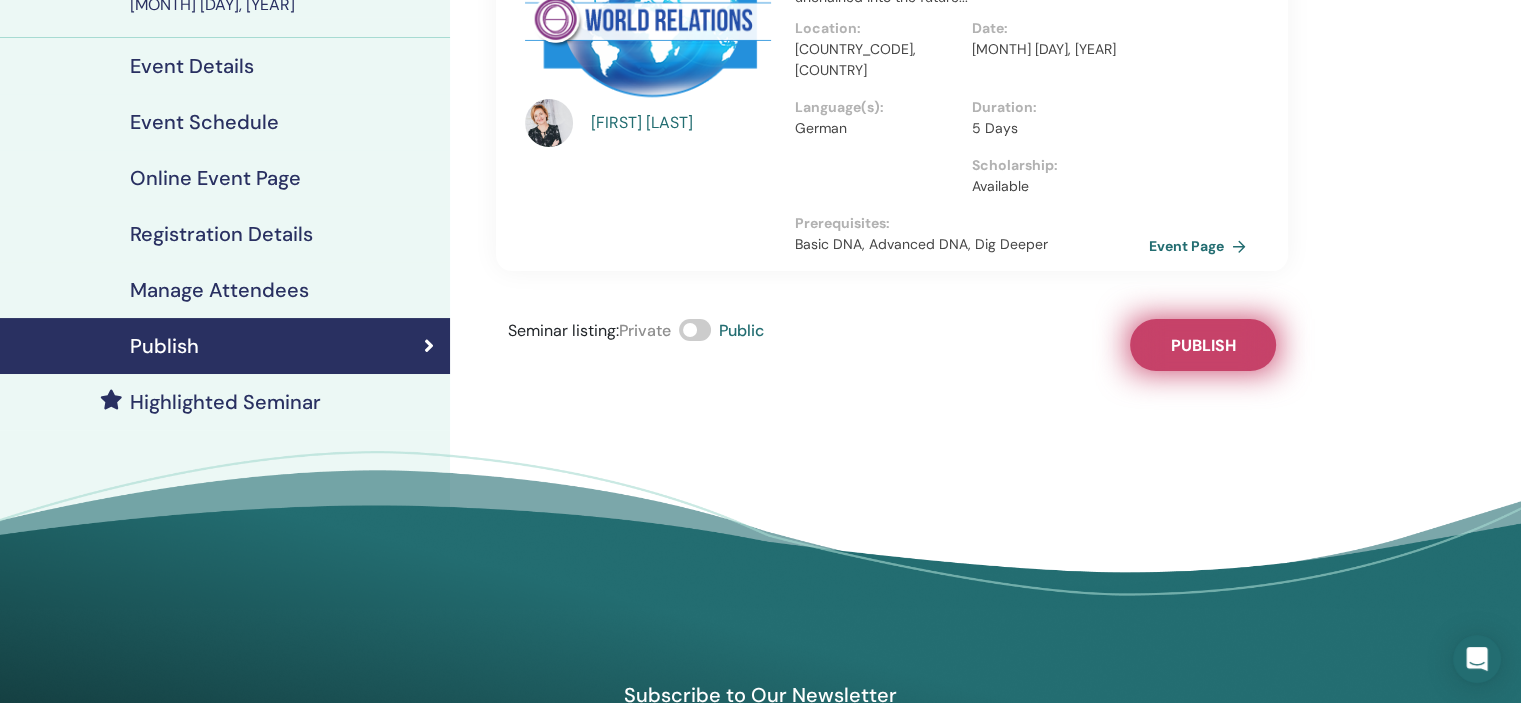 click on "Publish" at bounding box center [1203, 345] 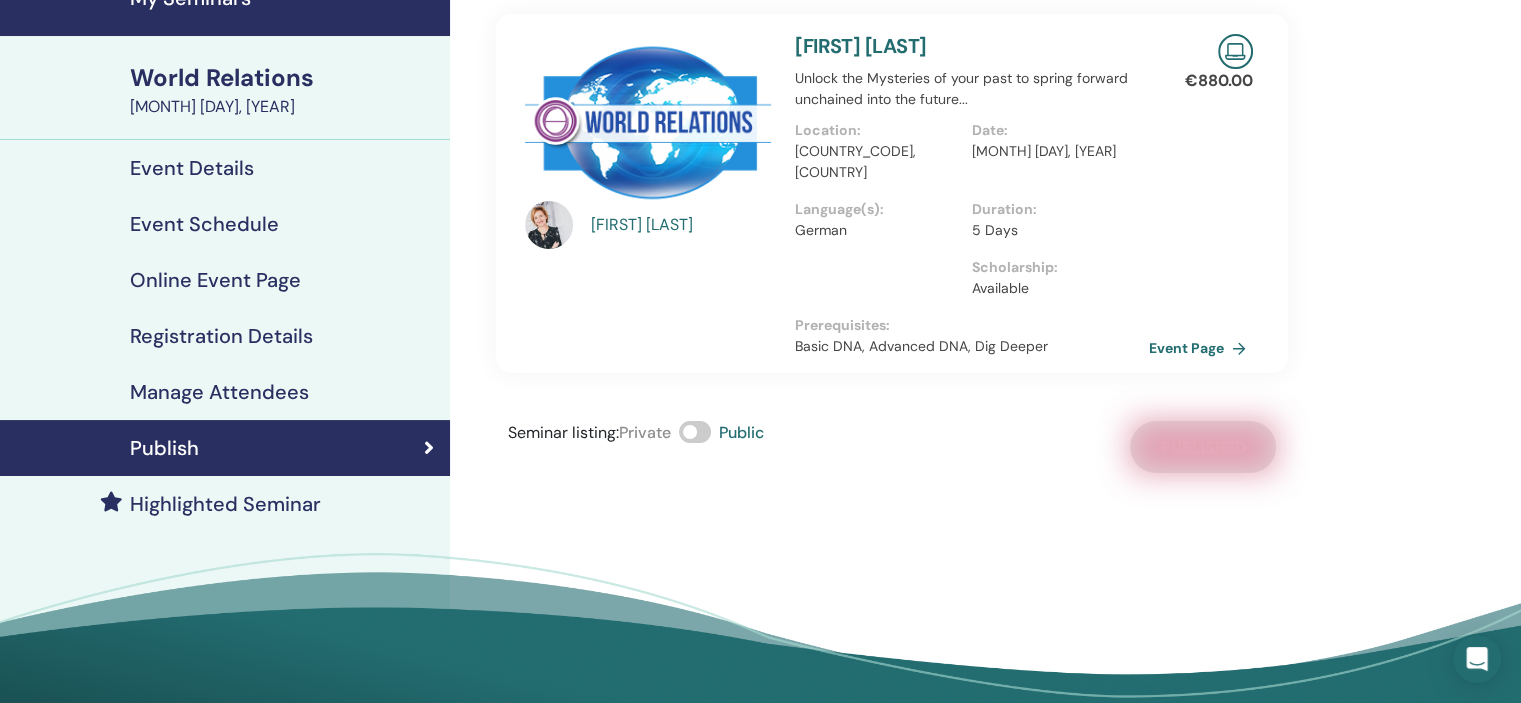 scroll, scrollTop: 0, scrollLeft: 0, axis: both 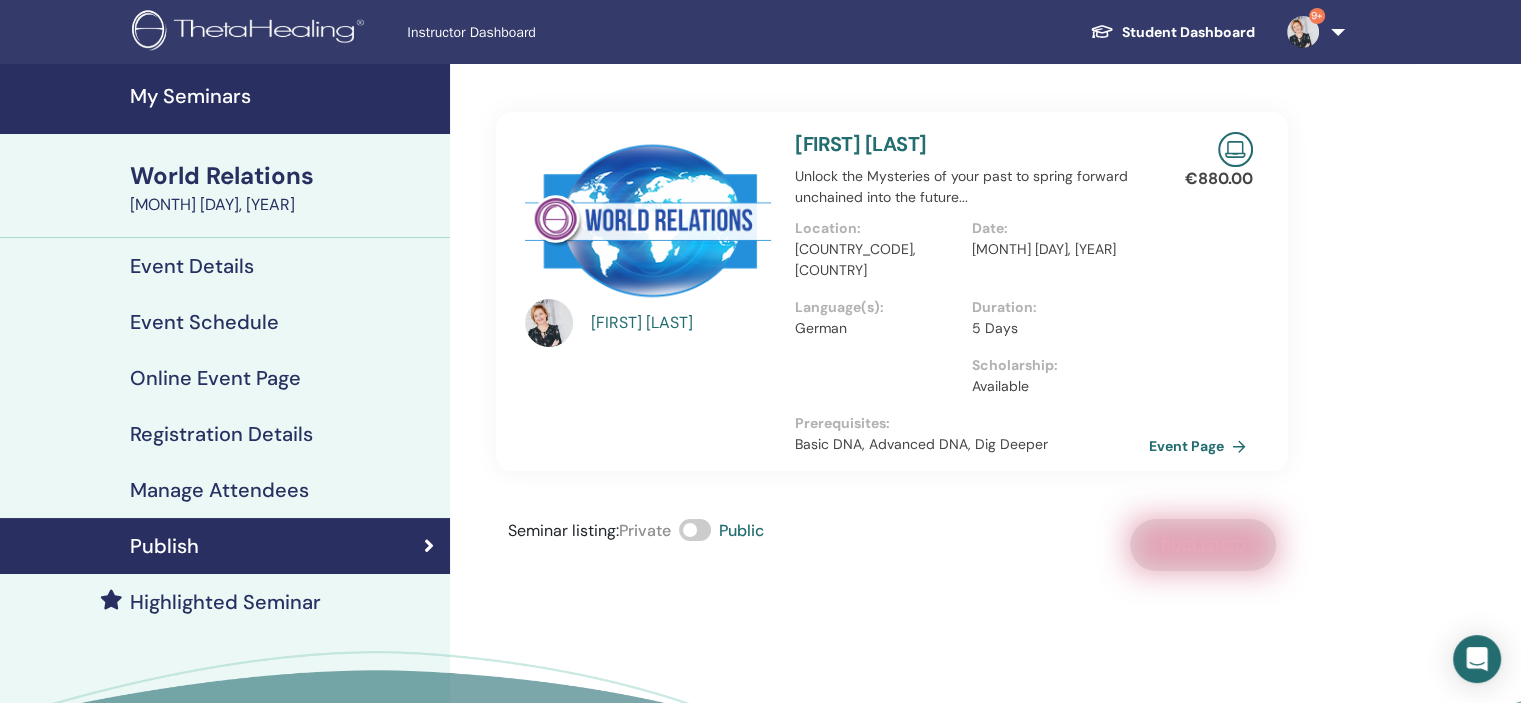 click on "Heike   Kossendey World Relations with Heike Kossendey Unlock the Mysteries of your past to spring forward unchained into the future... Location : DEU, Deutschland Date : October 15, 2025 Language(s) : German Duration : 5 Days Scholarship : Available Prerequisites : Basic DNA, Advanced DNA, Dig Deeper € 880.00 Event Page Seminar listing :  Private Public Published" at bounding box center (957, 457) 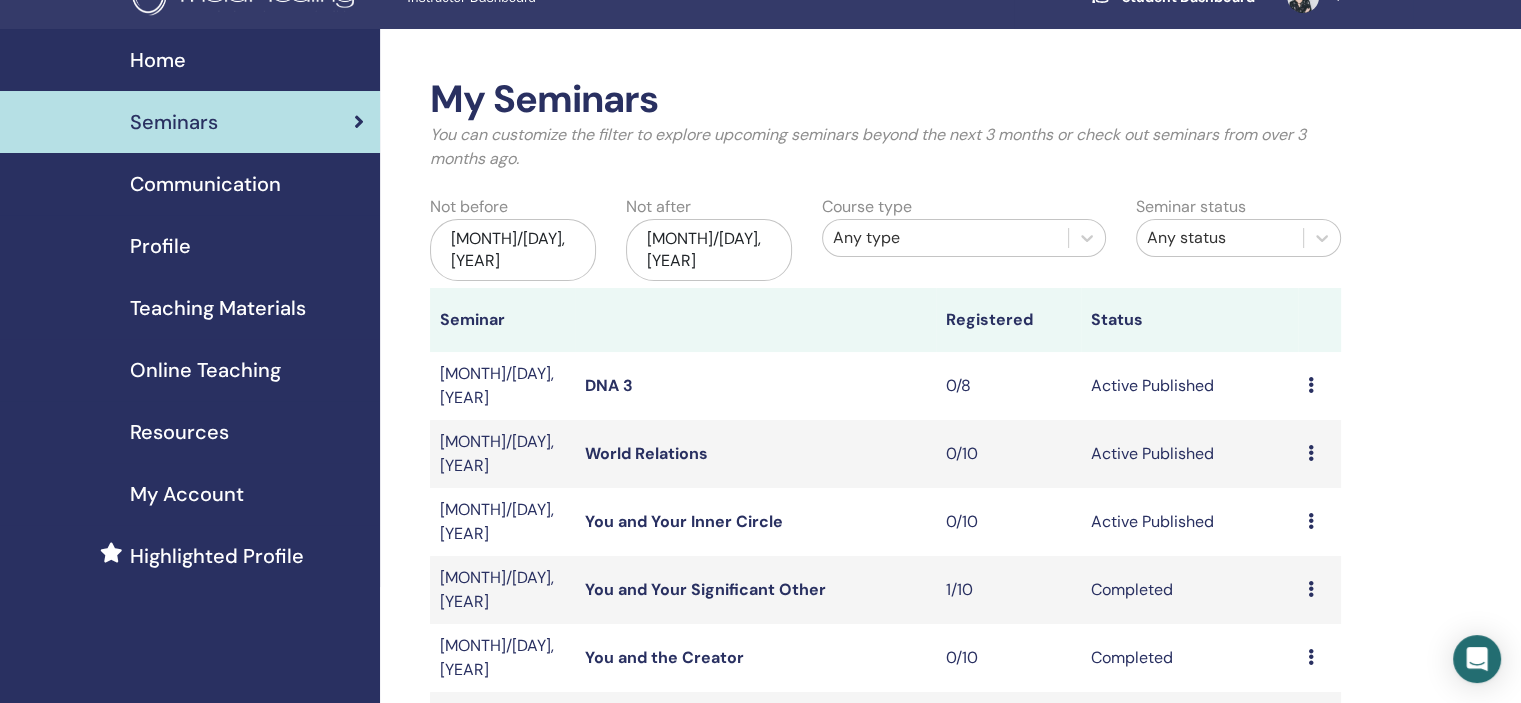 scroll, scrollTop: 0, scrollLeft: 0, axis: both 